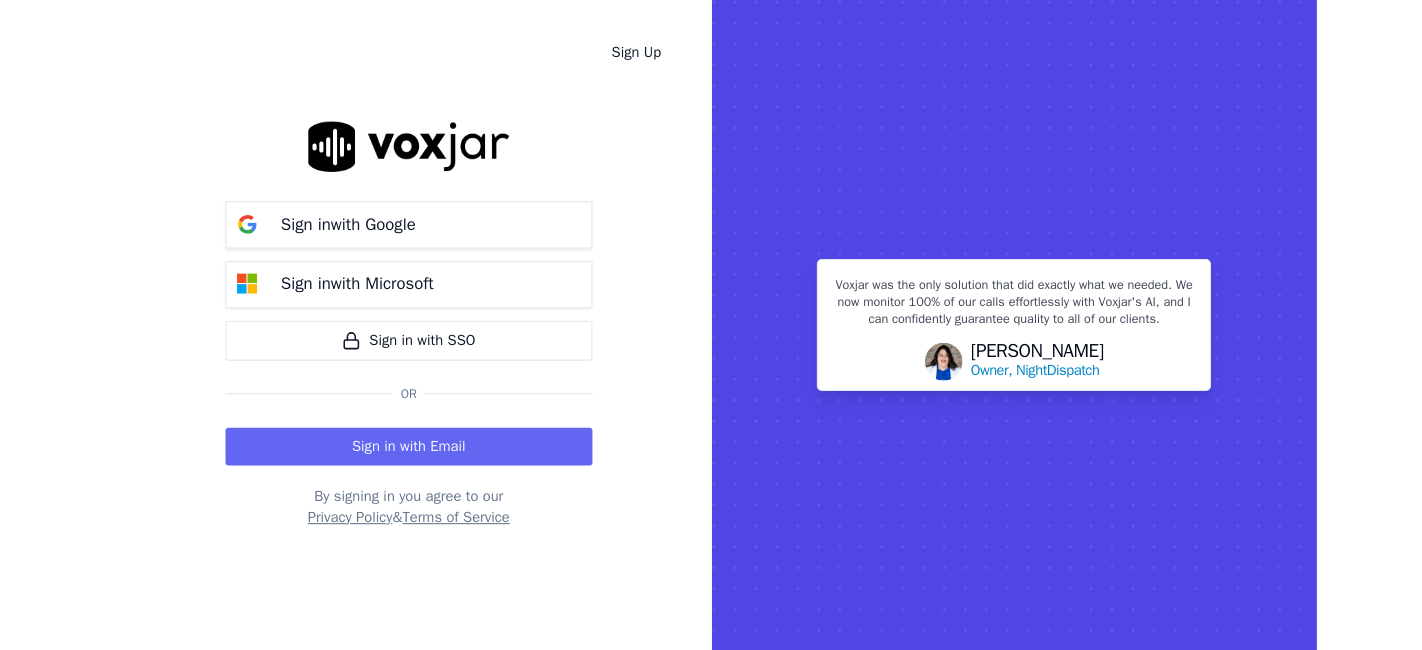 scroll, scrollTop: 0, scrollLeft: 0, axis: both 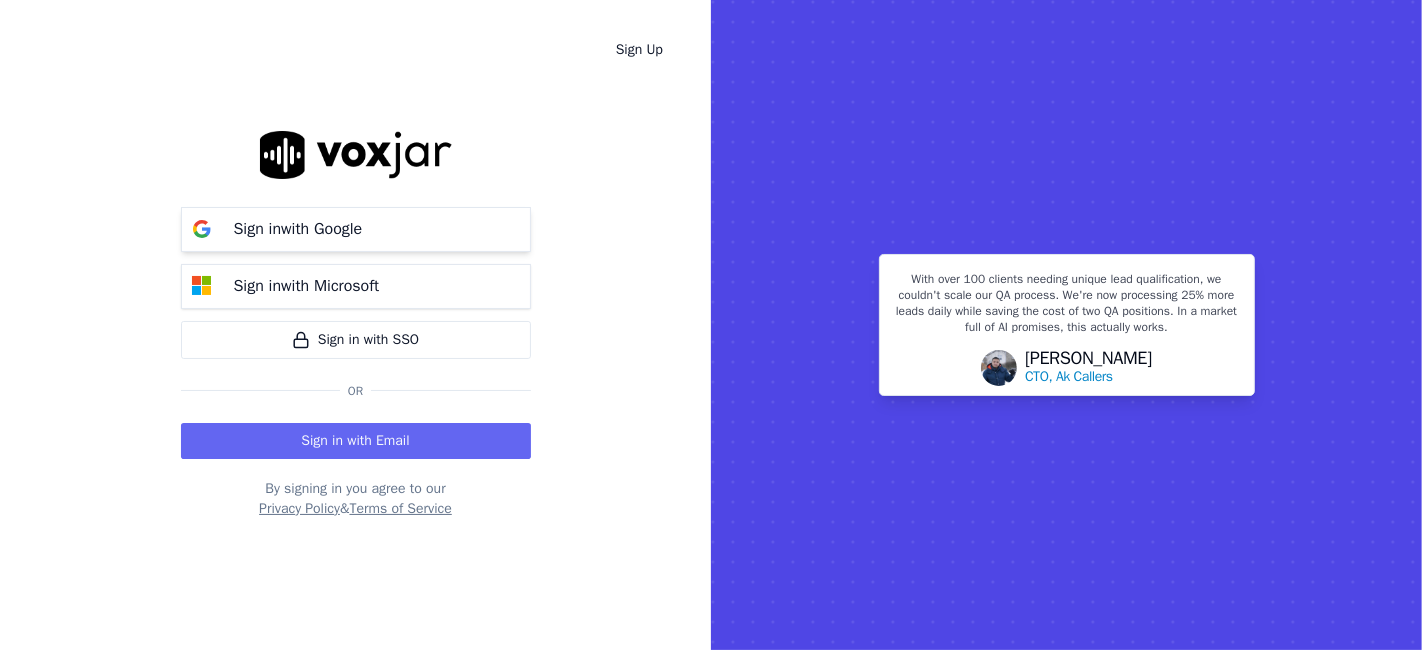 click on "Sign in  with Google" at bounding box center (356, 229) 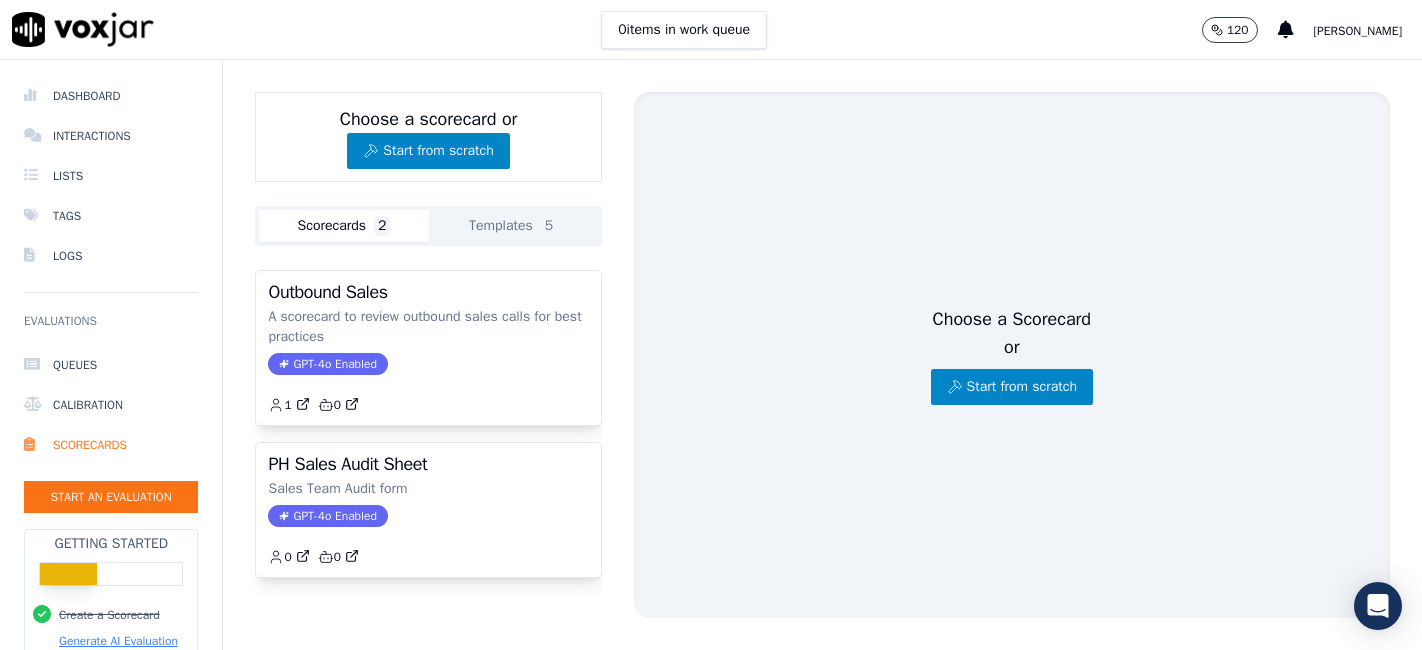 scroll, scrollTop: 0, scrollLeft: 0, axis: both 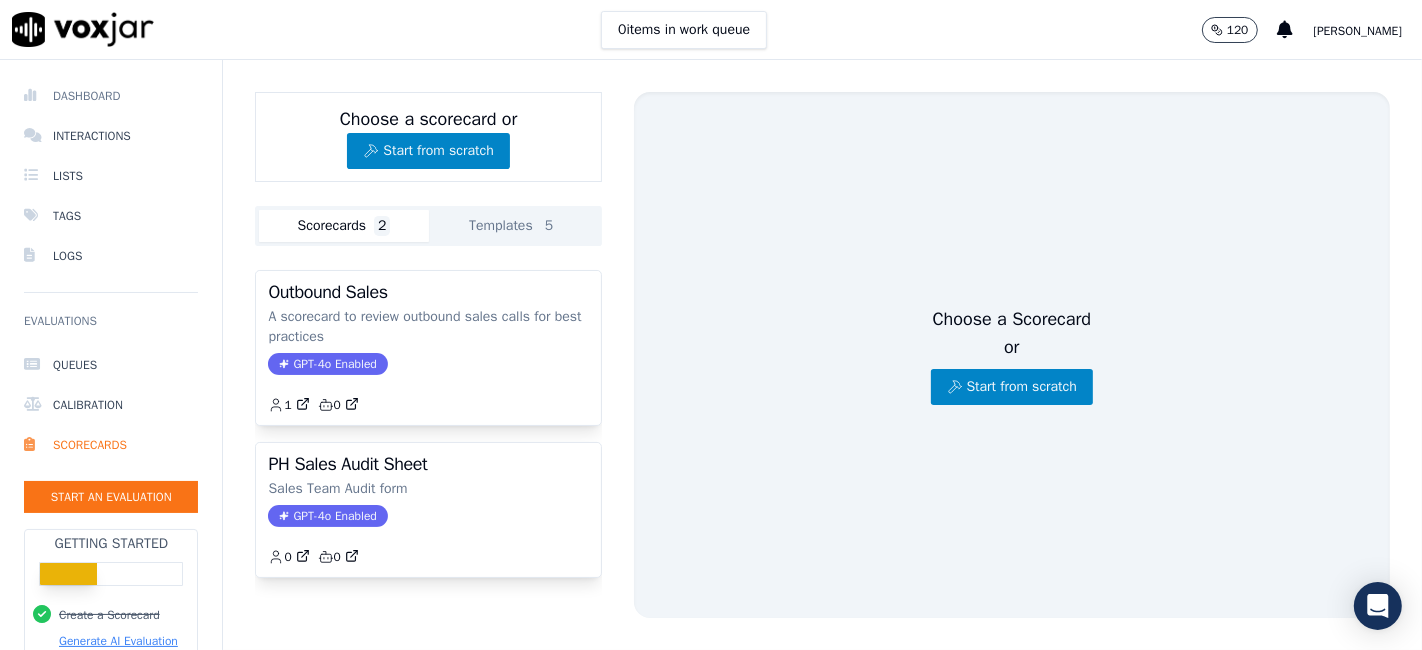 click on "Dashboard" at bounding box center (111, 96) 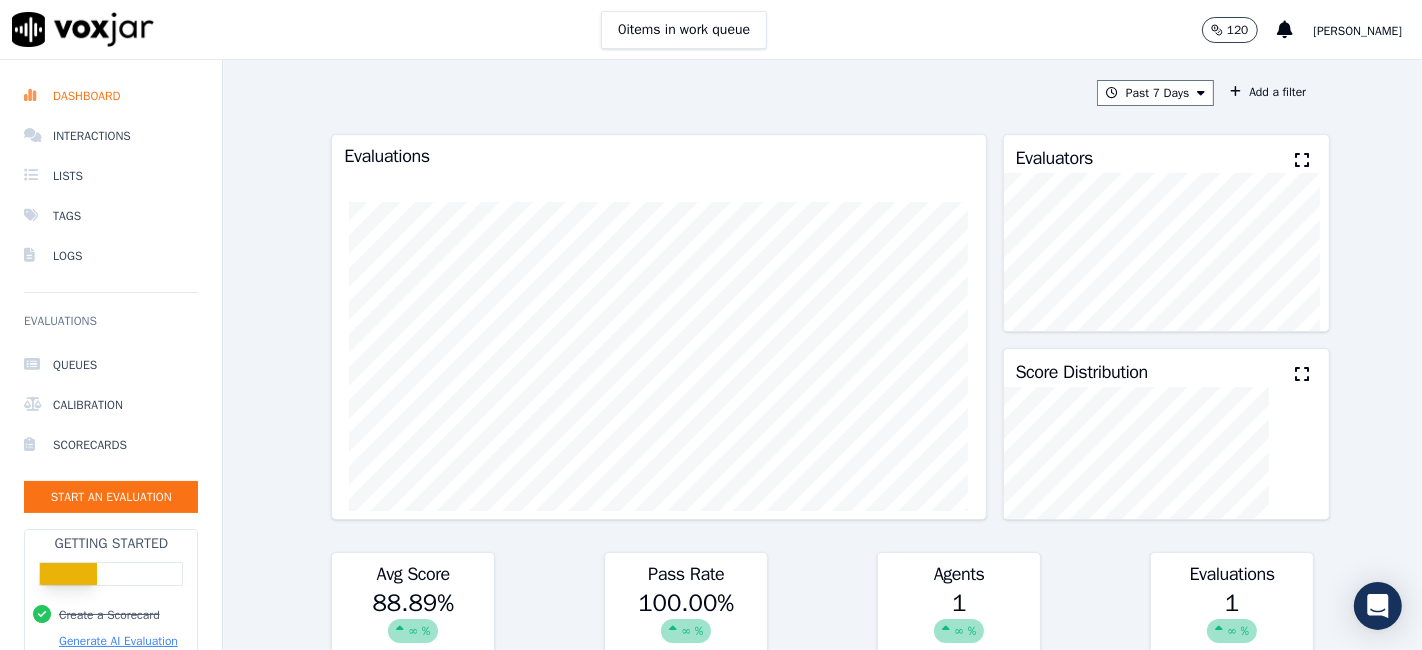 click on "Avg Score   88.89 %
∞ %   Pass Rate   100.00 %
∞ %   Agents   1     ∞ %   Evaluations   1     ∞ %   Scores by Scorecard   Scorecards   Evals   Avg Score   Passrate     Outbound Sales   1   88.89 %   100.00 %   export       Agent Leaderboard     Agents   Evals   Avg Score   Passrate   Recent Evals" at bounding box center (822, 842) 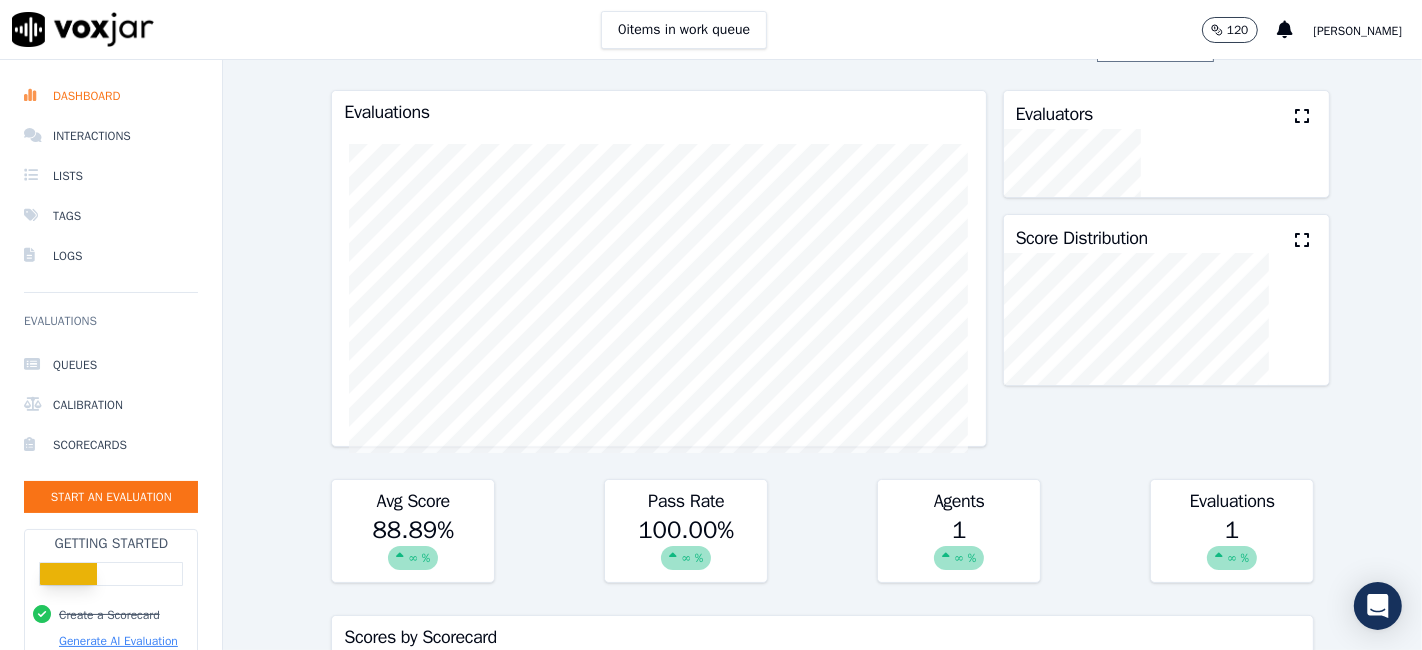 scroll, scrollTop: 88, scrollLeft: 0, axis: vertical 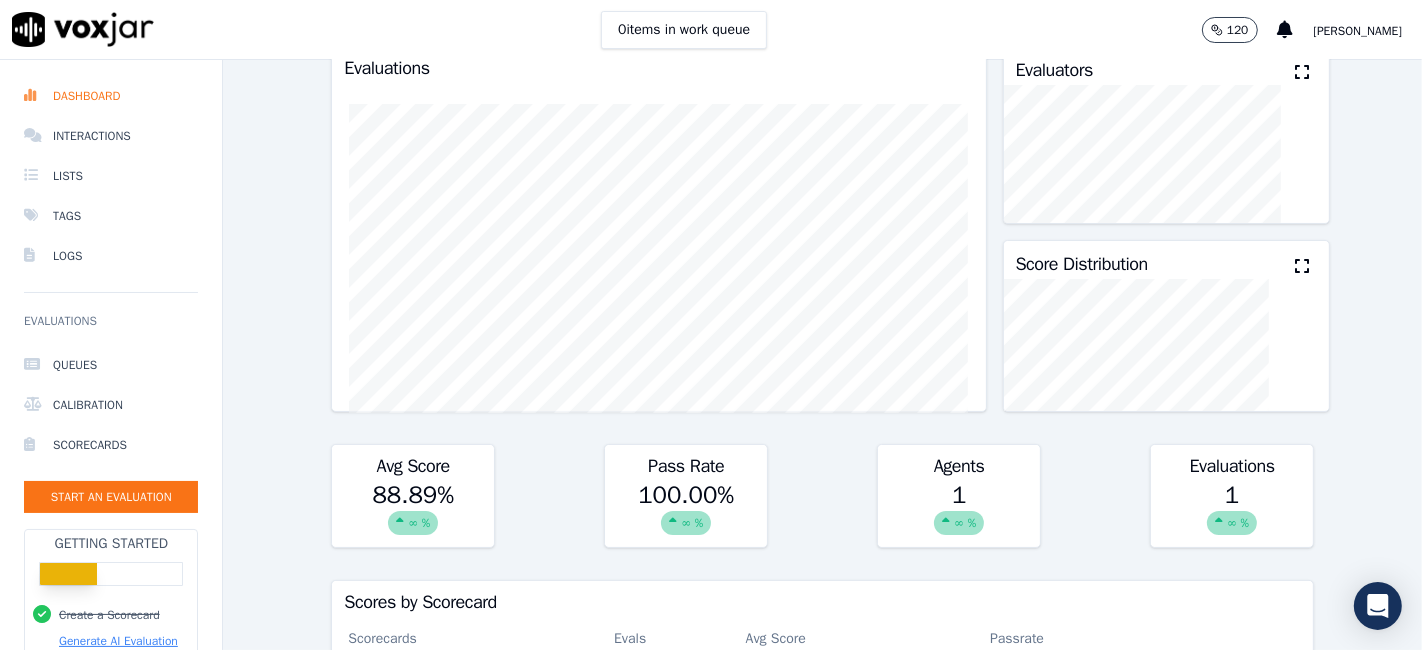 click on "Agents" at bounding box center (959, 462) 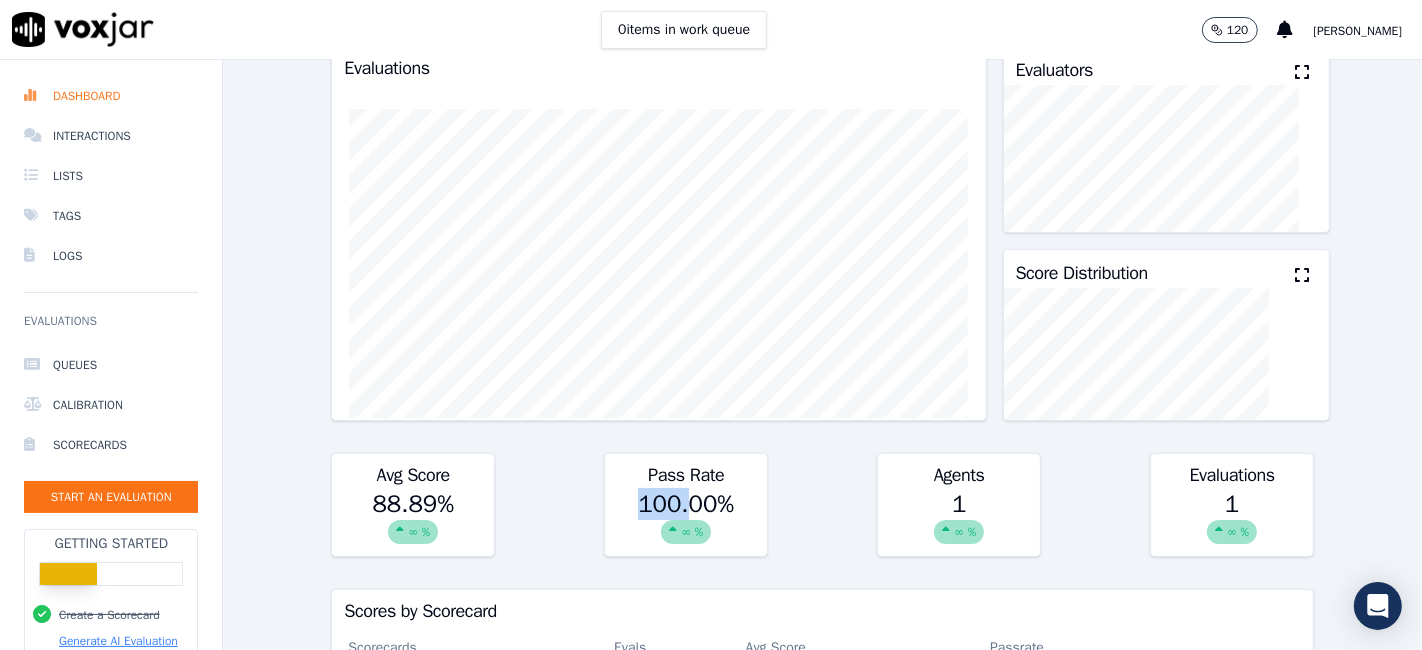 drag, startPoint x: 673, startPoint y: 468, endPoint x: 797, endPoint y: 474, distance: 124.14507 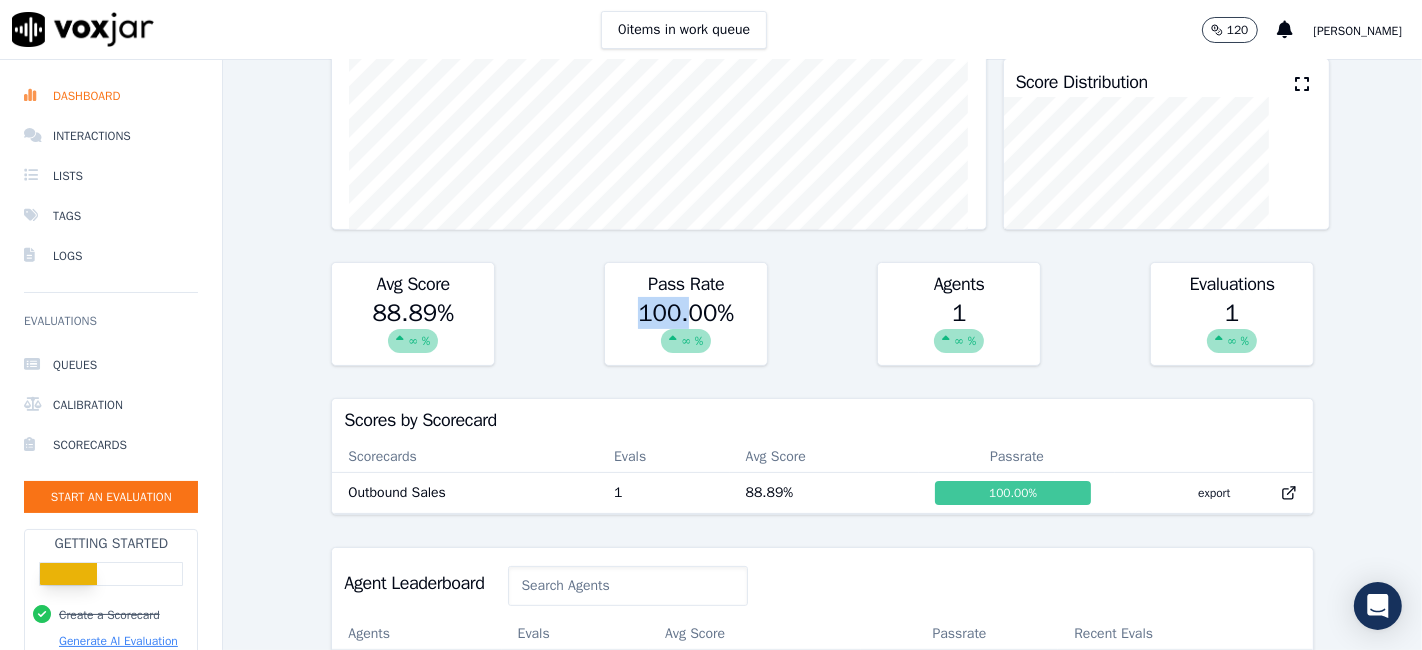 scroll, scrollTop: 266, scrollLeft: 0, axis: vertical 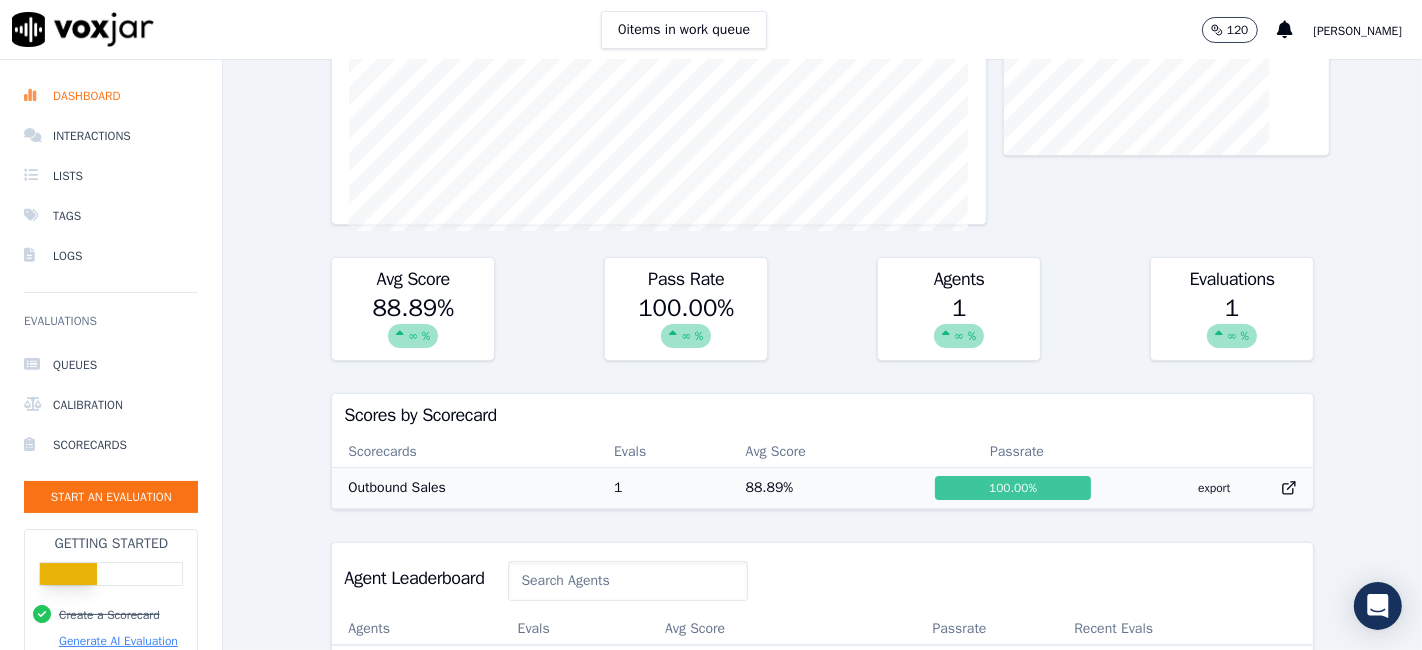 click on "100.00 %" at bounding box center [1013, 488] 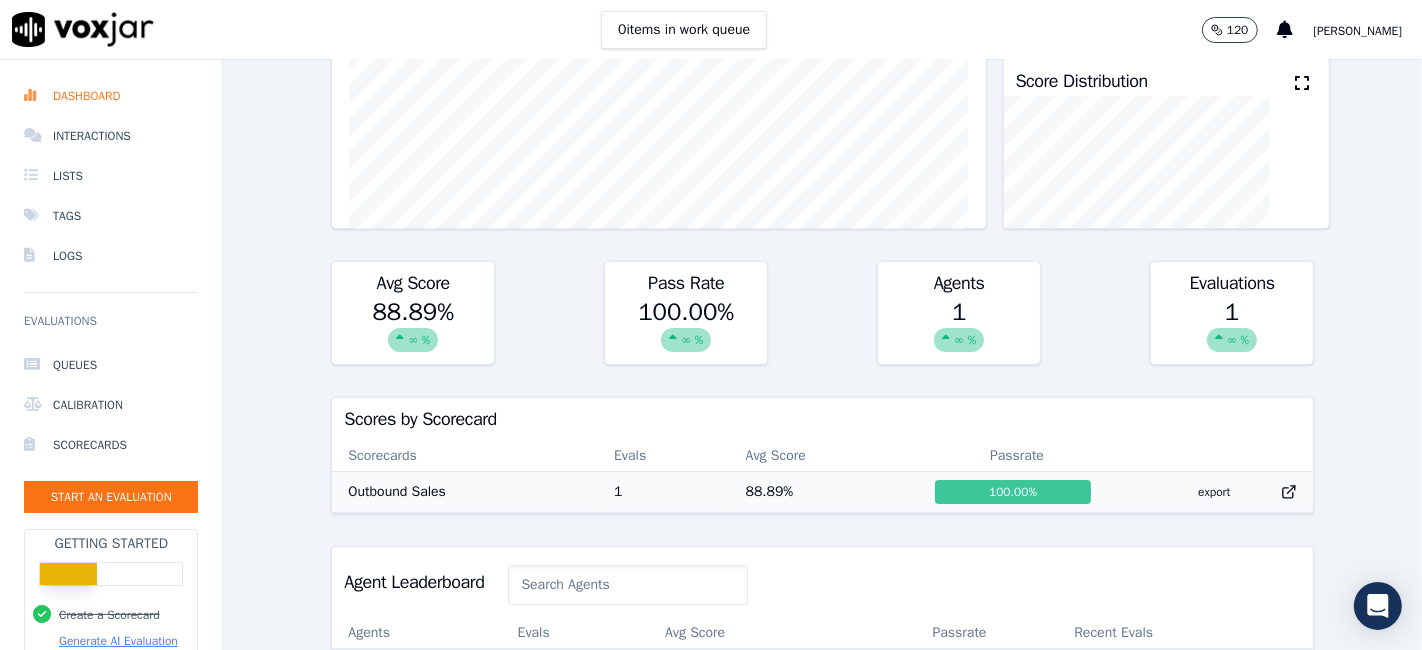 scroll, scrollTop: 266, scrollLeft: 0, axis: vertical 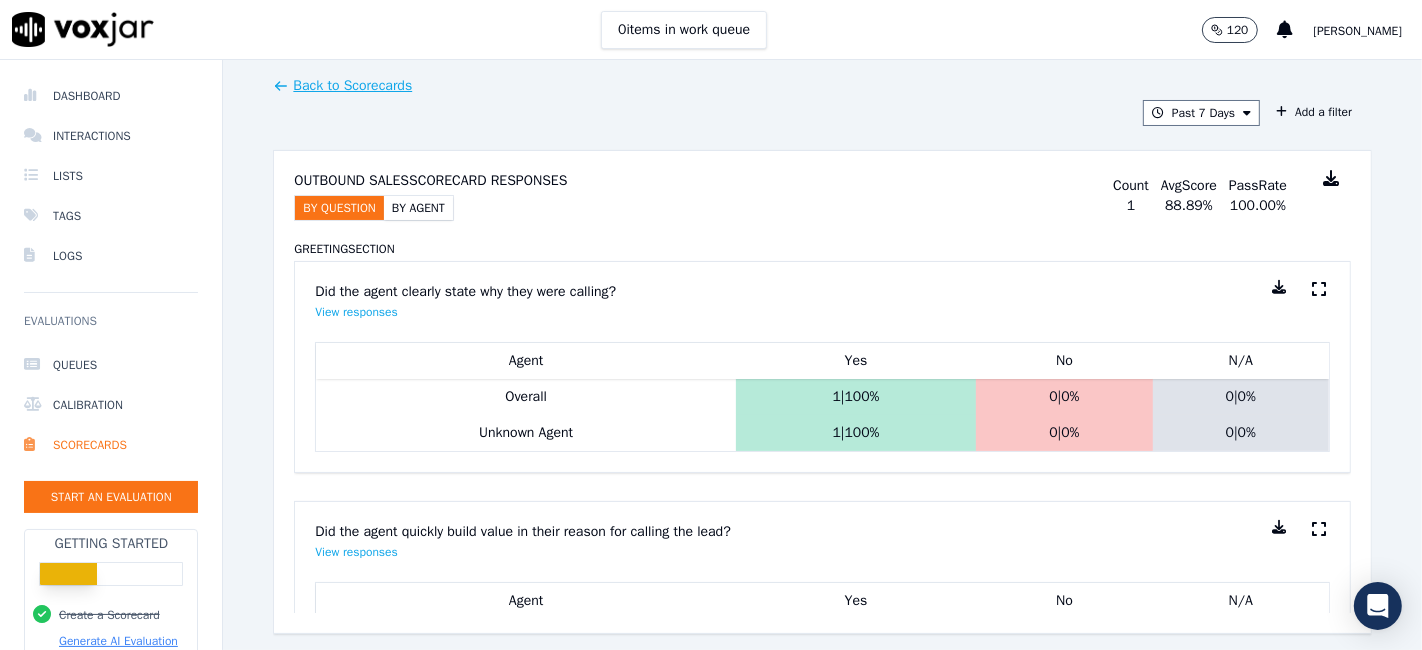 click on "Greeting  Section" at bounding box center (822, 249) 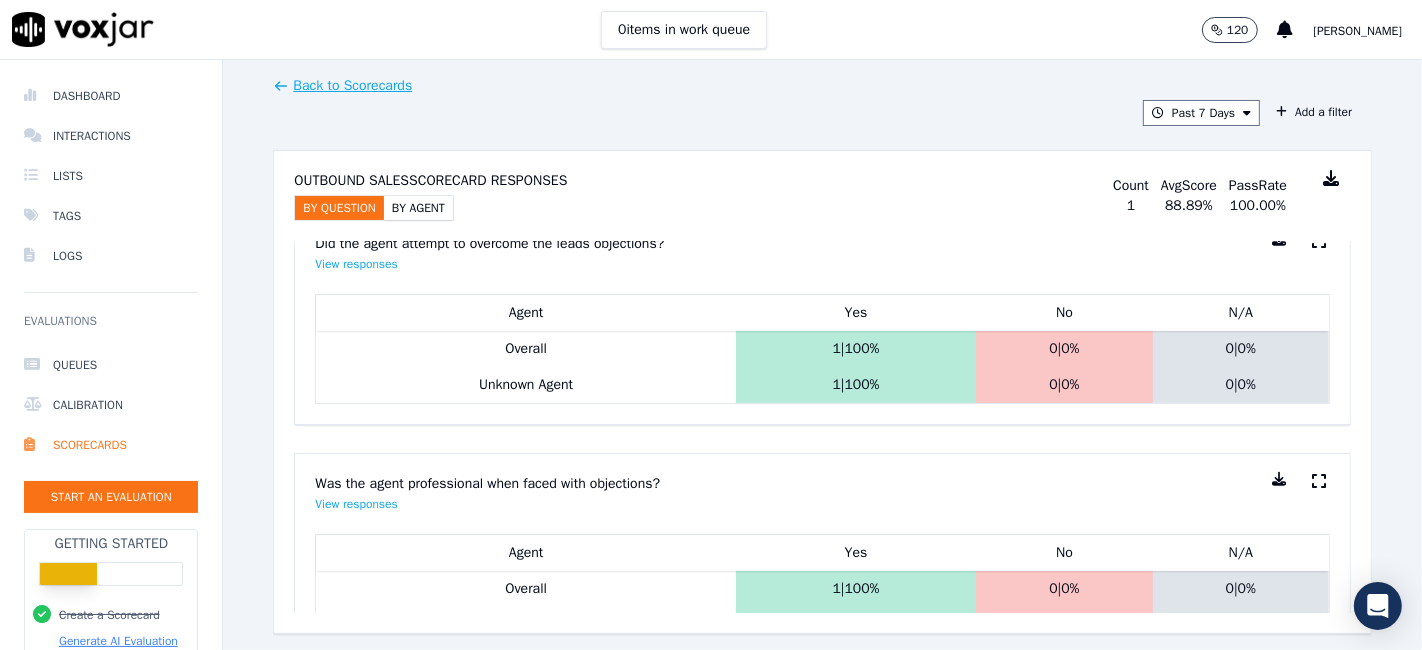 scroll, scrollTop: 1288, scrollLeft: 0, axis: vertical 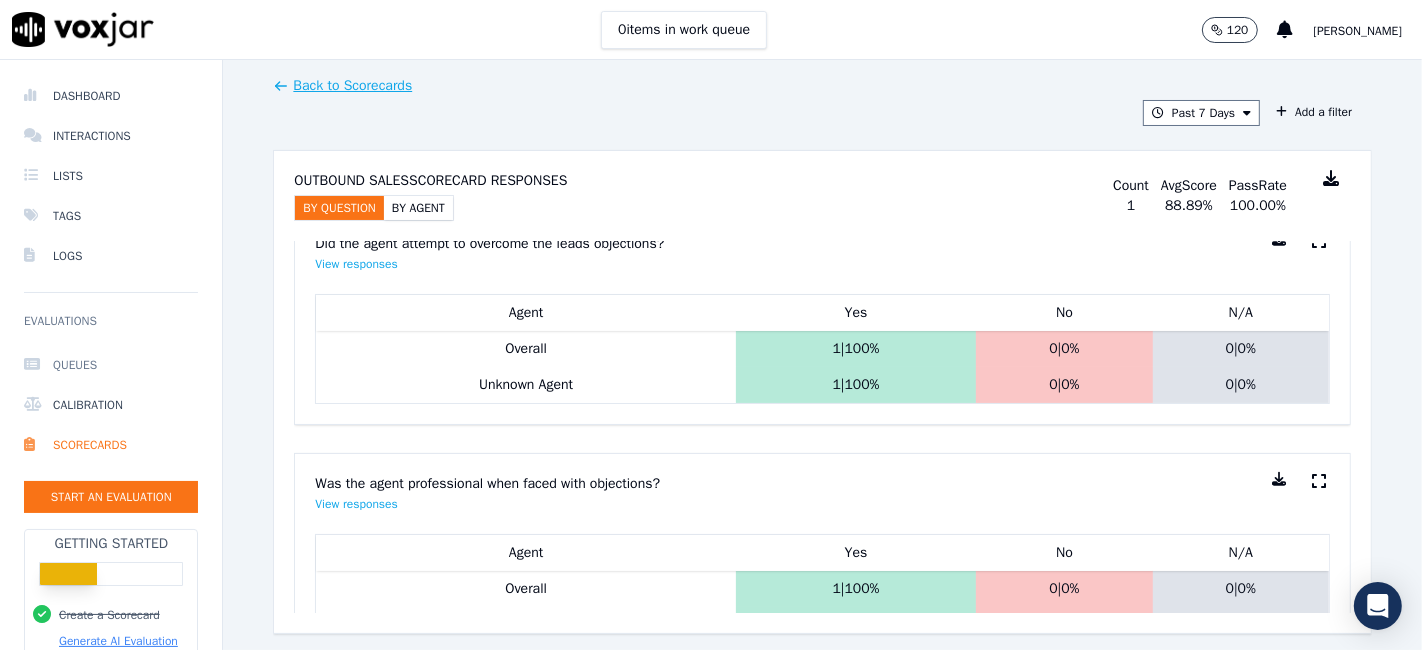 click on "Queues" at bounding box center [111, 365] 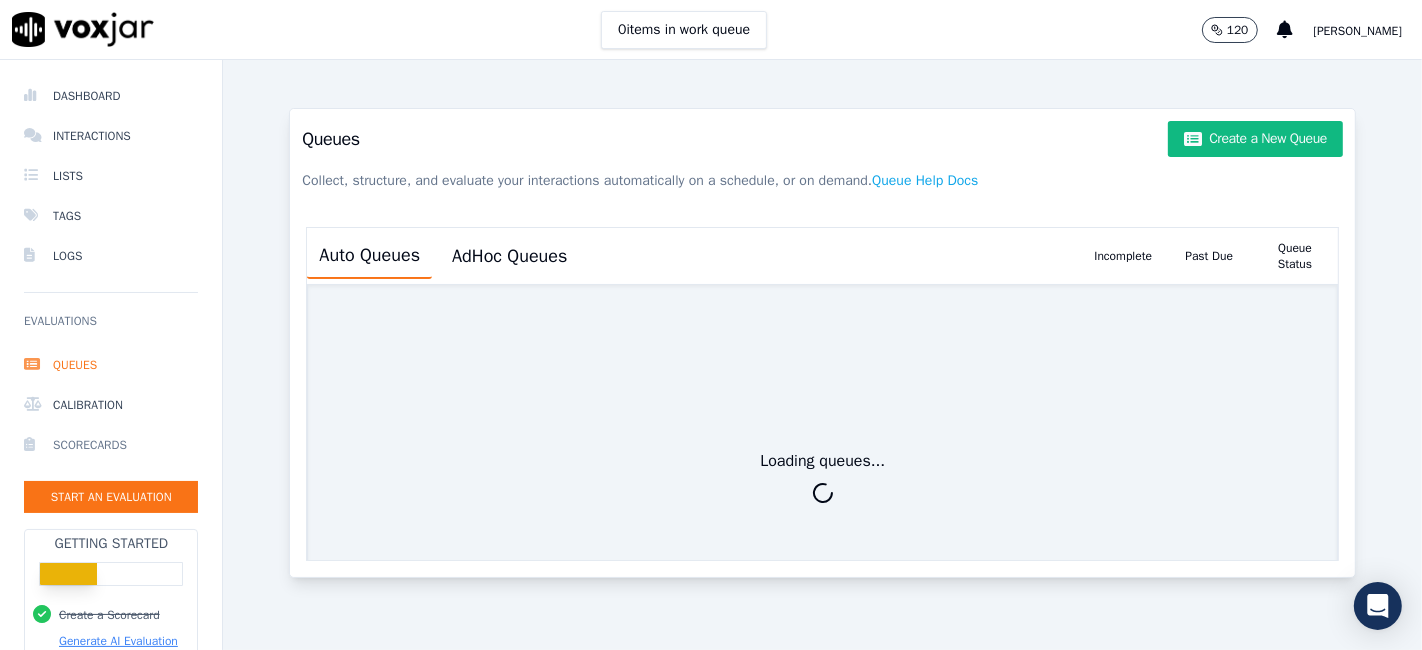 click on "Scorecards" at bounding box center (111, 445) 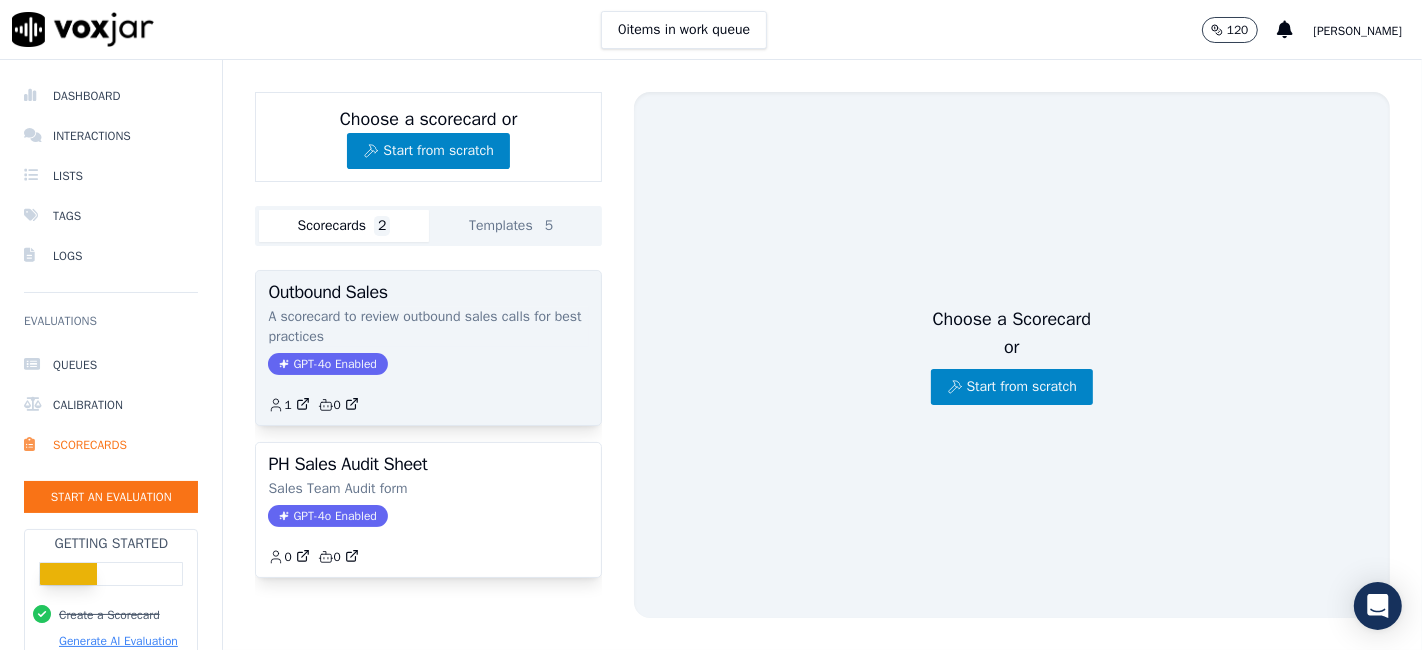 click on "A scorecard to review outbound sales calls for best practices" 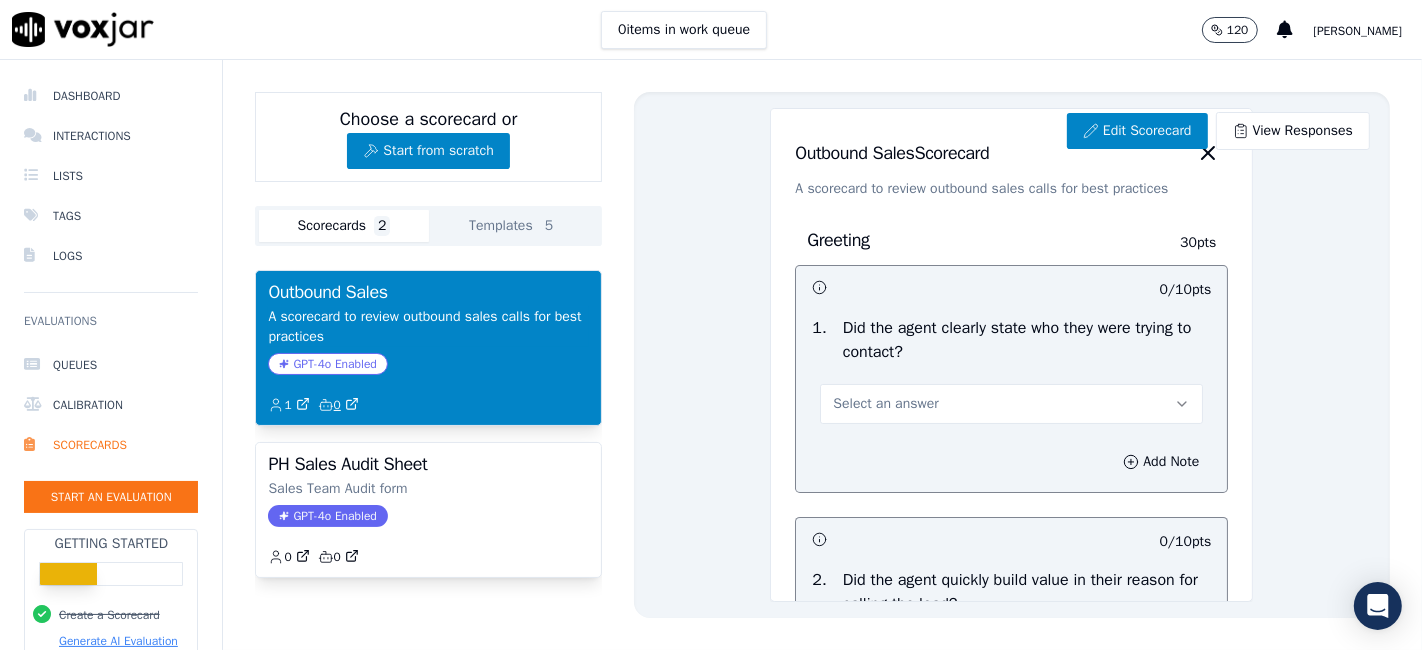 drag, startPoint x: 497, startPoint y: 321, endPoint x: 349, endPoint y: 403, distance: 169.1981 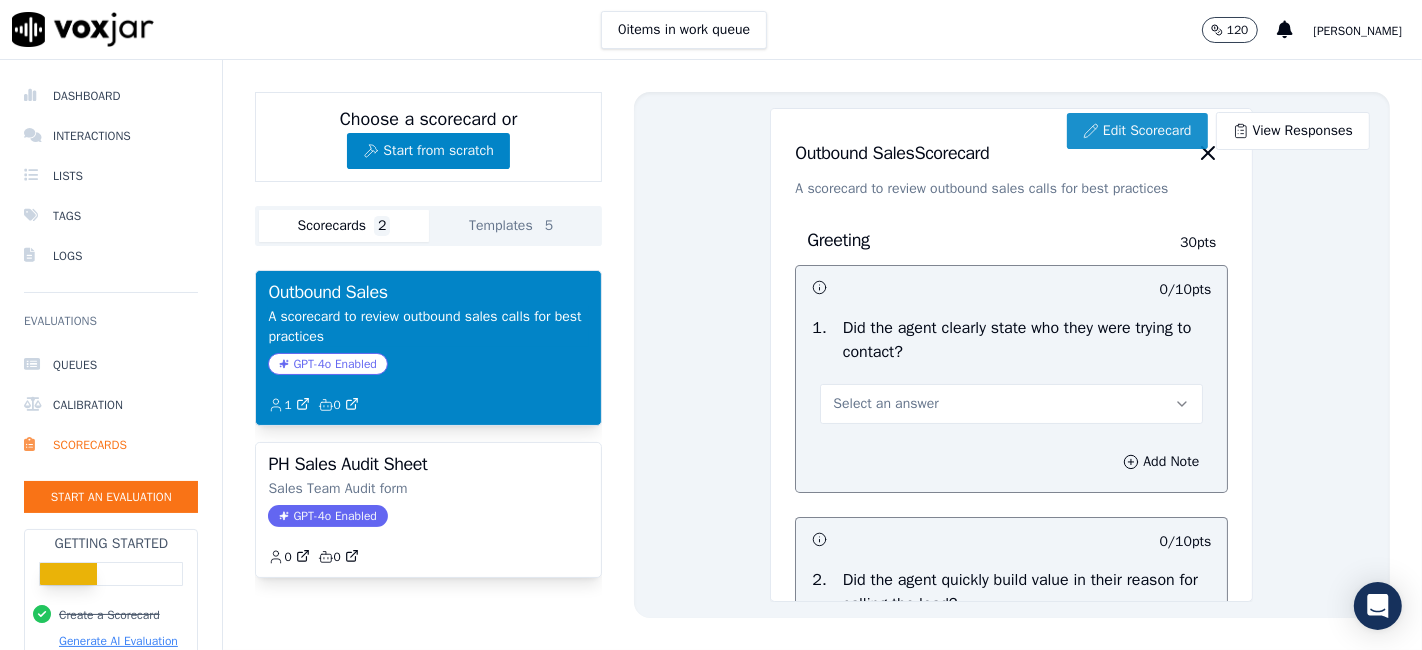 click on "Edit Scorecard" at bounding box center (1137, 131) 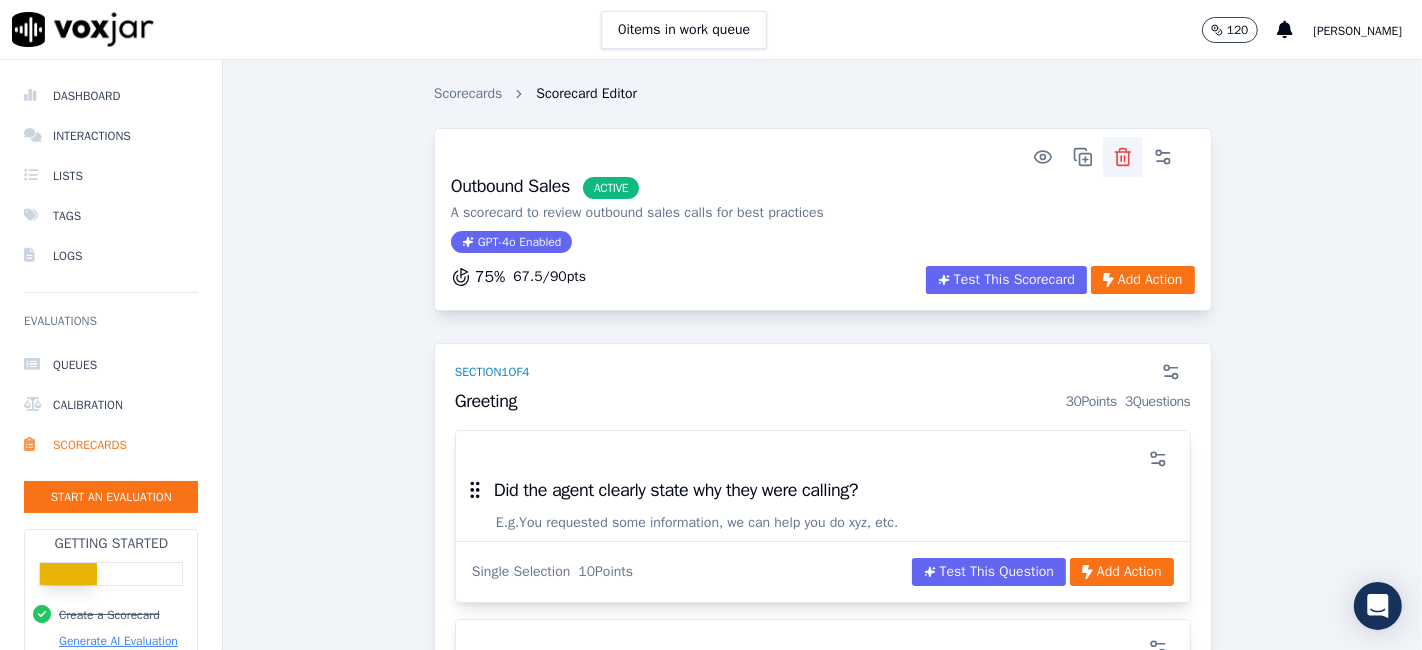 click 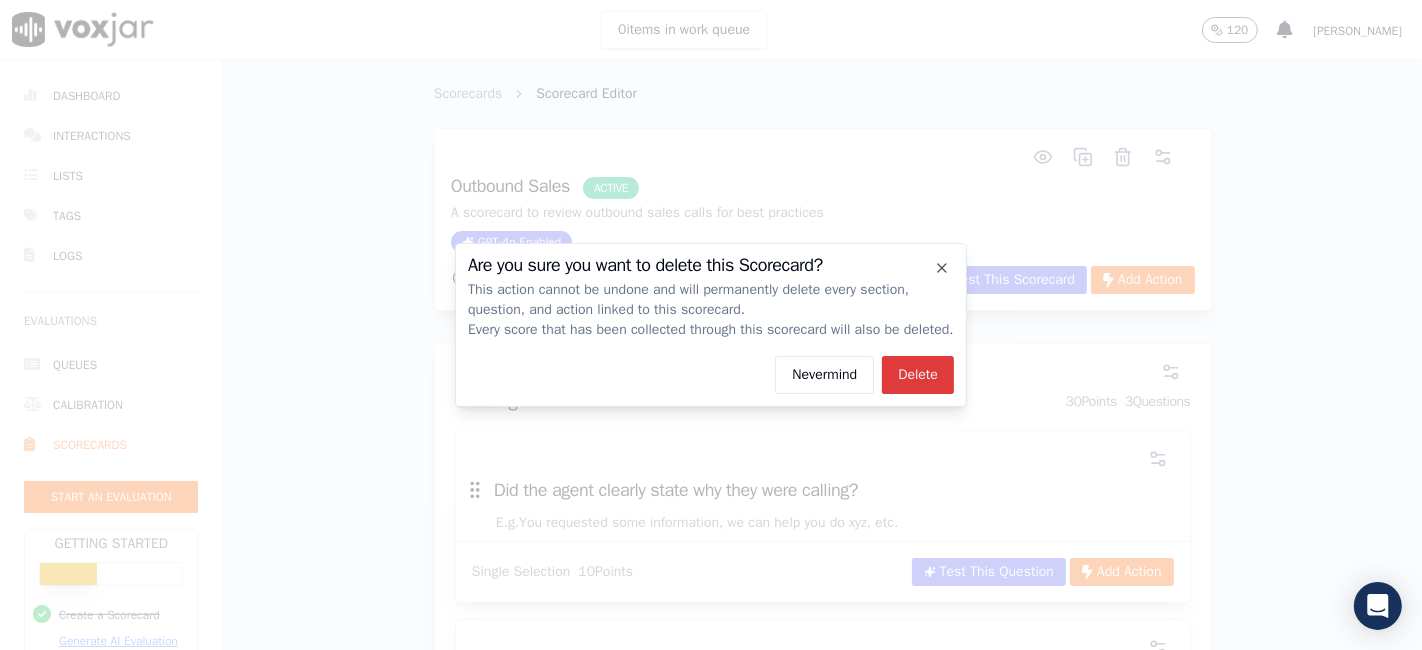 click on "Delete" 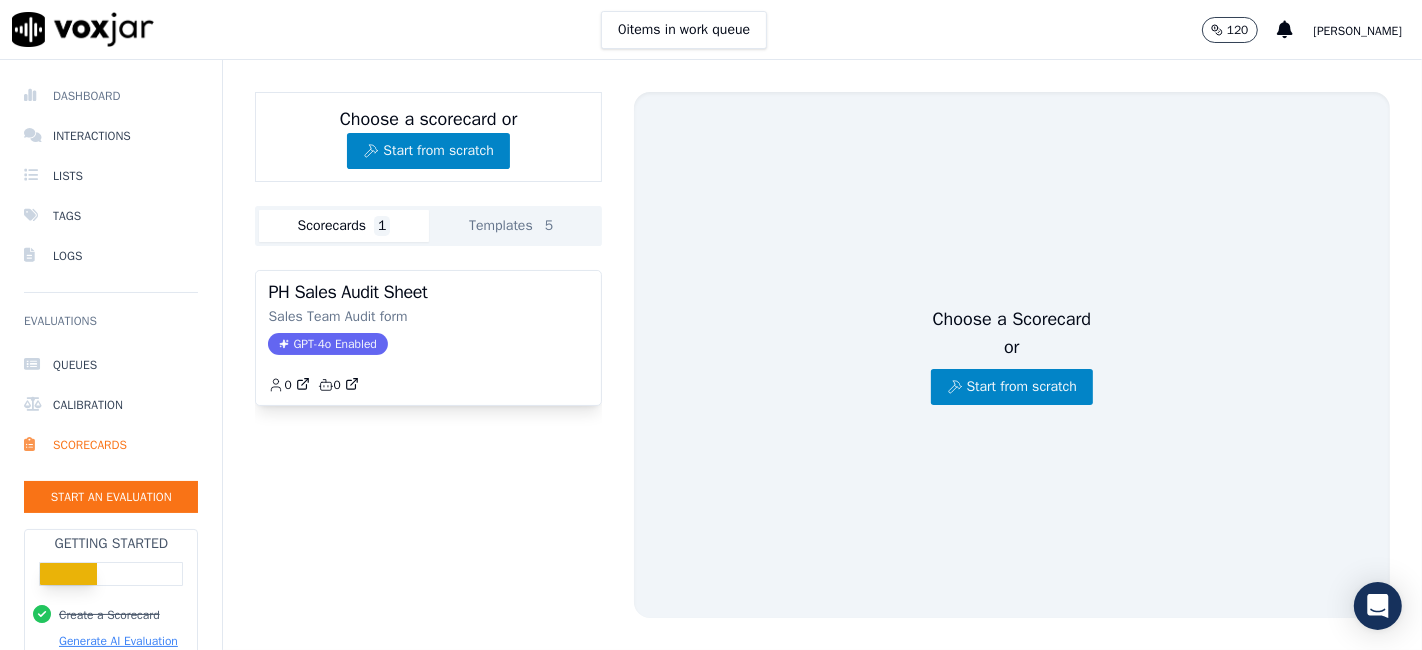 click on "Dashboard" at bounding box center (111, 96) 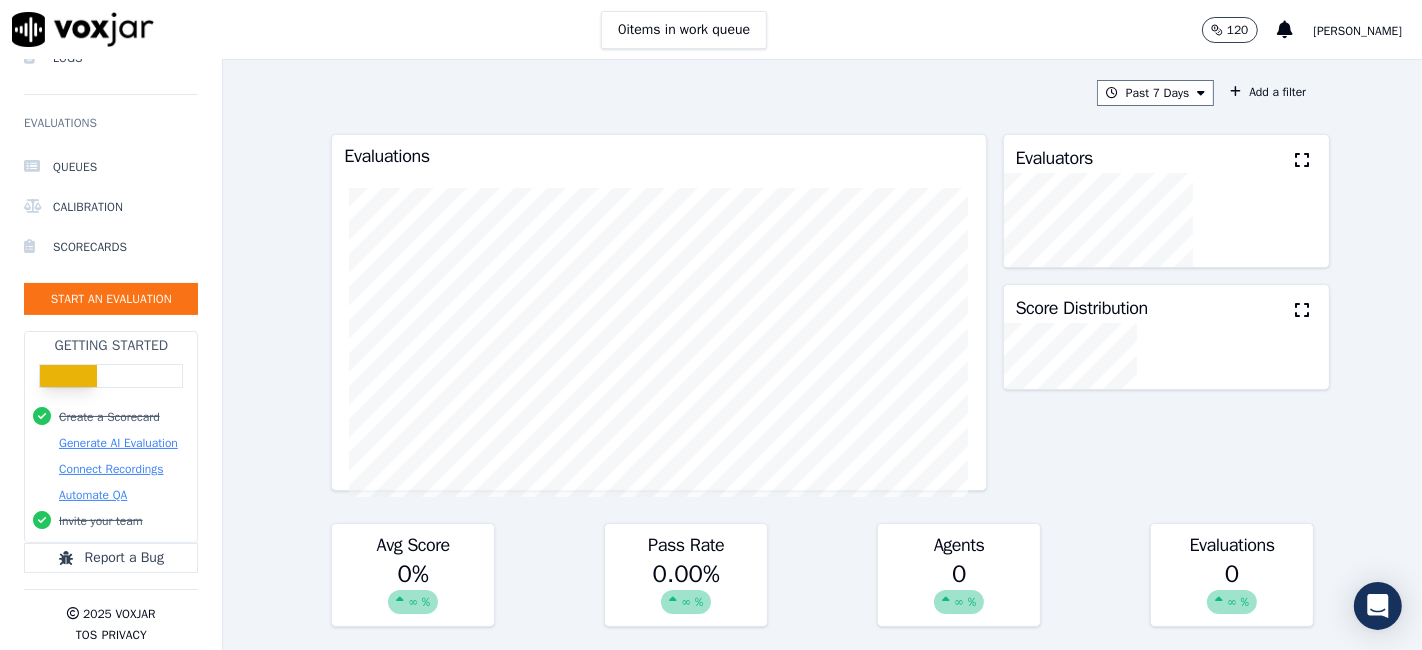 scroll, scrollTop: 230, scrollLeft: 0, axis: vertical 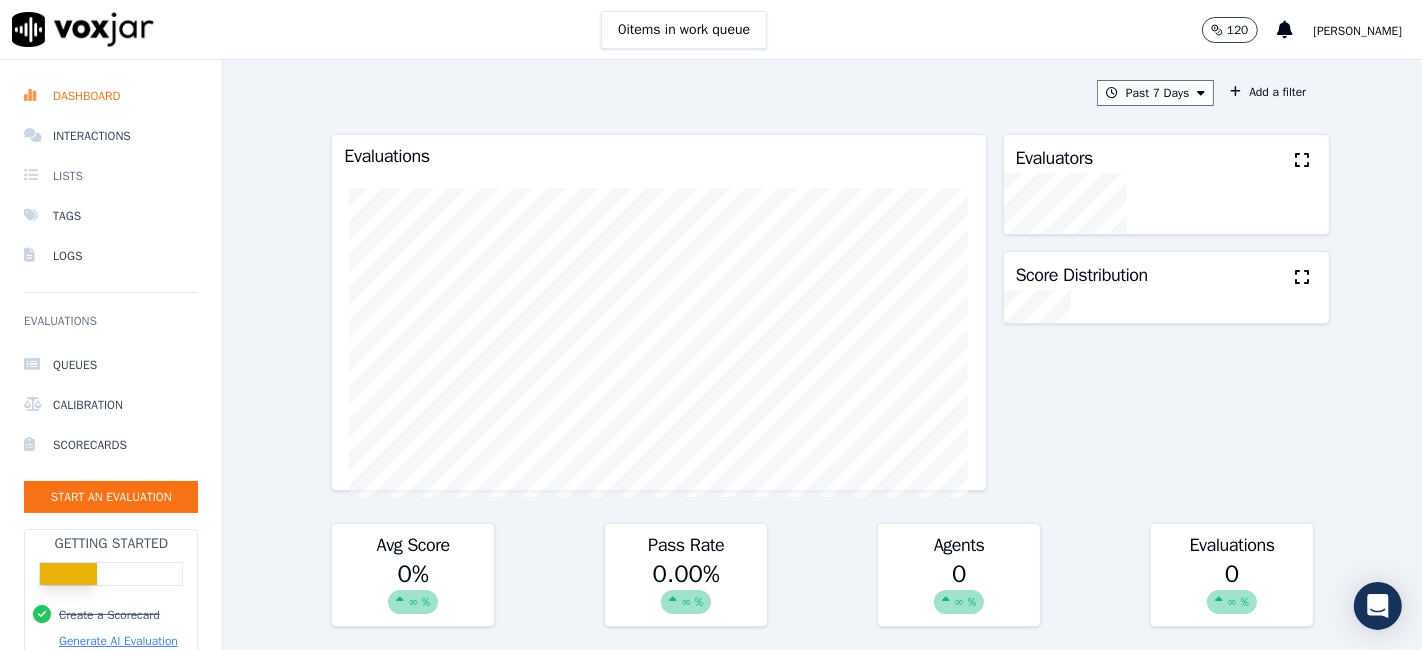 click on "Lists" at bounding box center [111, 176] 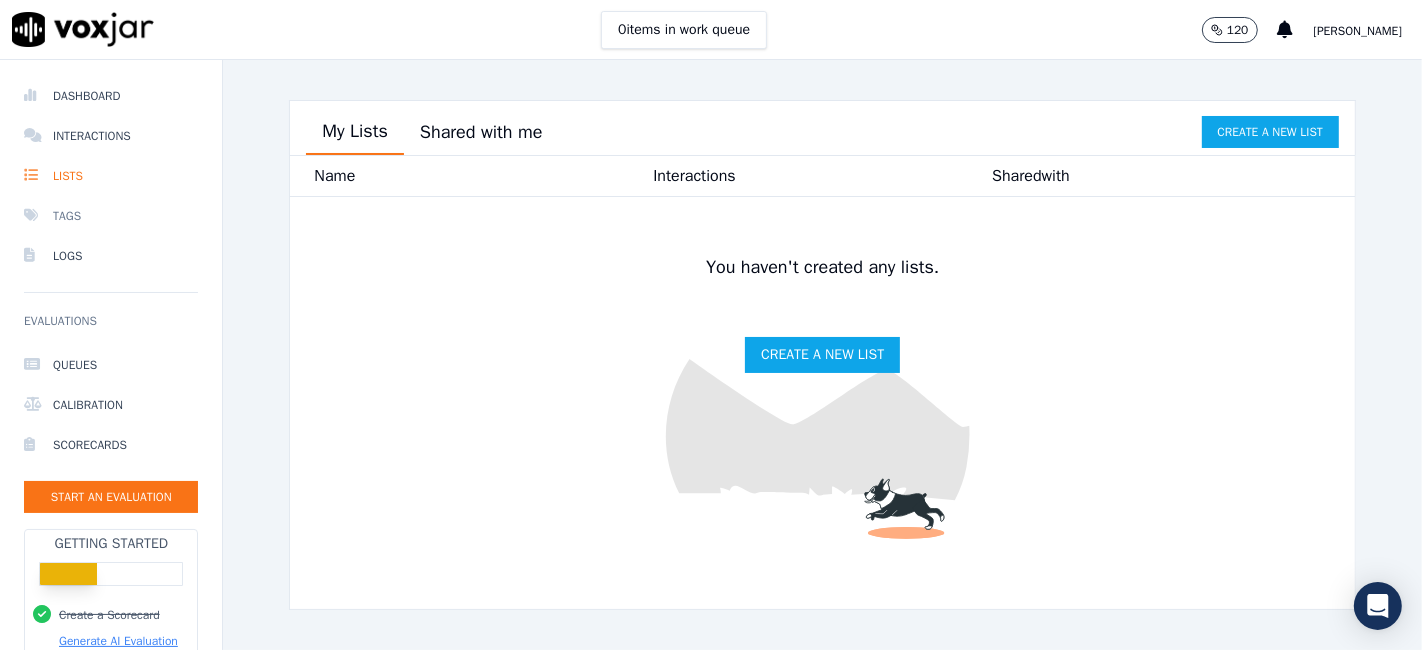 click on "Tags" at bounding box center (111, 216) 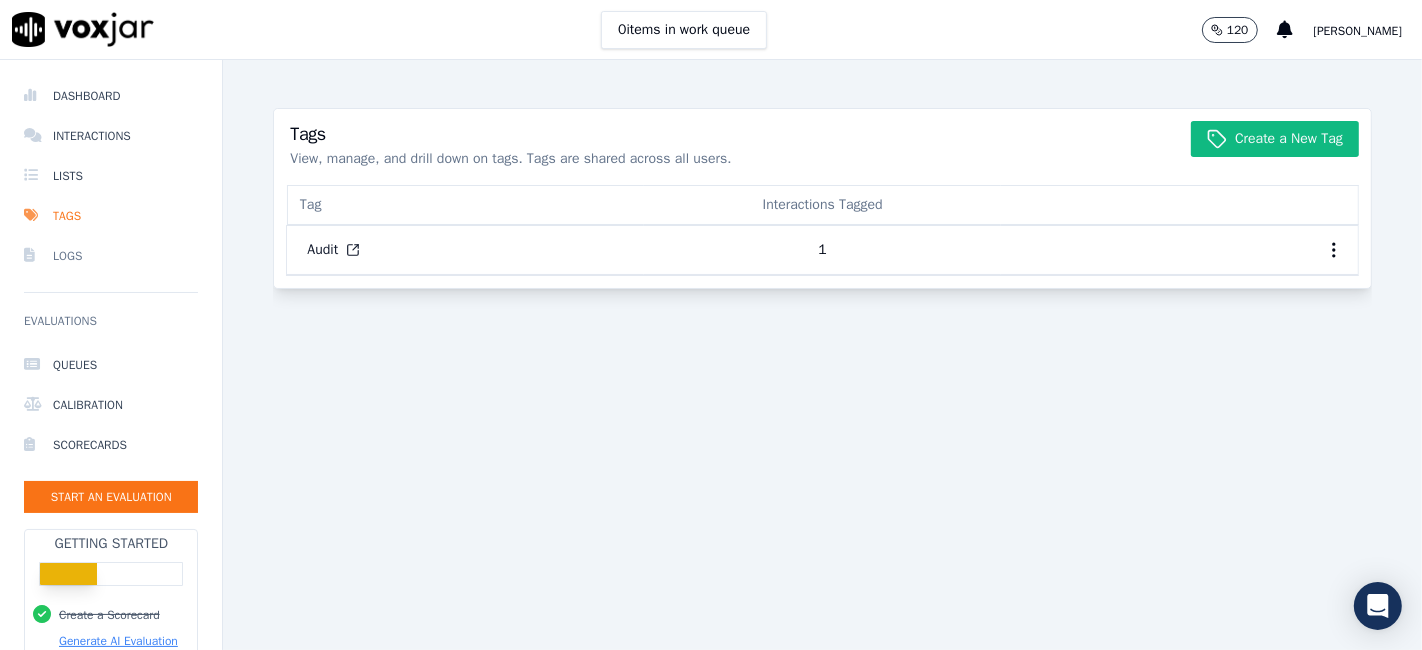 click on "Logs" at bounding box center [111, 256] 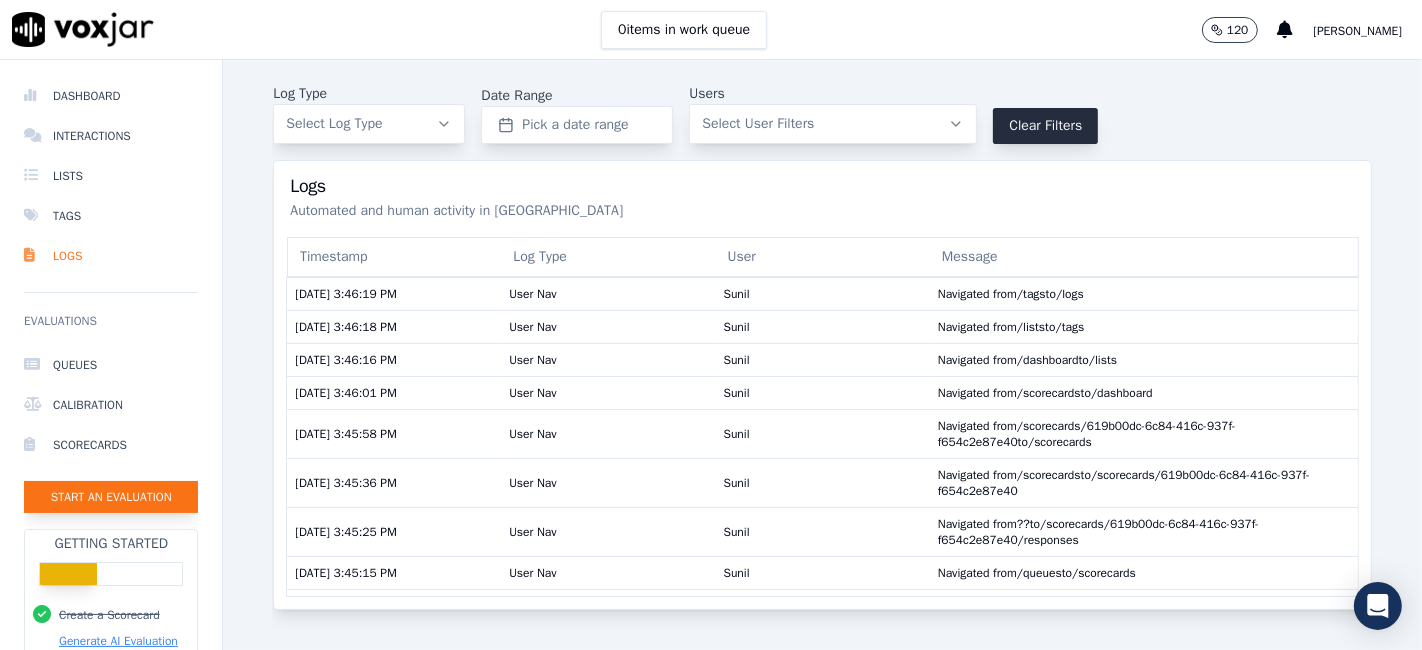 click on "Start an Evaluation" 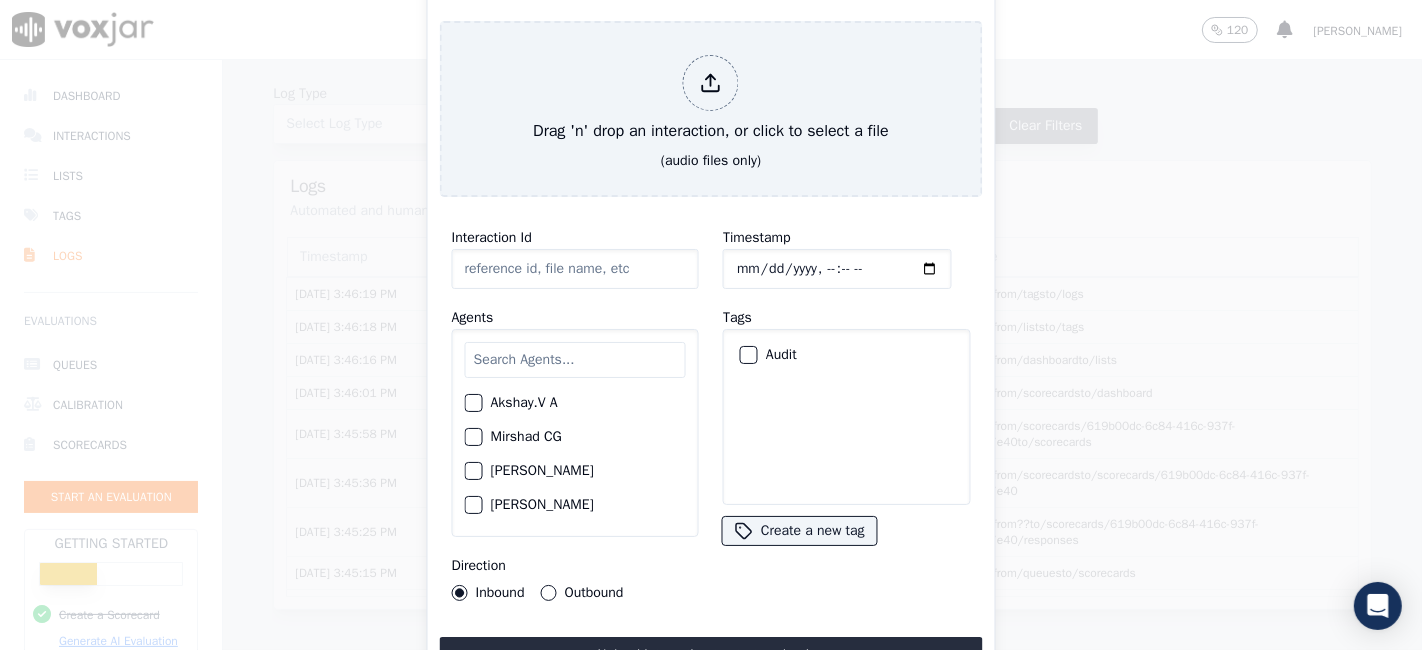 click on "Outbound" at bounding box center [582, 593] 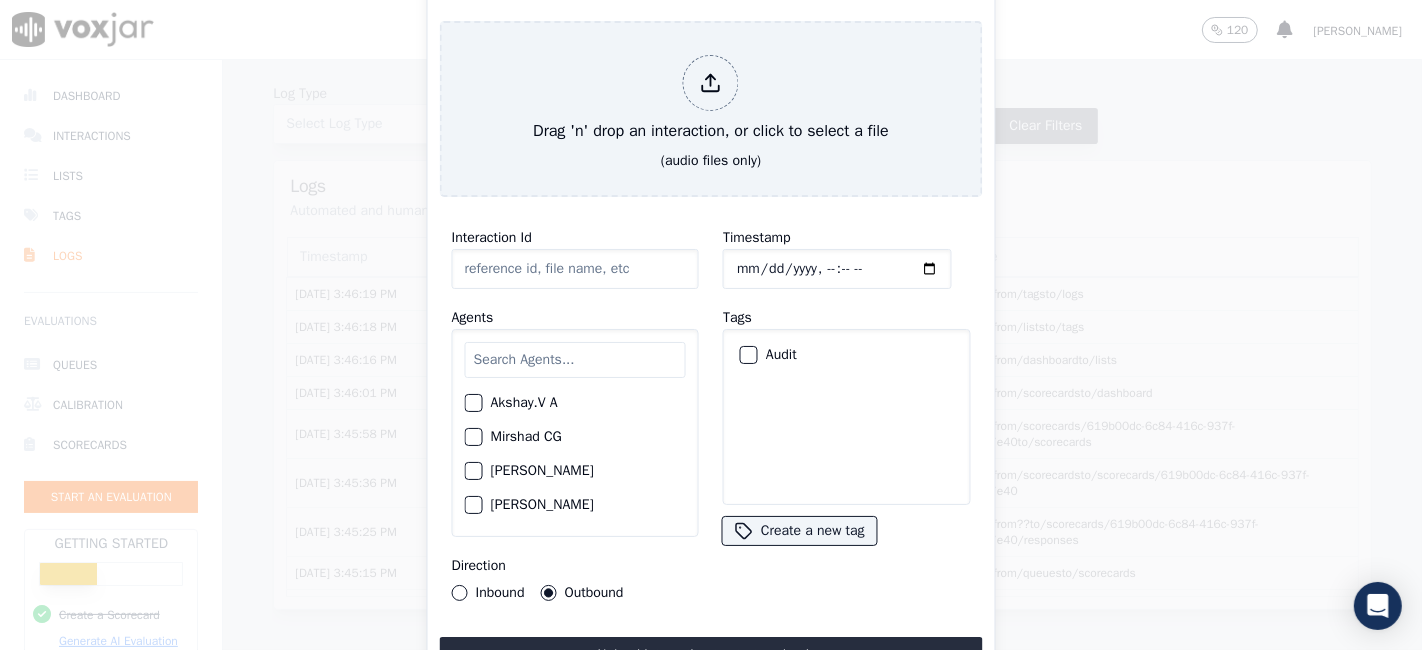 click on "Timestamp       Tags     Audit
Create a new tag" at bounding box center [846, 413] 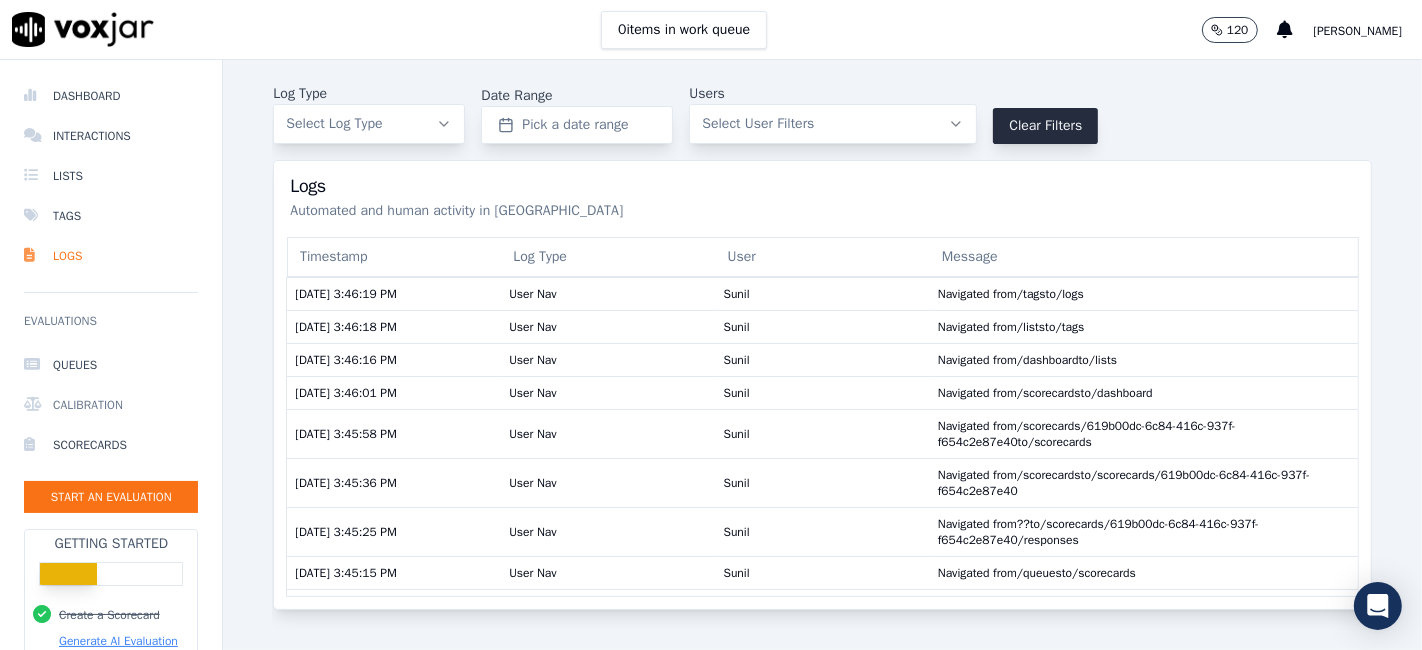 click on "Calibration" at bounding box center [111, 405] 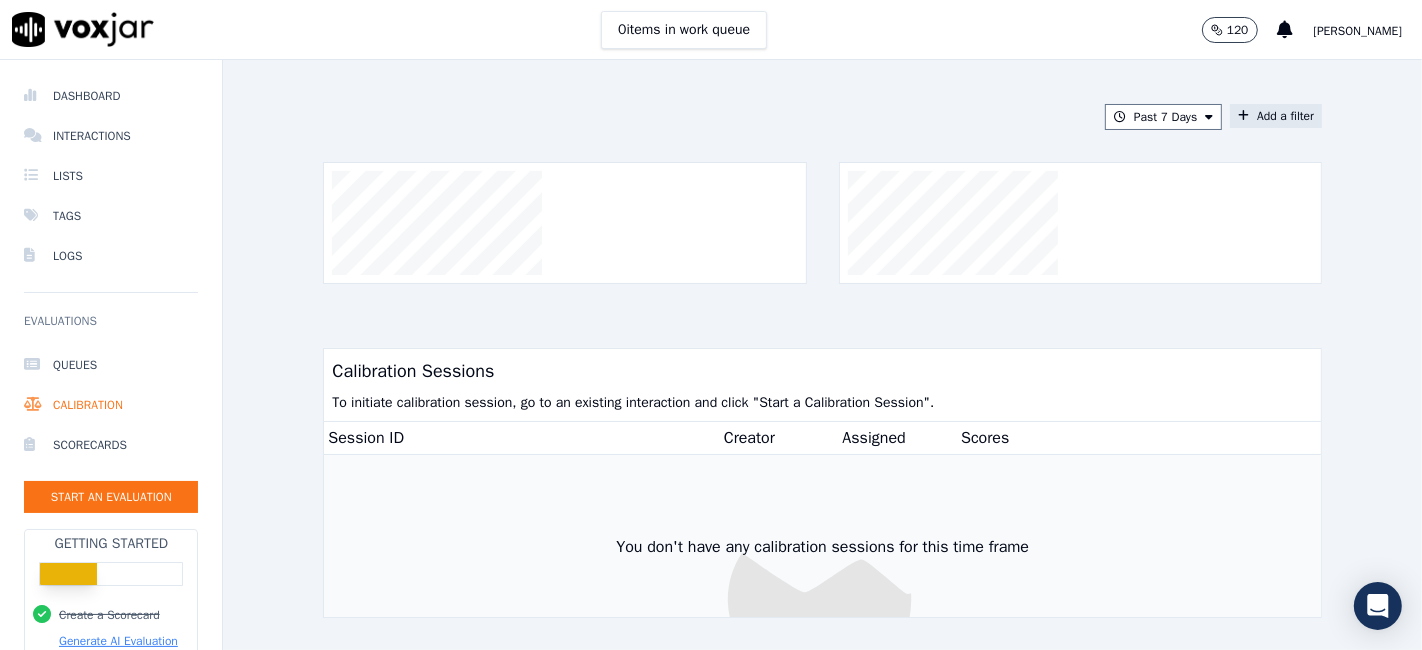 click on "Add a filter" at bounding box center (1276, 116) 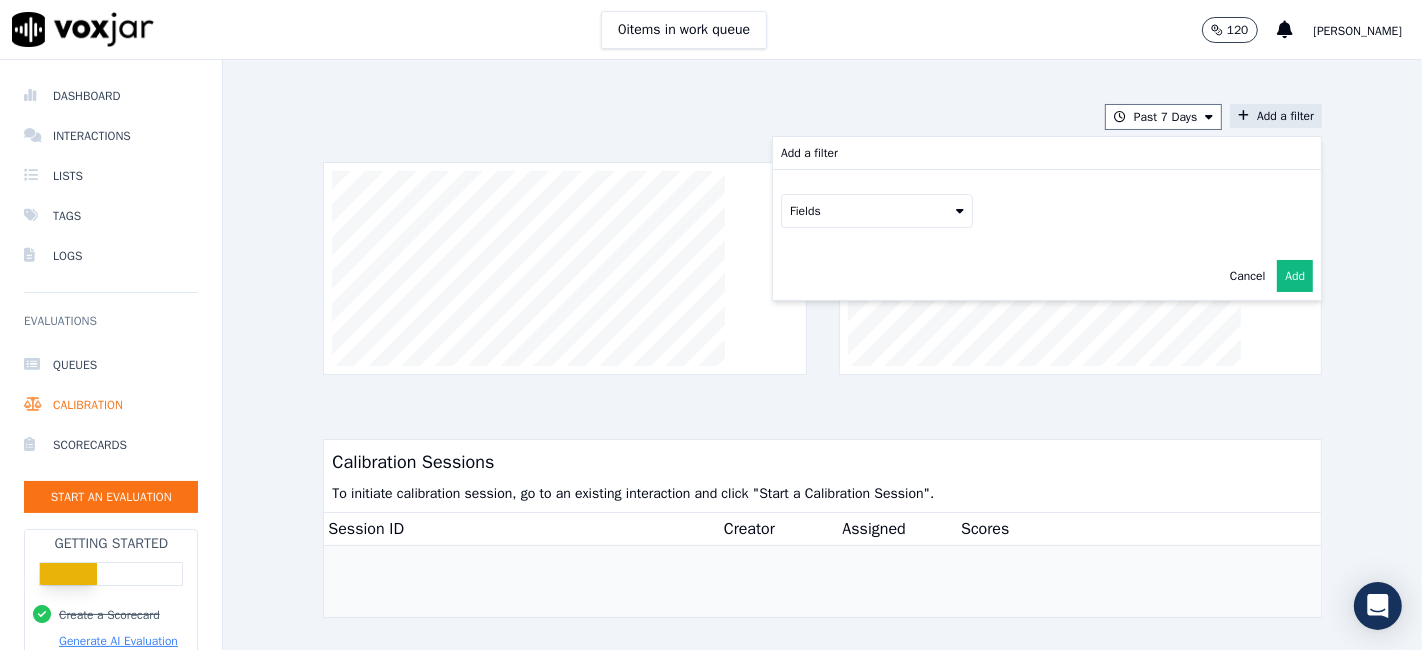 click on "Fields" at bounding box center [877, 211] 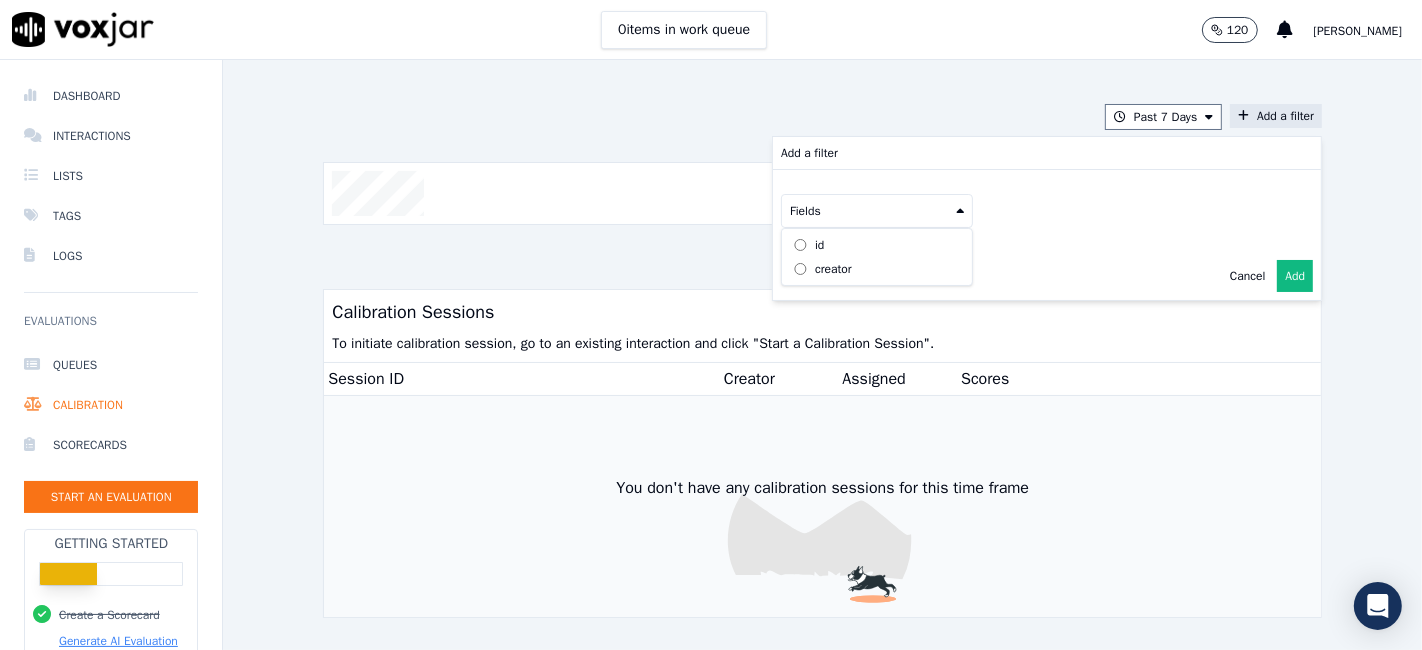 click on "id" at bounding box center (877, 245) 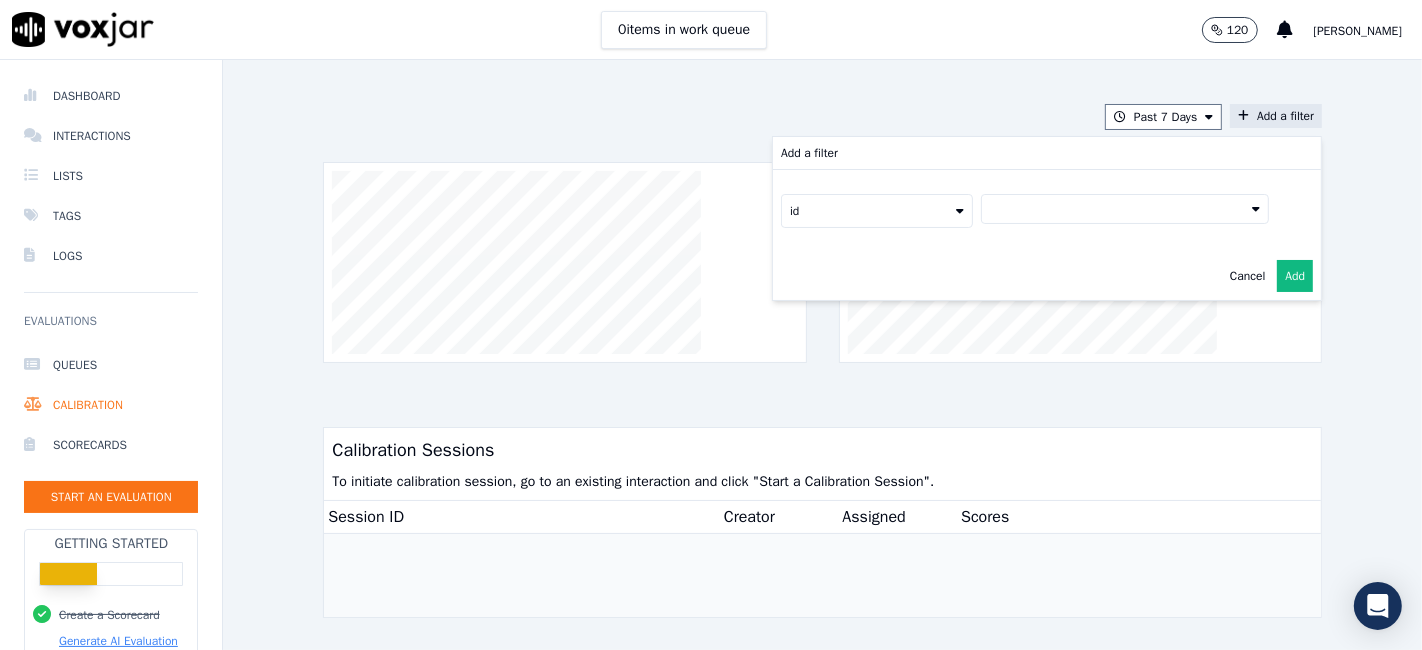 click at bounding box center (1125, 209) 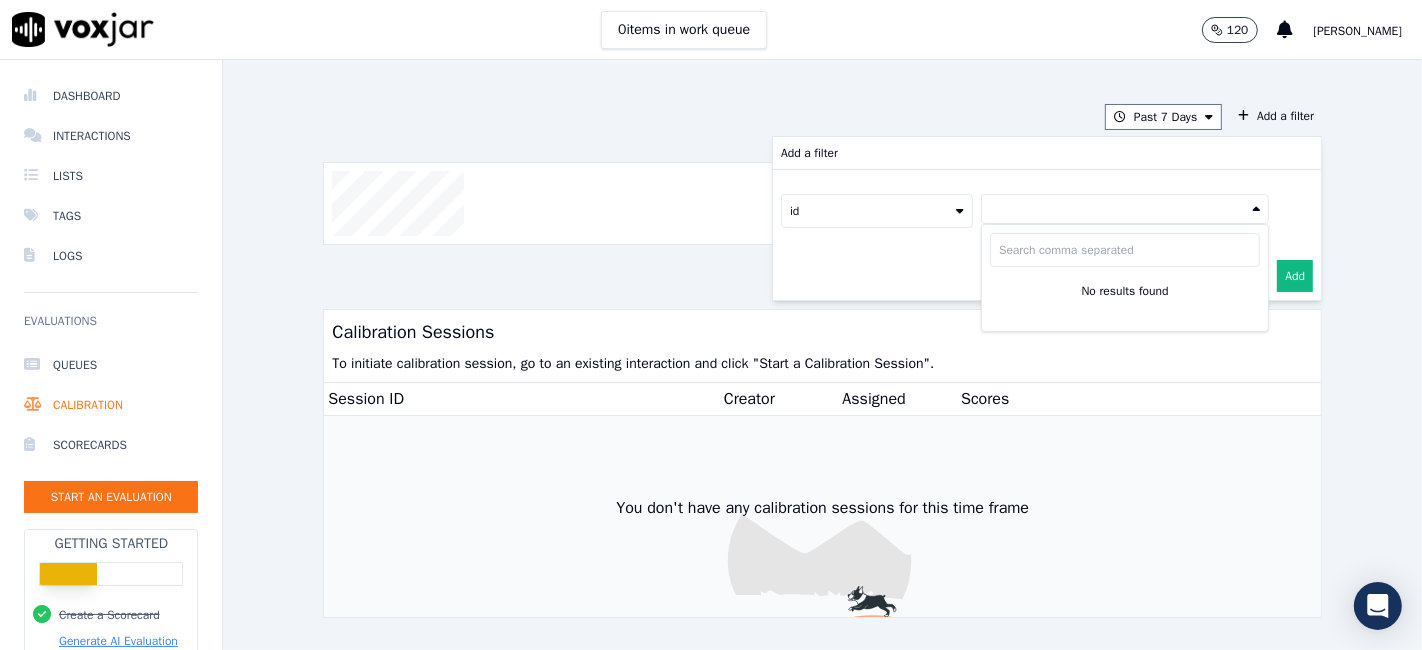 click on "Past 7 Days
Add a filter
Add a filter       id             No results found     Cancel   Add               Calibration Sessions   To initiate  calibration session, go to an existing interaction and click "Start a Calibration Session".   Session ID   Creator   Assigned   Scores   You don't have any calibration sessions for this time frame" at bounding box center (822, 355) 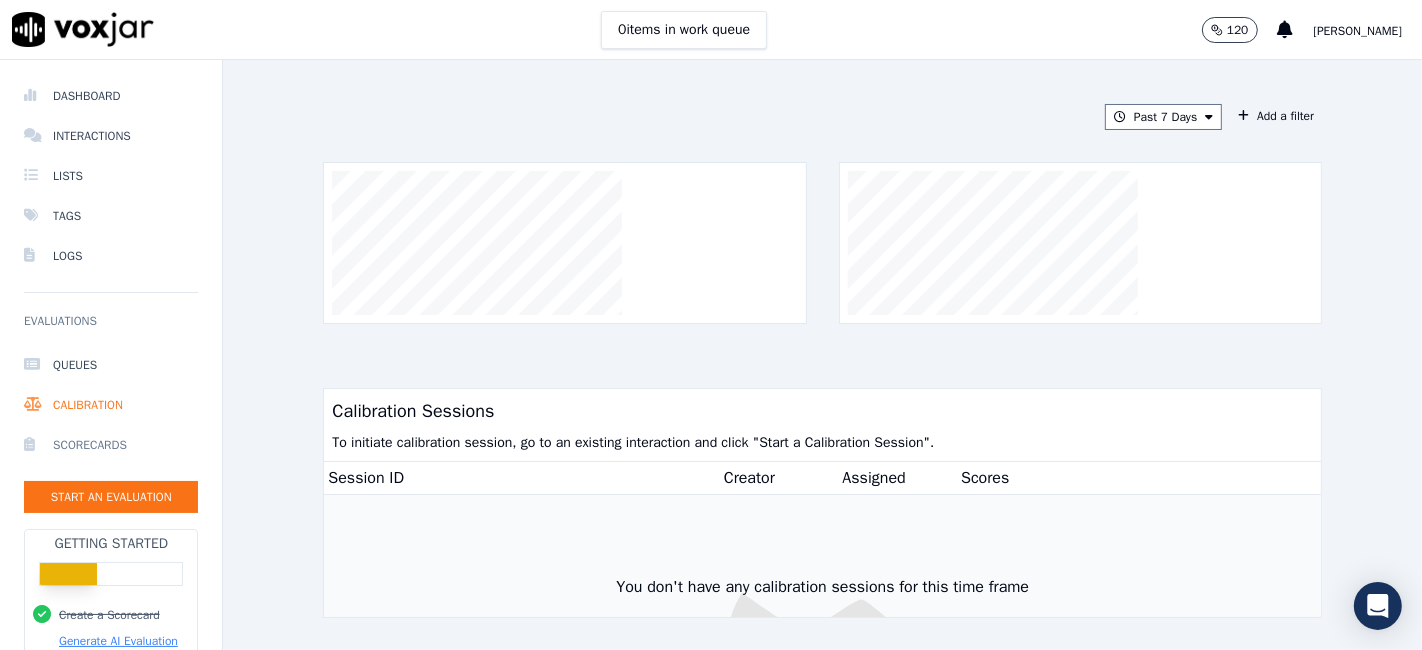 click on "Scorecards" at bounding box center (111, 445) 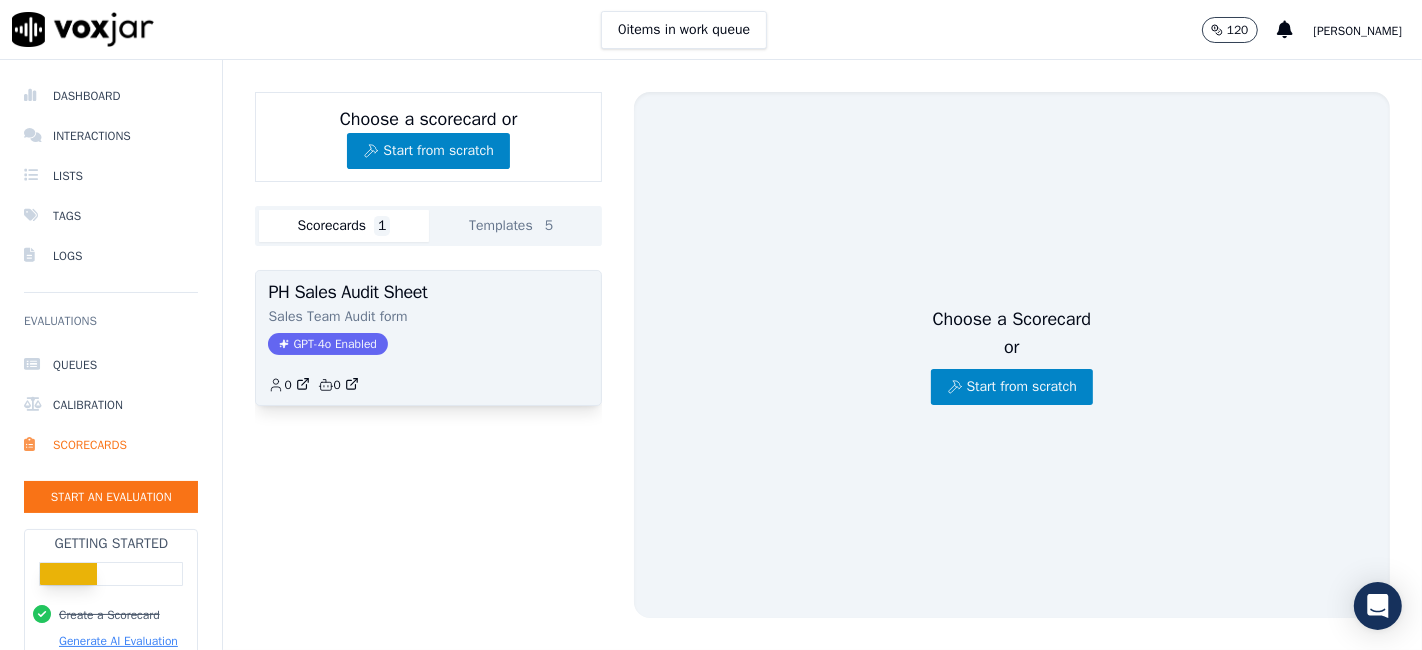 click on "GPT-4o Enabled" 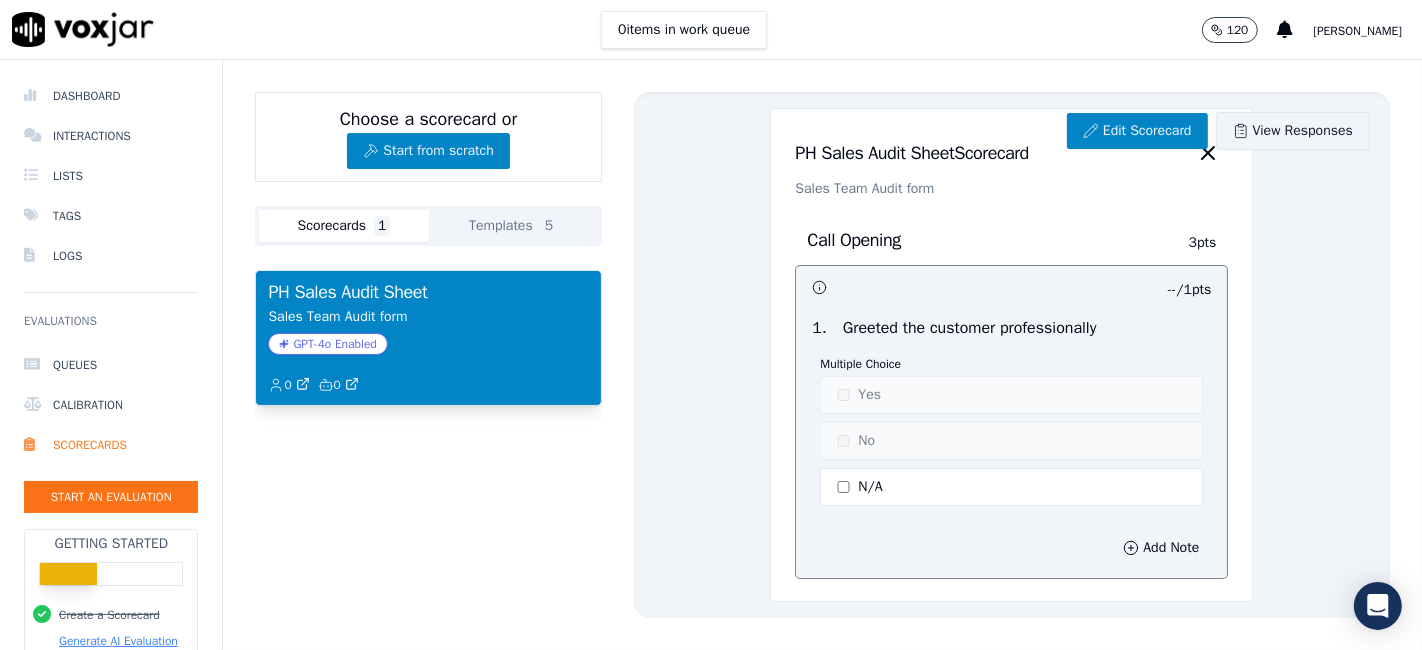 click on "View Responses" at bounding box center (1293, 131) 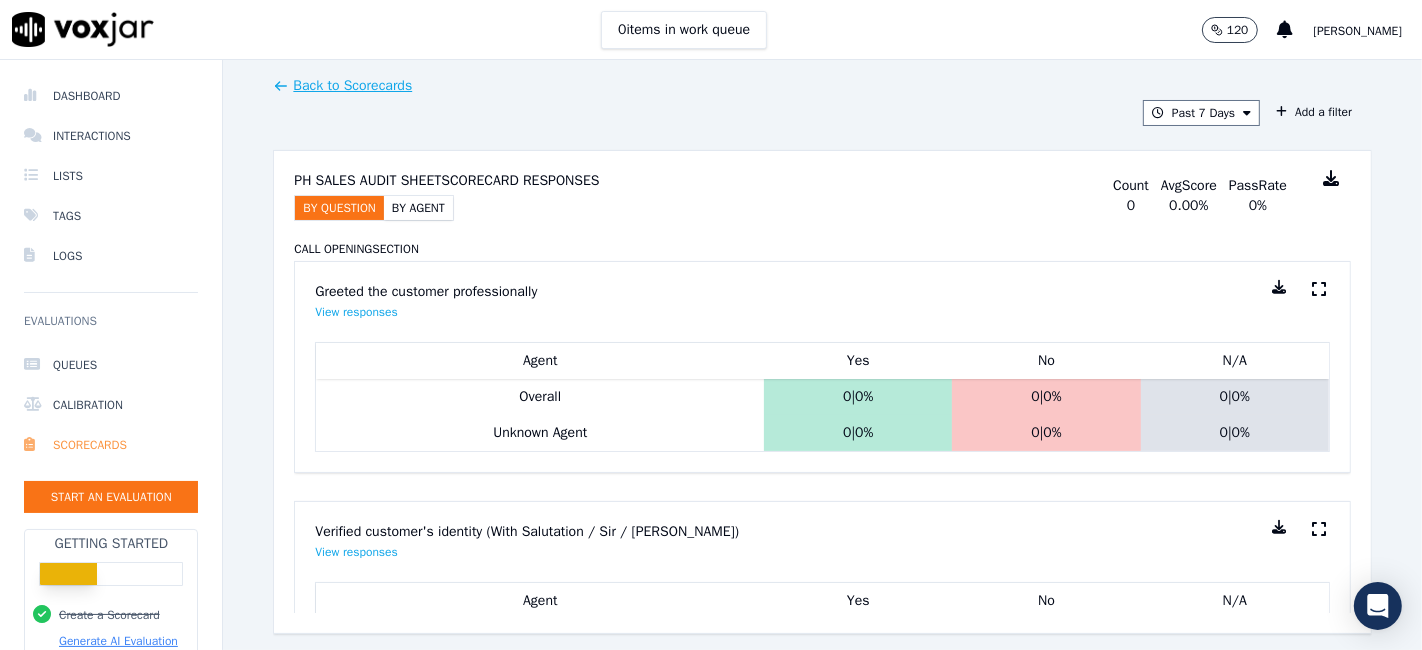 click on "Scorecards" at bounding box center (111, 445) 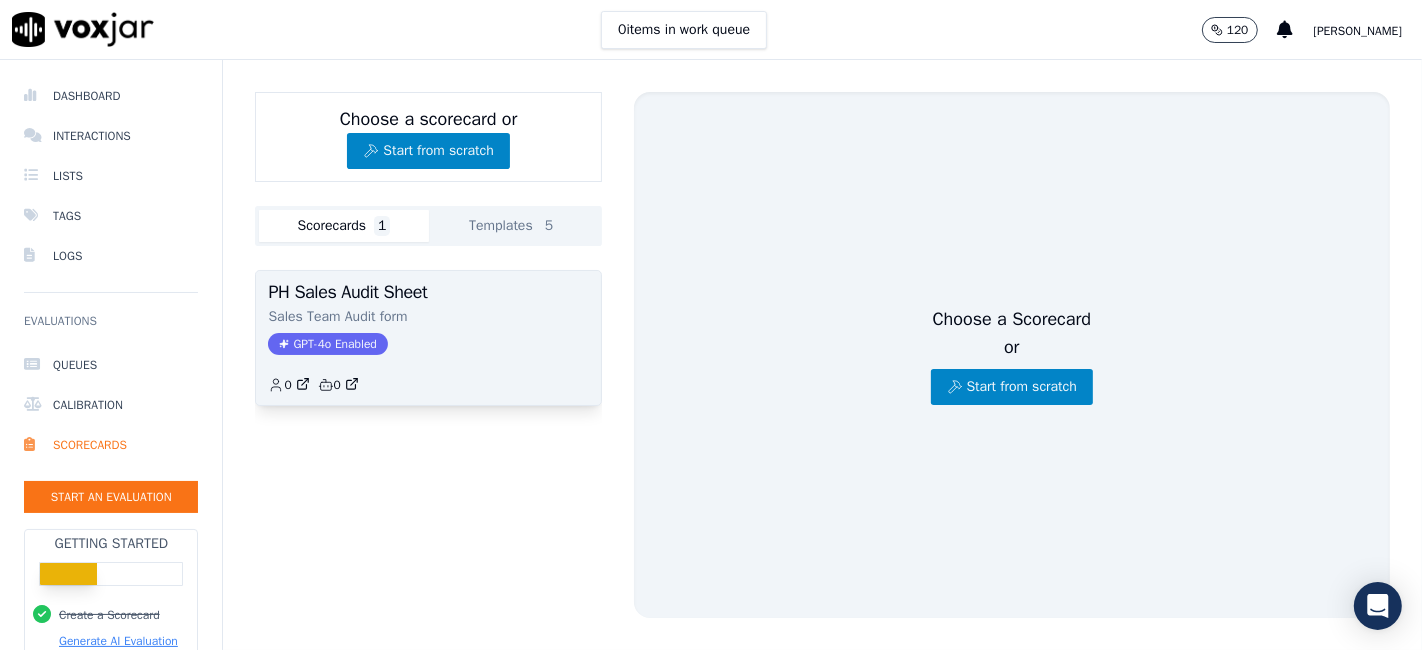 click on "0         0" 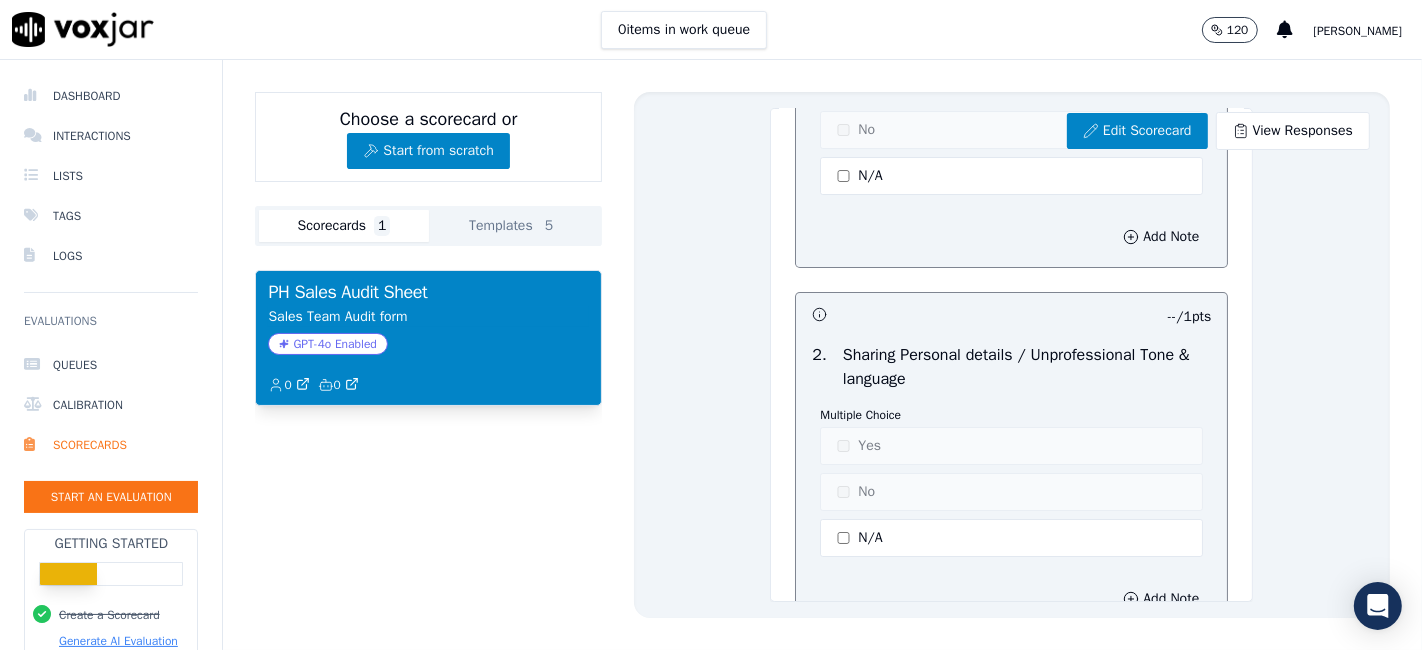 scroll, scrollTop: 6305, scrollLeft: 0, axis: vertical 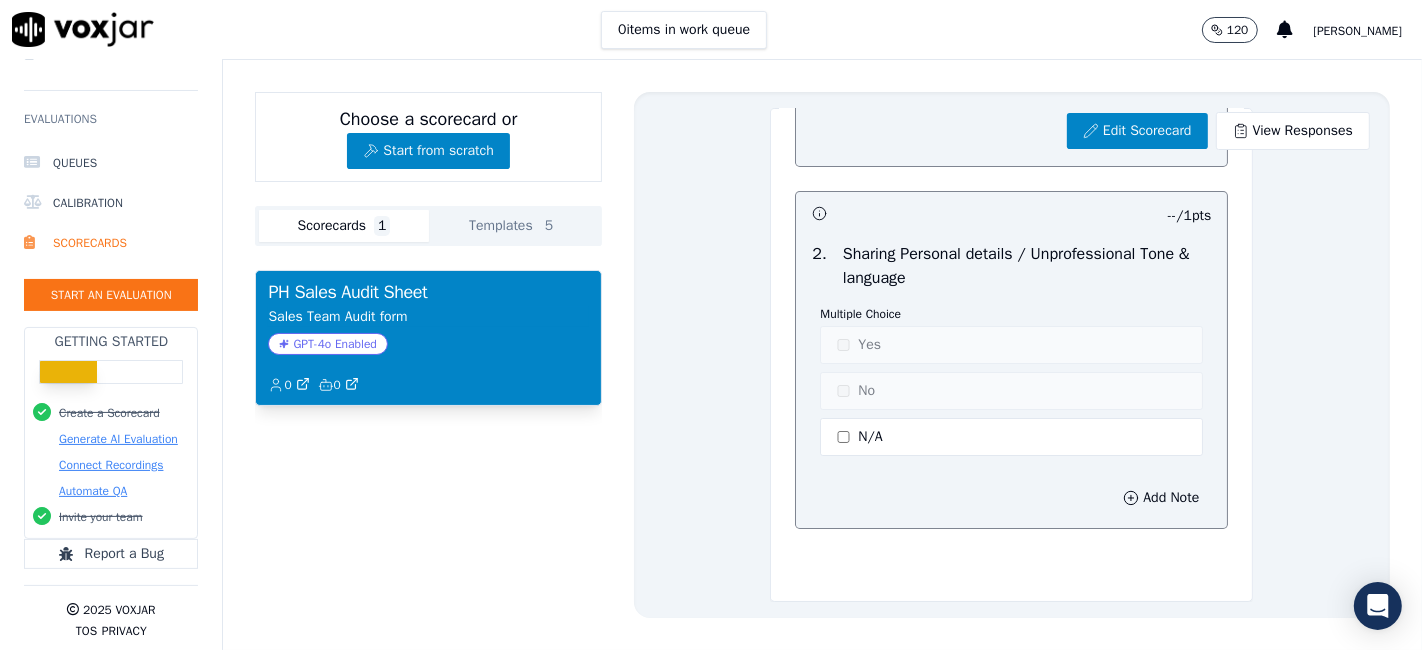 click on "Invite your team" at bounding box center [101, 517] 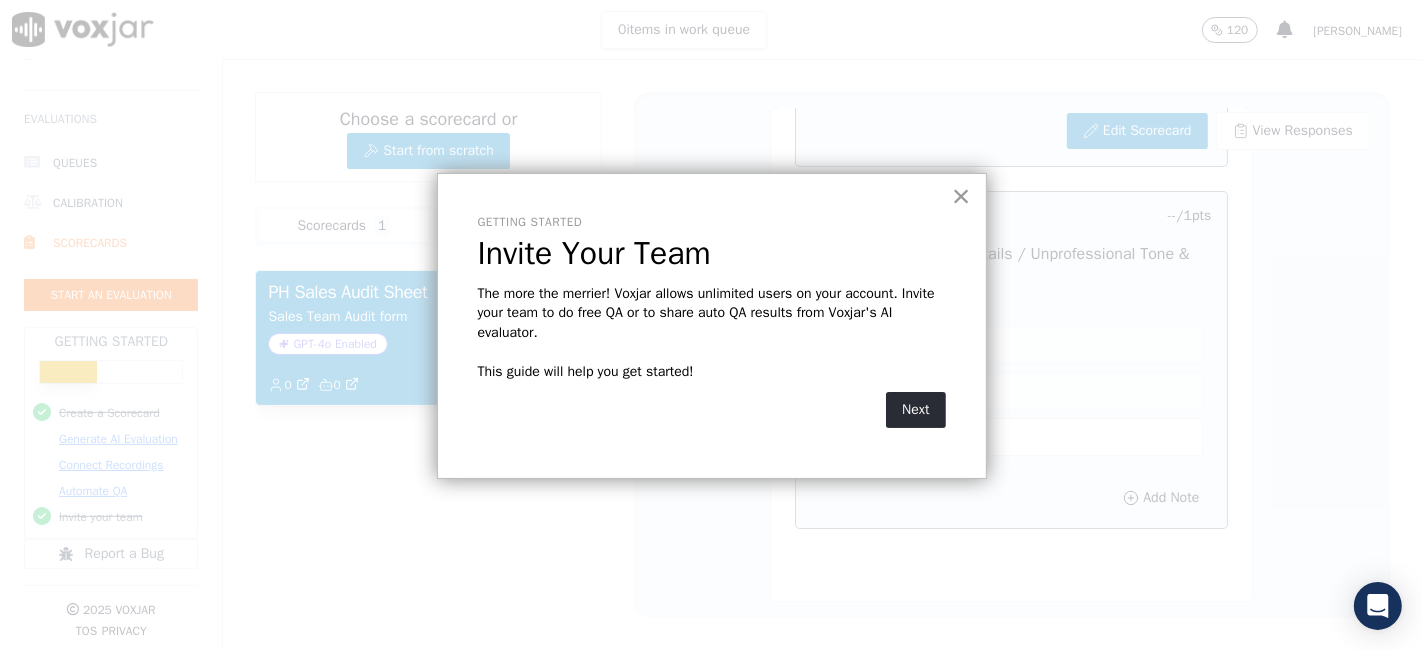 click on "×" at bounding box center (961, 196) 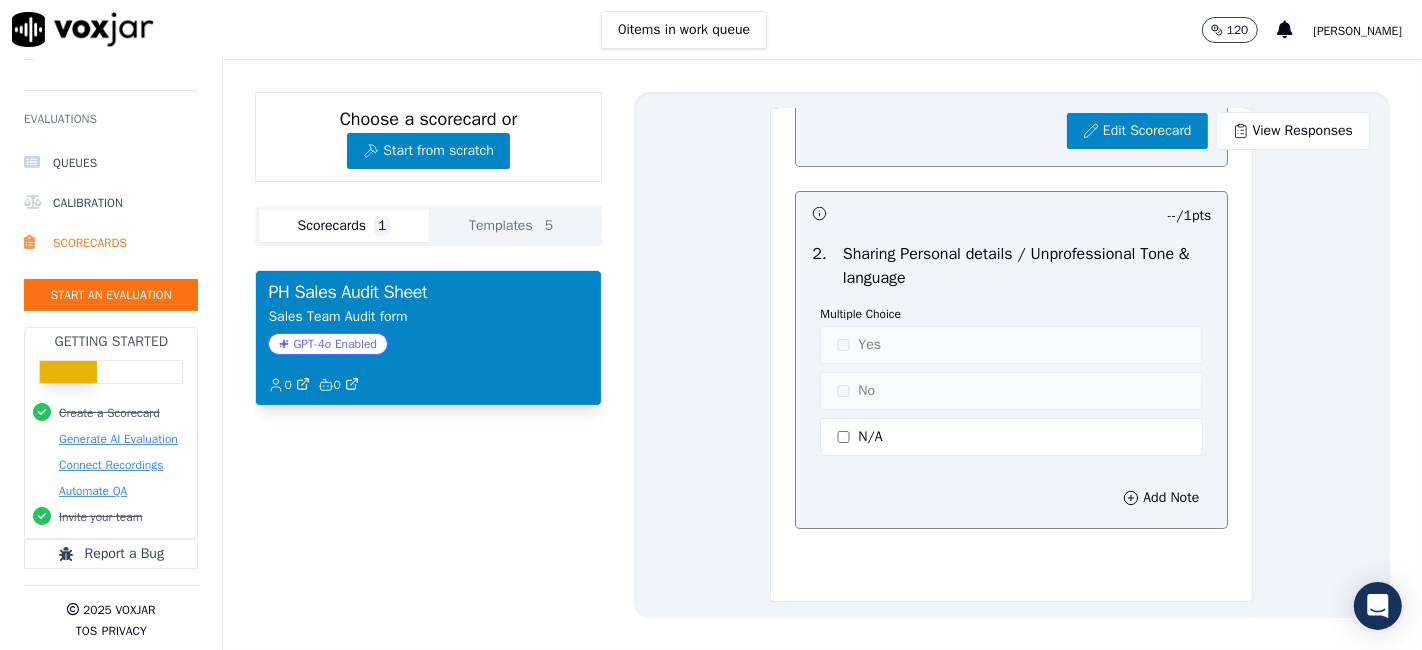 click on "Create a Scorecard" at bounding box center [109, 413] 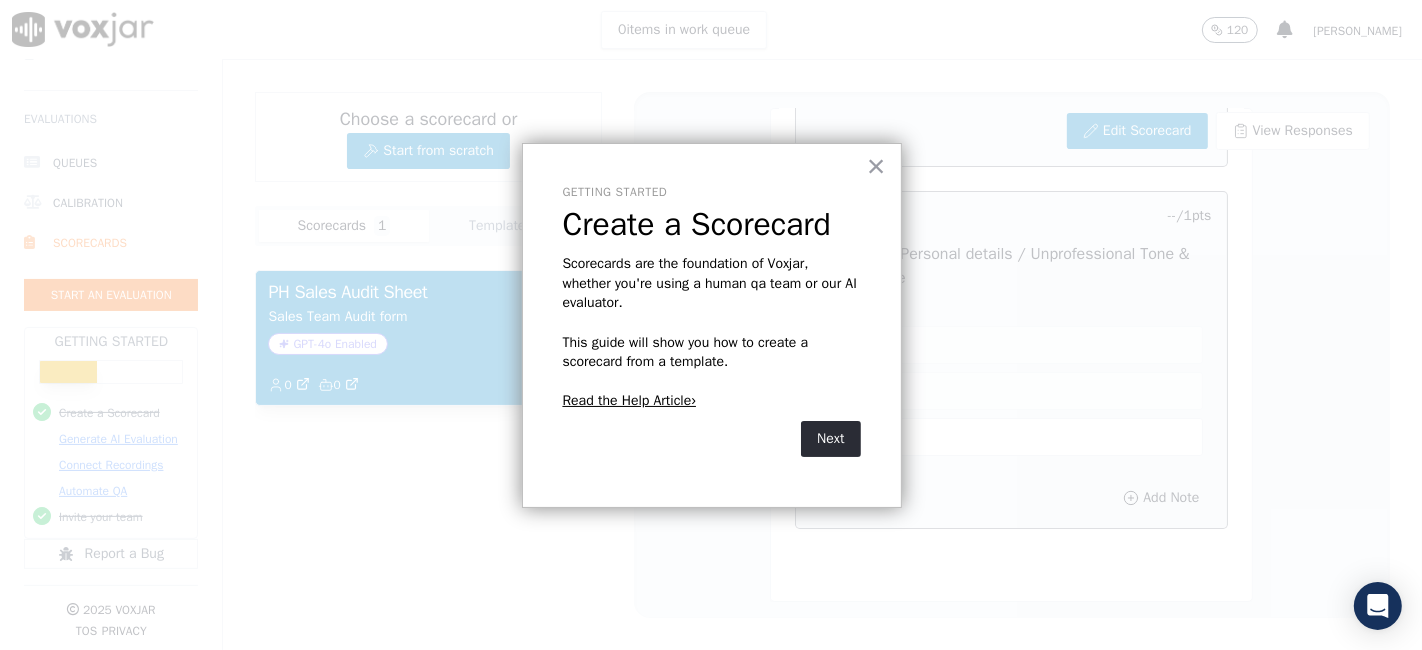 click on "Next" at bounding box center (830, 439) 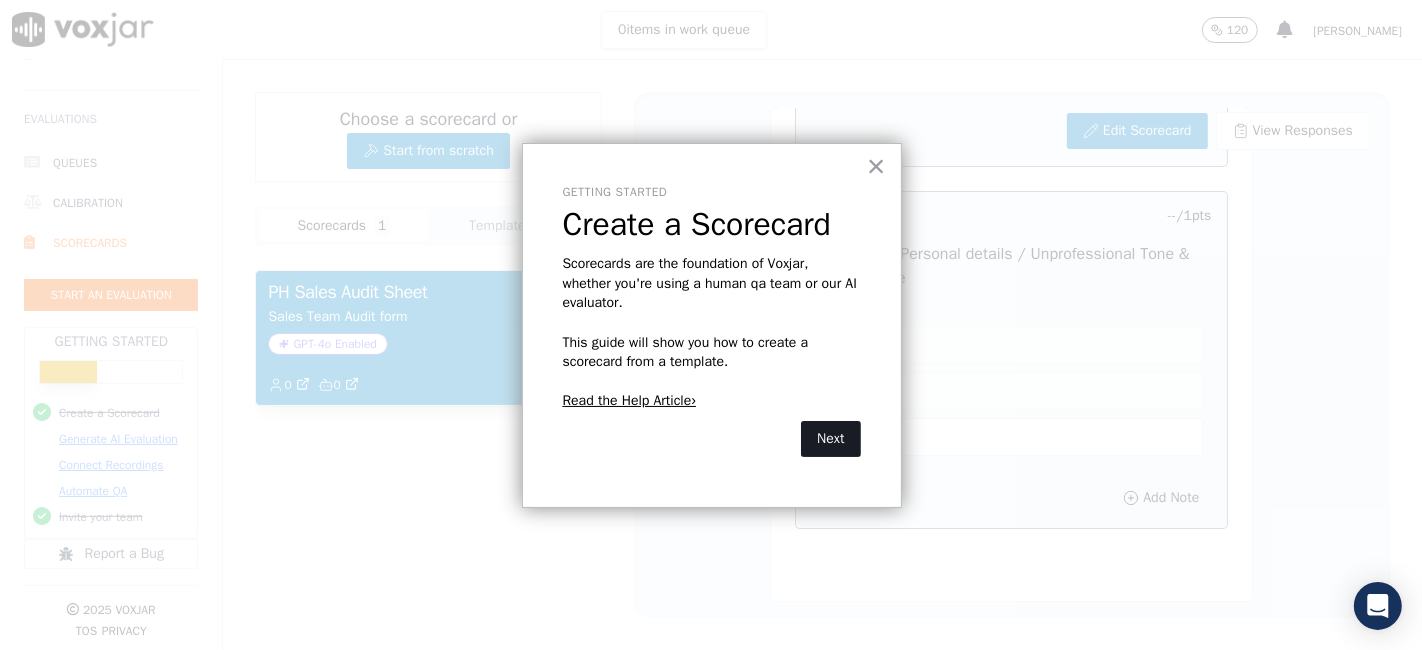 click on "Next" at bounding box center (830, 439) 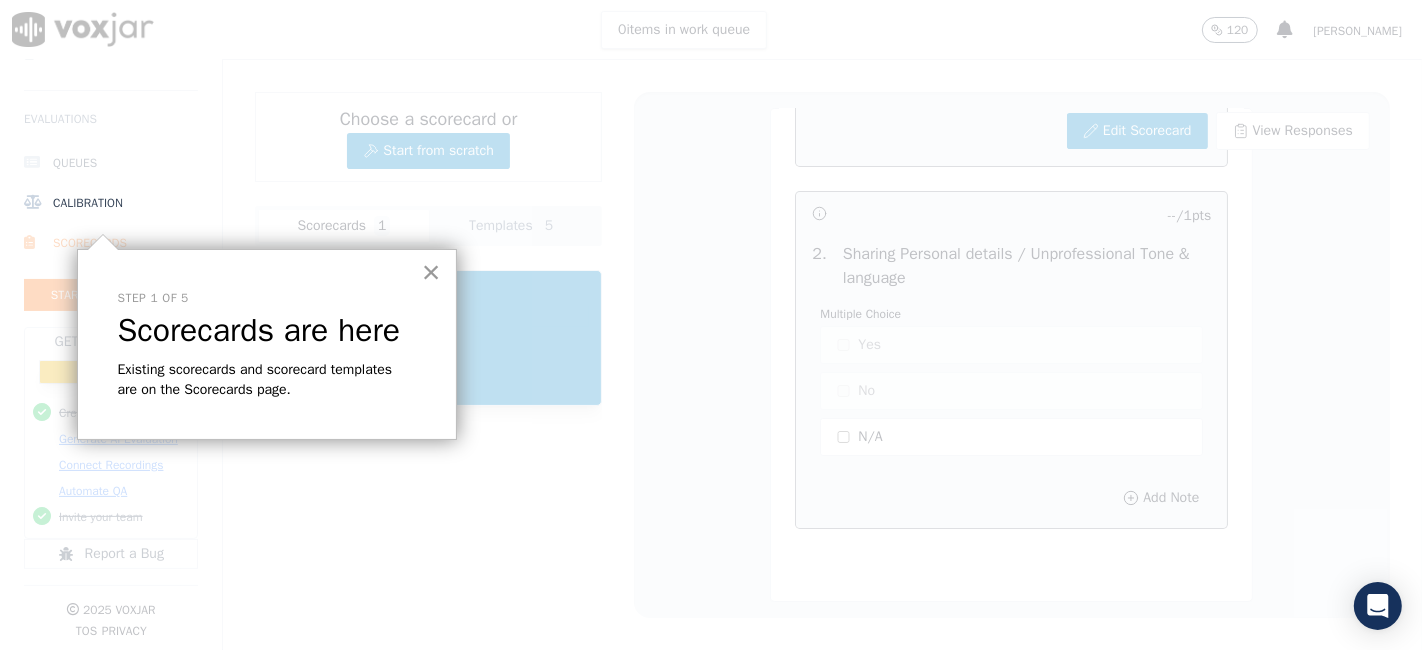 click on "×" at bounding box center [431, 272] 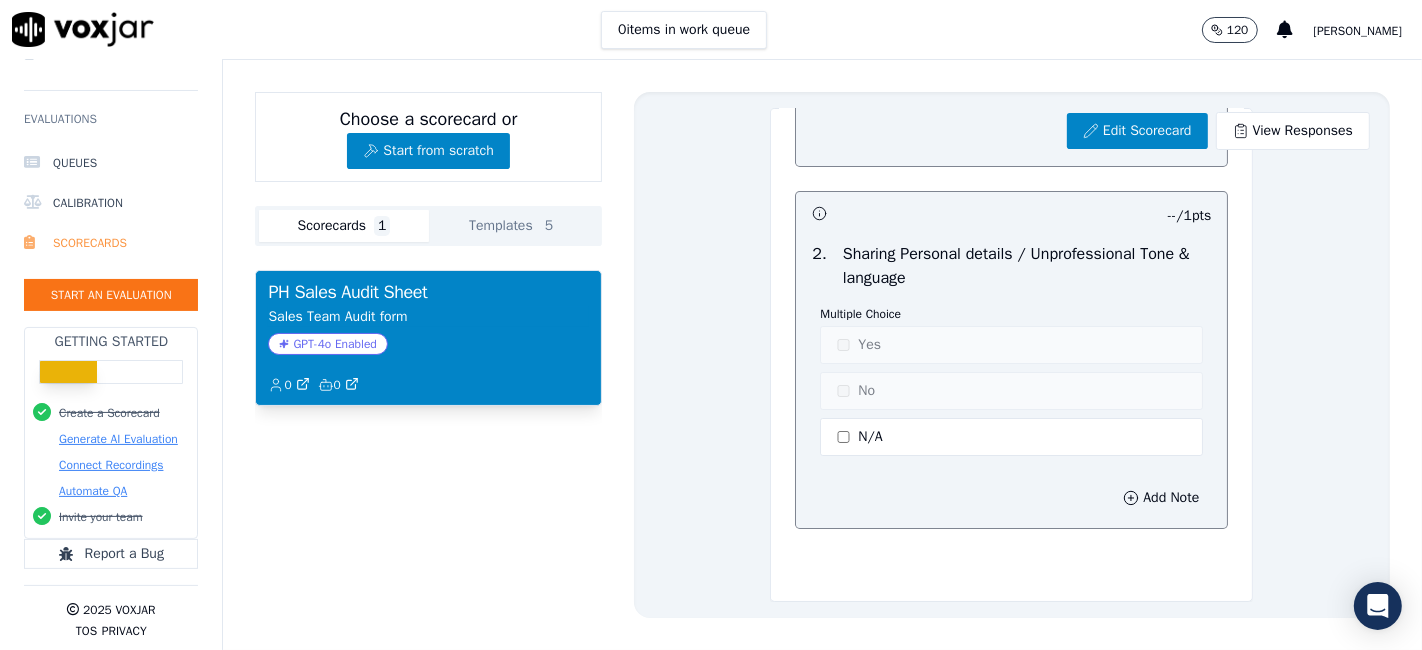 click on "Scorecards" at bounding box center (111, 243) 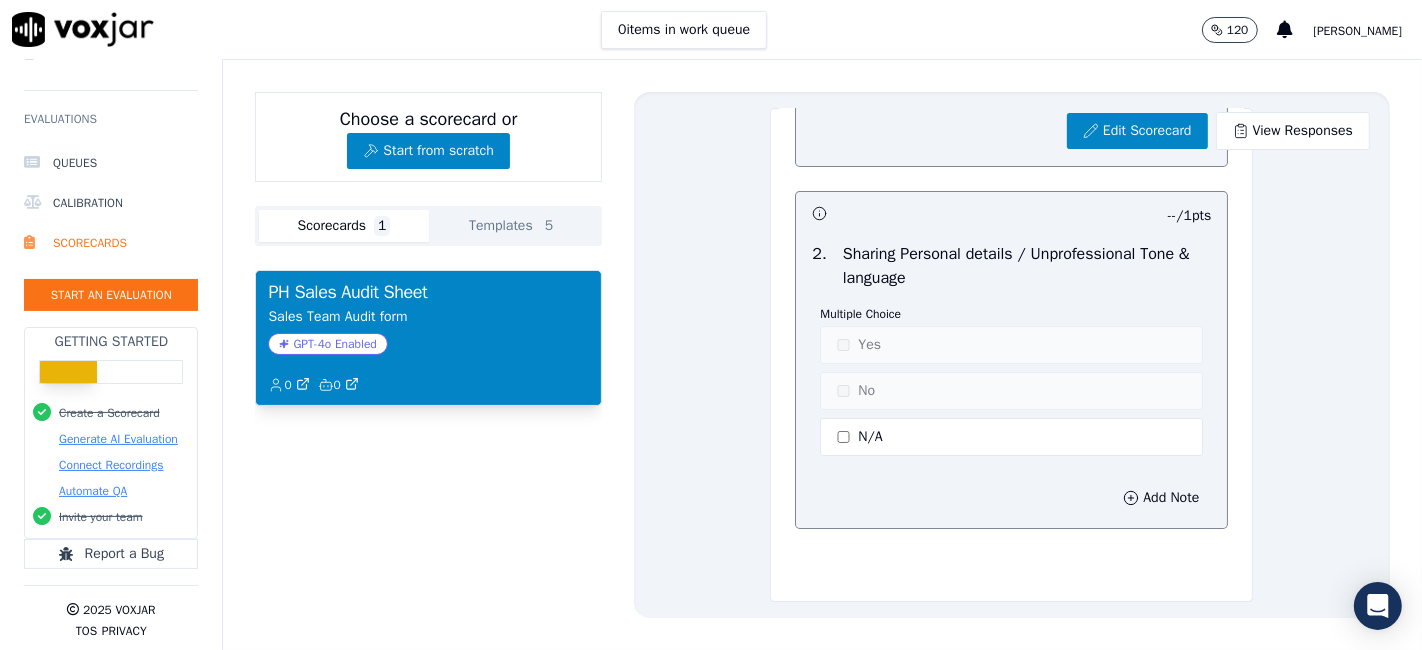 click on "Sales Team Audit form" 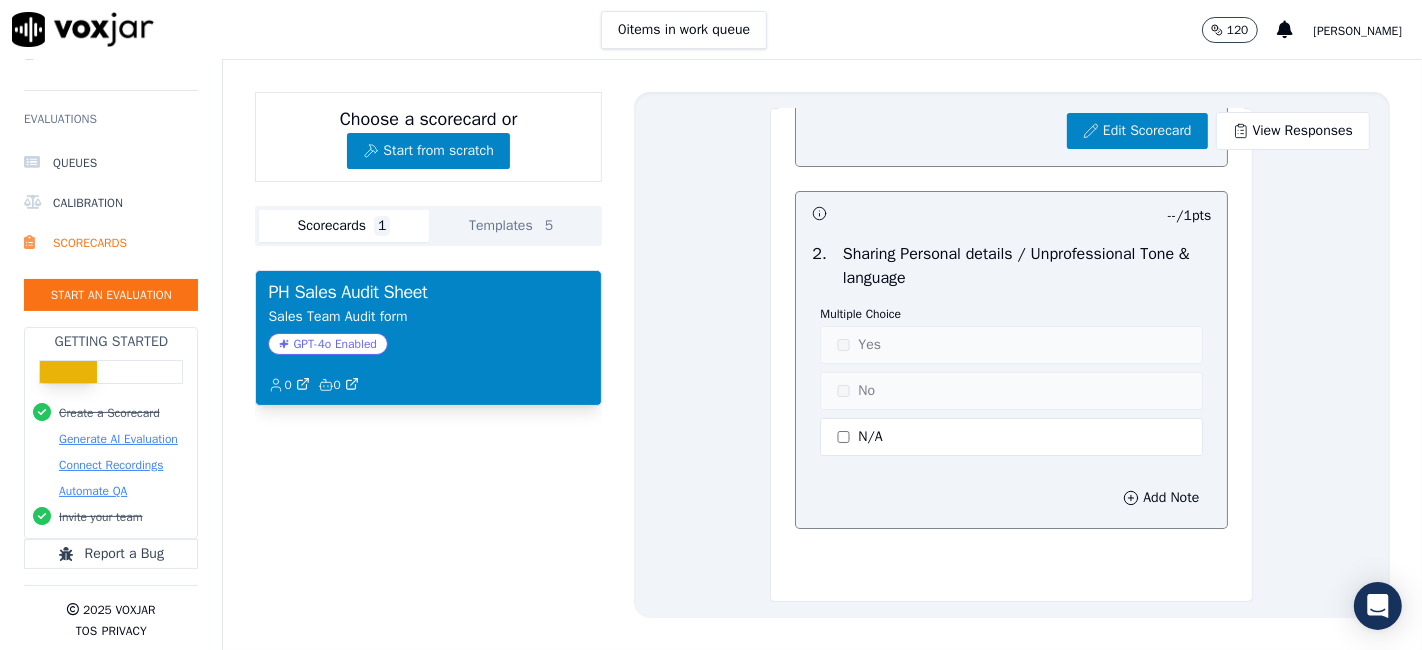 click on "PH Sales Audit Sheet" at bounding box center (428, 292) 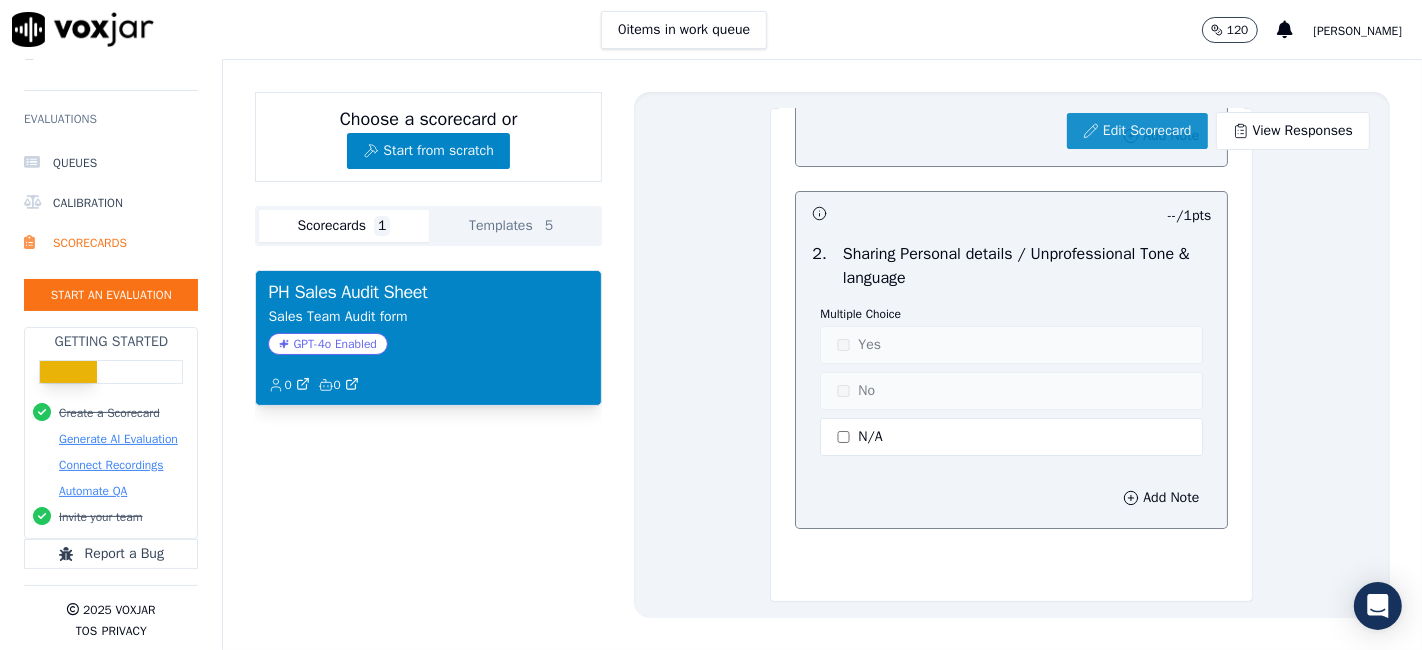 click on "Edit Scorecard" at bounding box center (1137, 131) 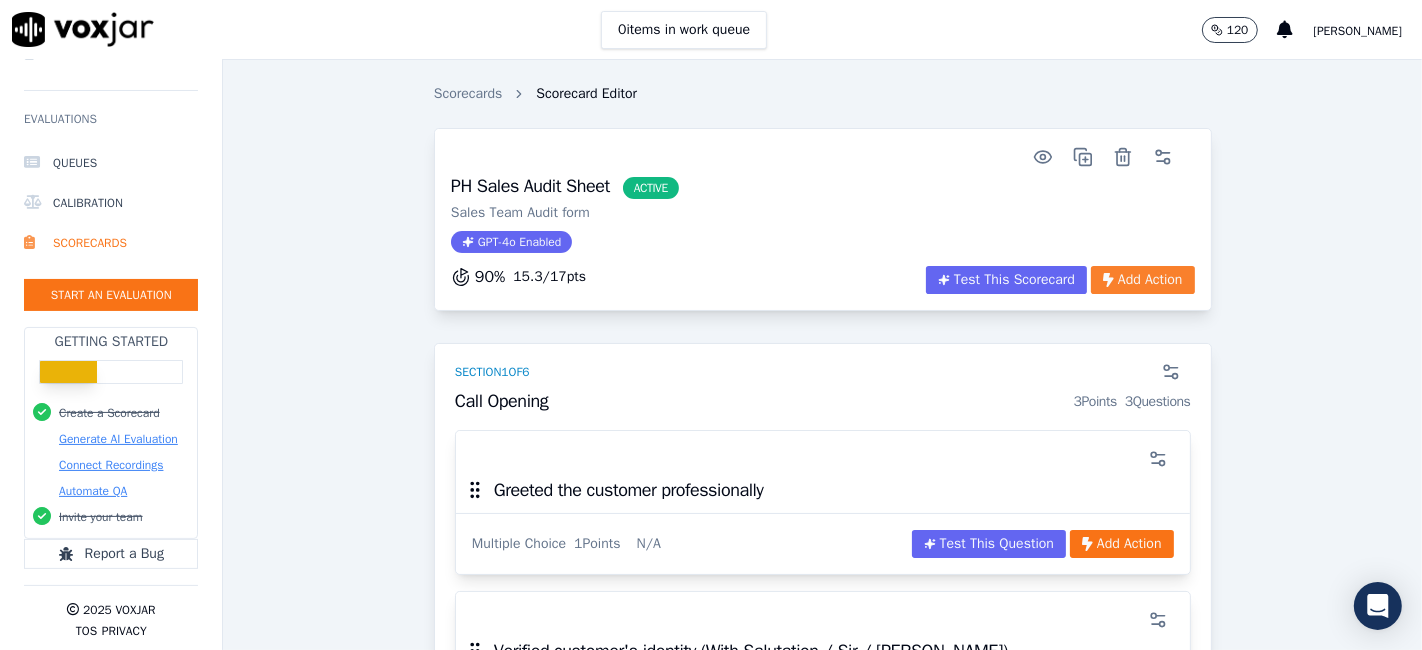 click on "Add Action" 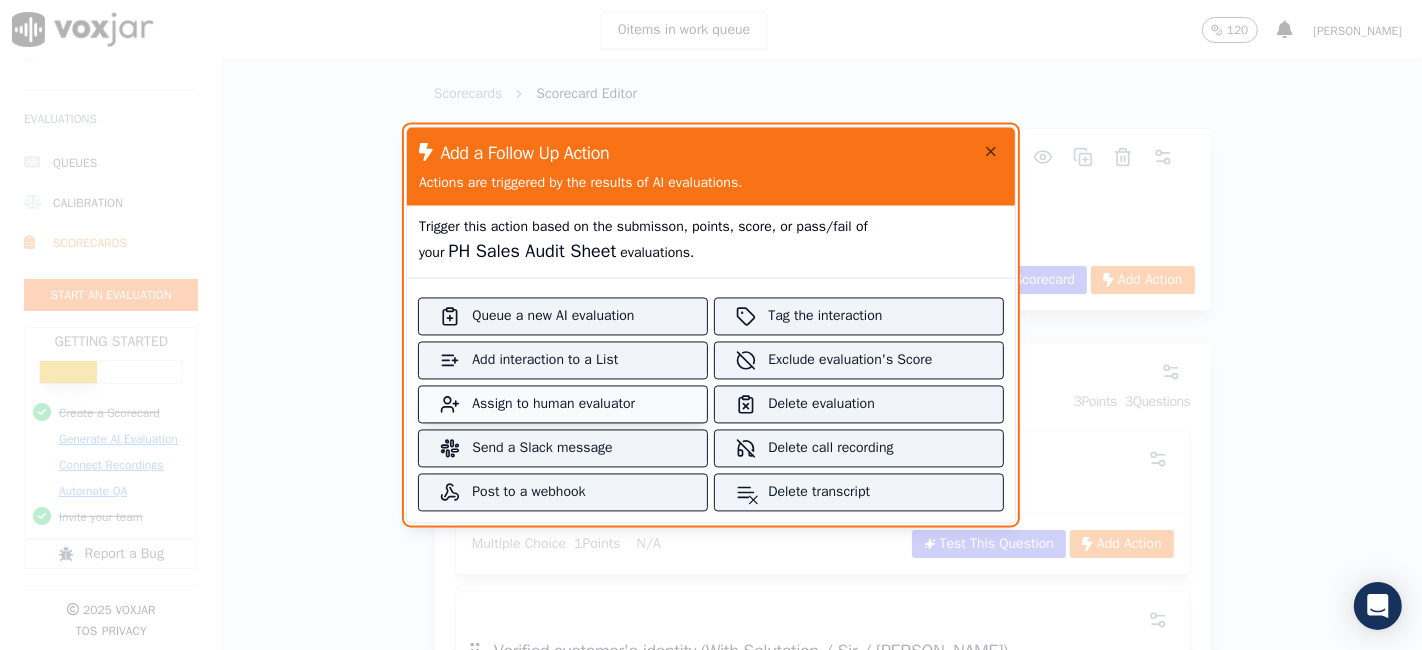 click on "Assign to human evaluator" at bounding box center [562, 405] 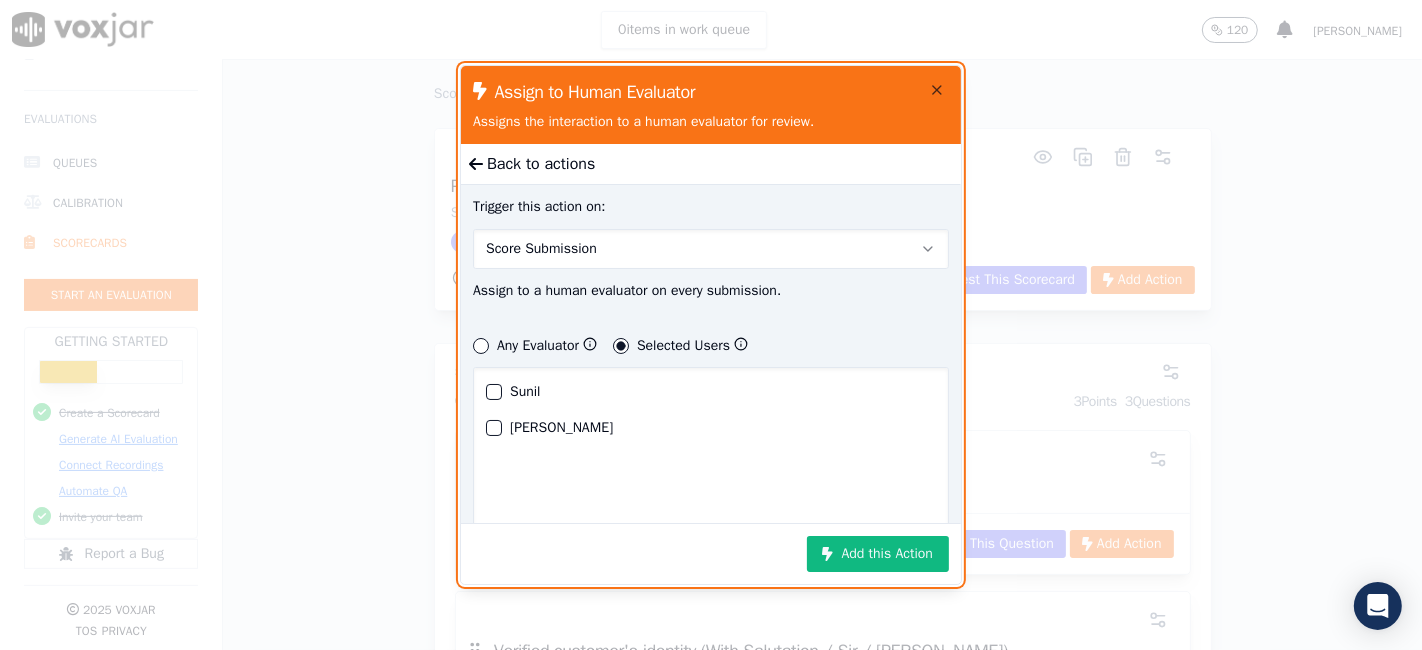 click on "Abins" at bounding box center (711, 422) 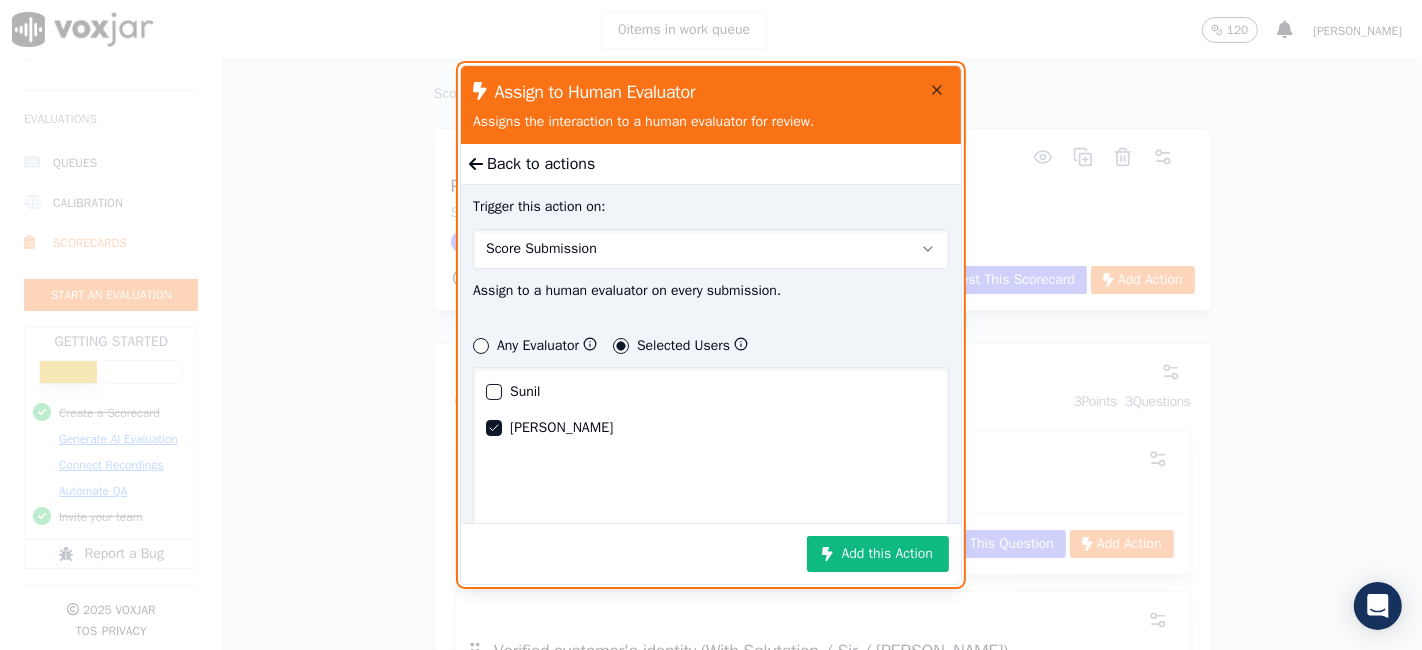 click on "Any Evaluator" 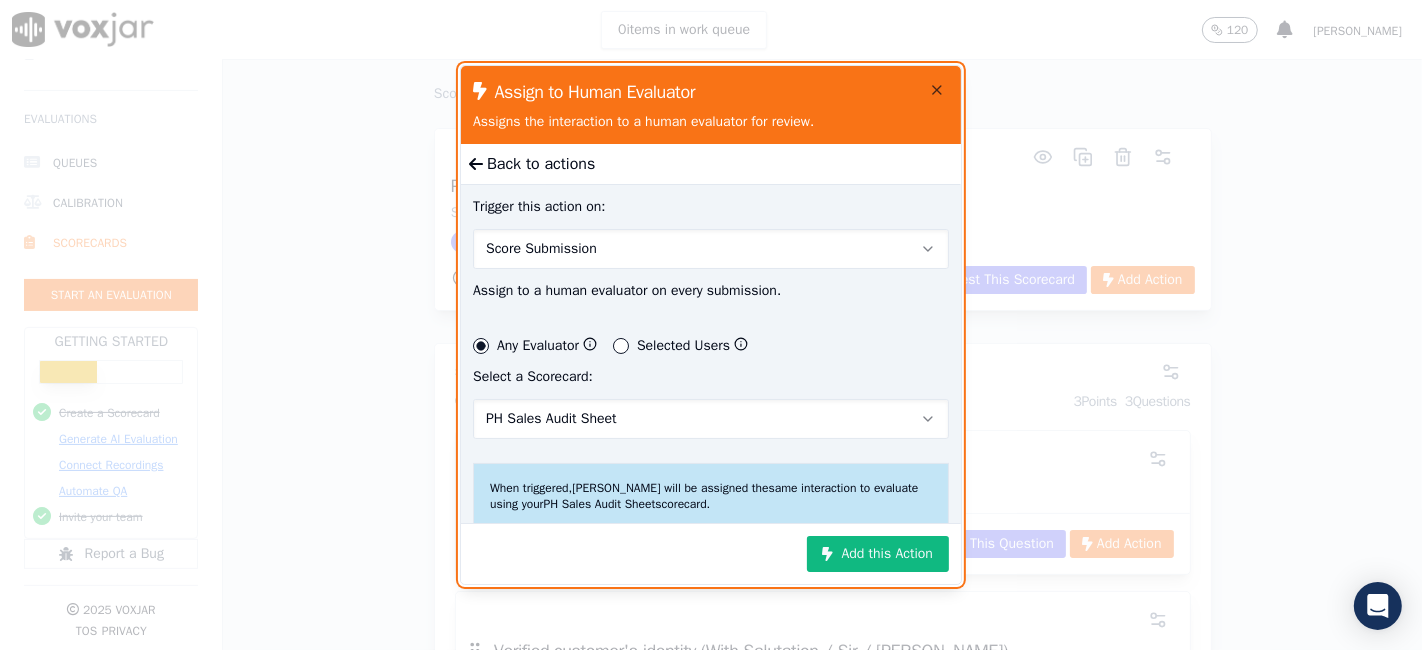 click on "Score Submission" at bounding box center [711, 249] 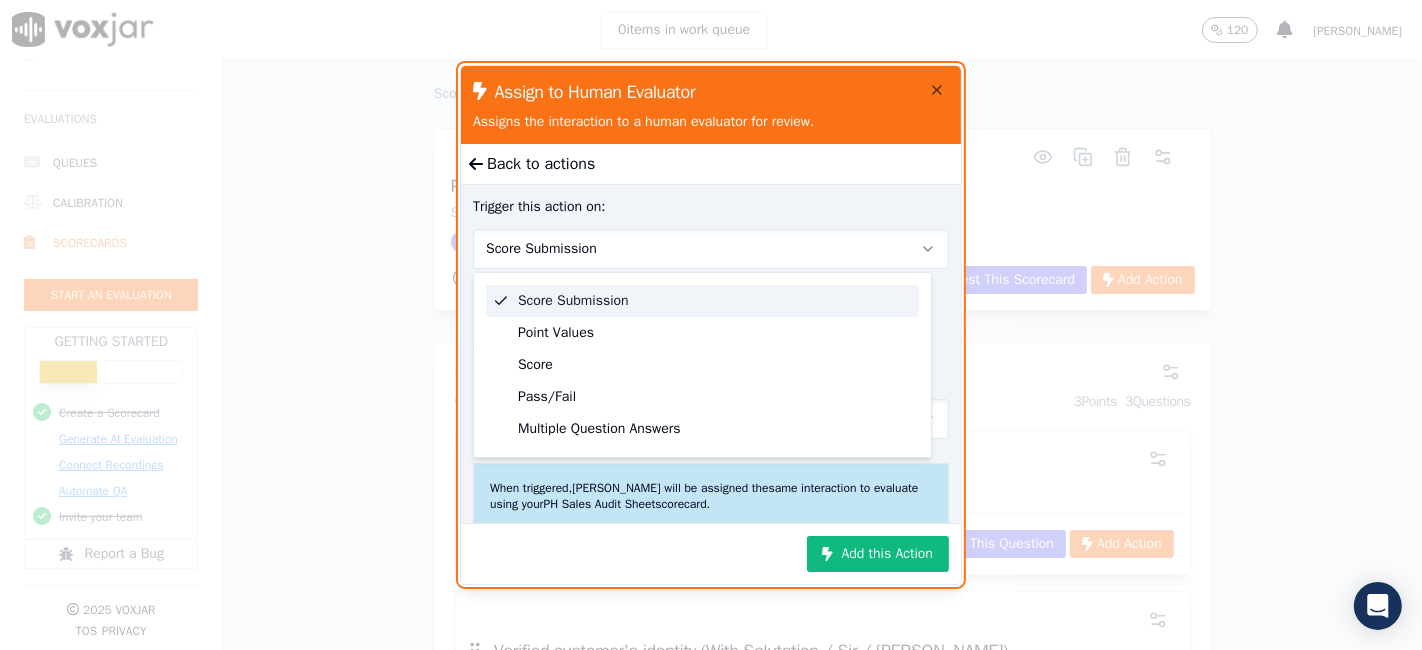 click on "Score Submission" at bounding box center (702, 301) 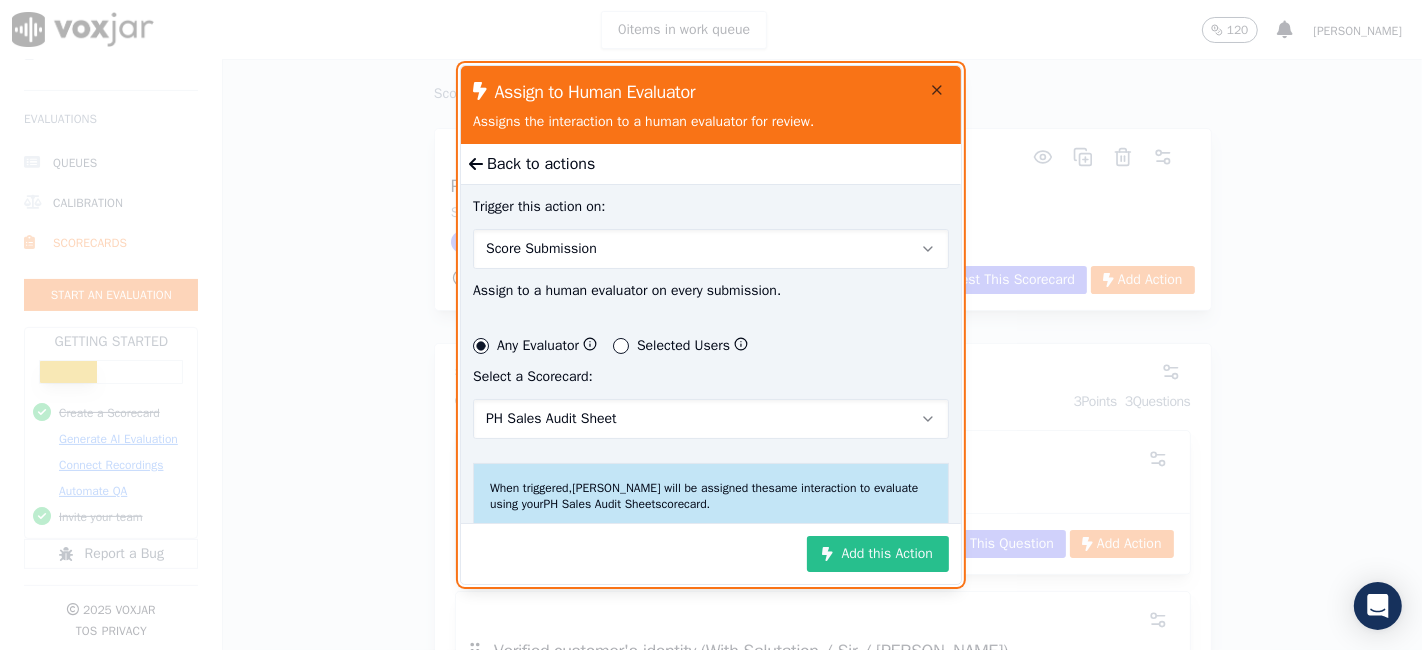 click on "Add this Action" at bounding box center (878, 554) 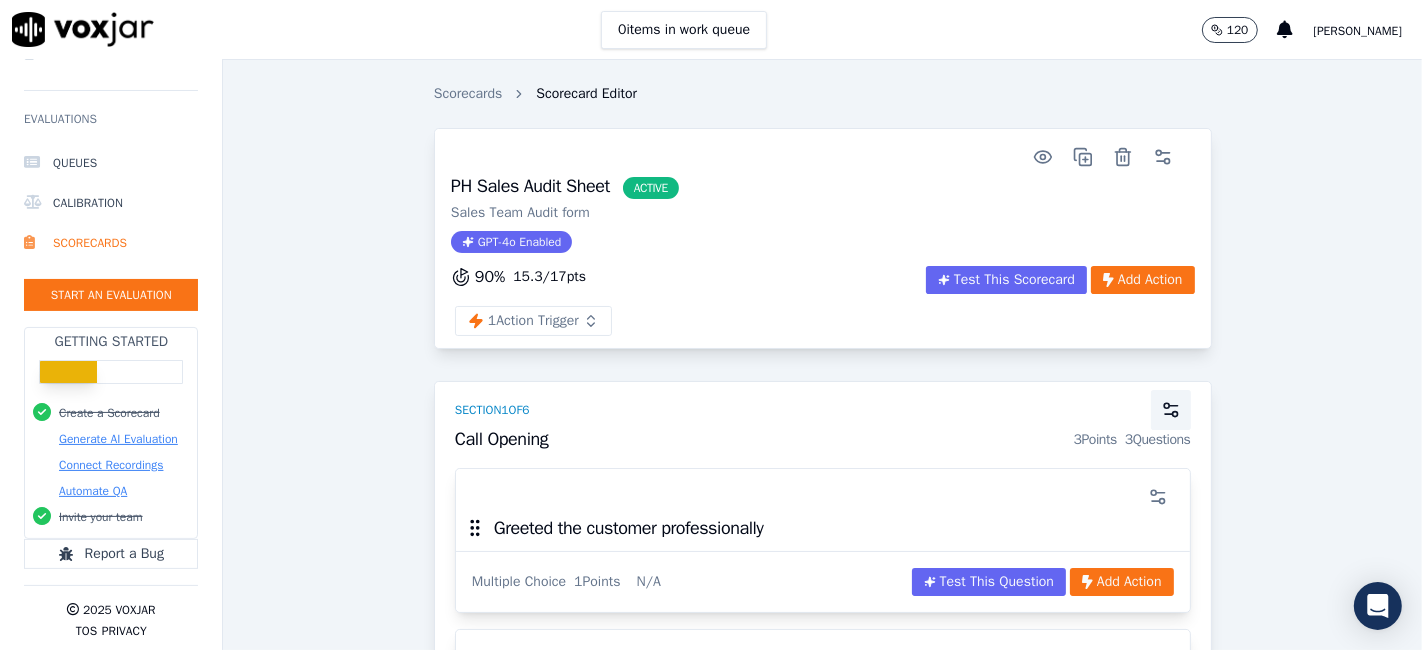 click 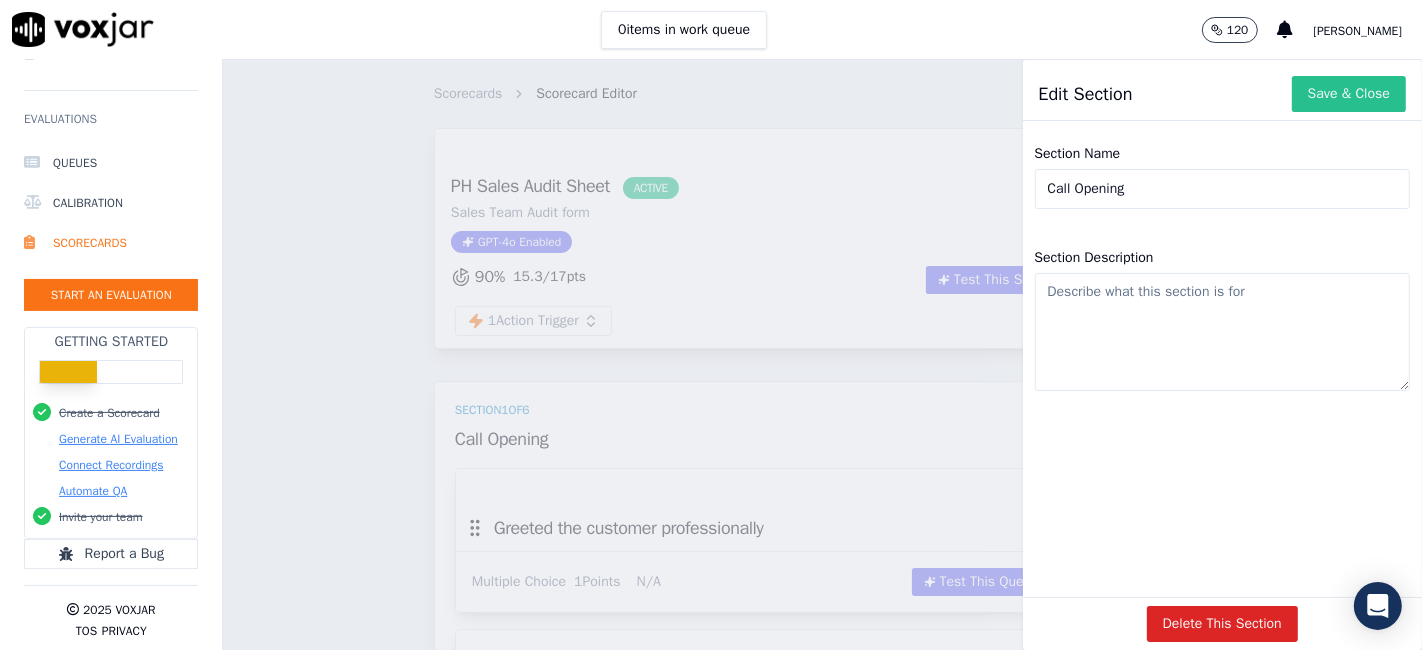 click on "Save & Close" at bounding box center [1349, 94] 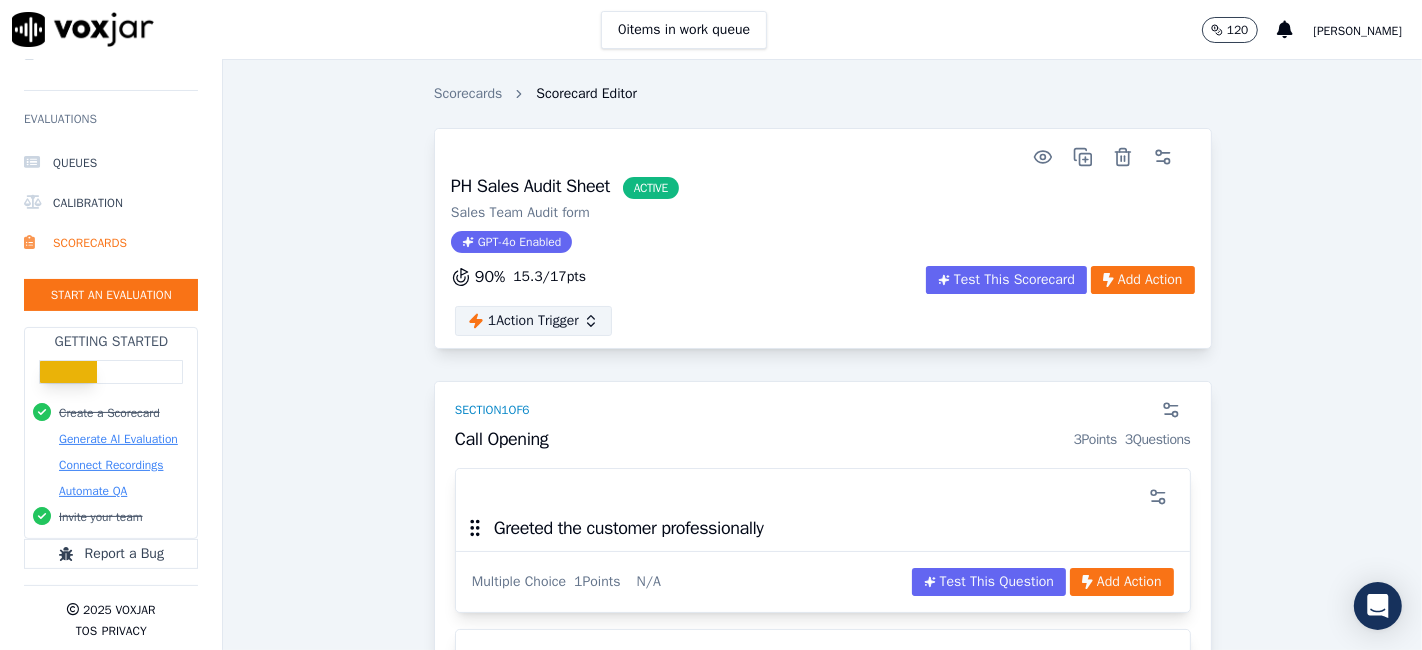 click on "1
Action Trigger" at bounding box center [533, 321] 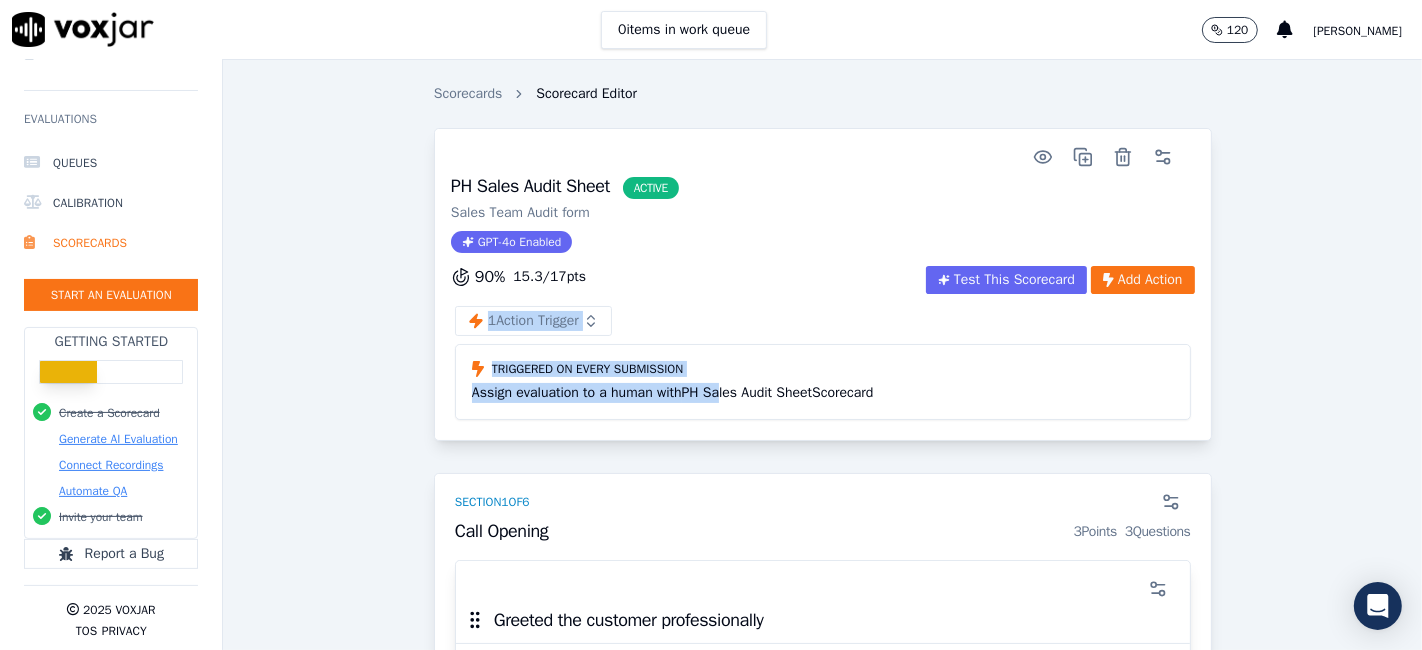 drag, startPoint x: 722, startPoint y: 391, endPoint x: 299, endPoint y: 340, distance: 426.0634 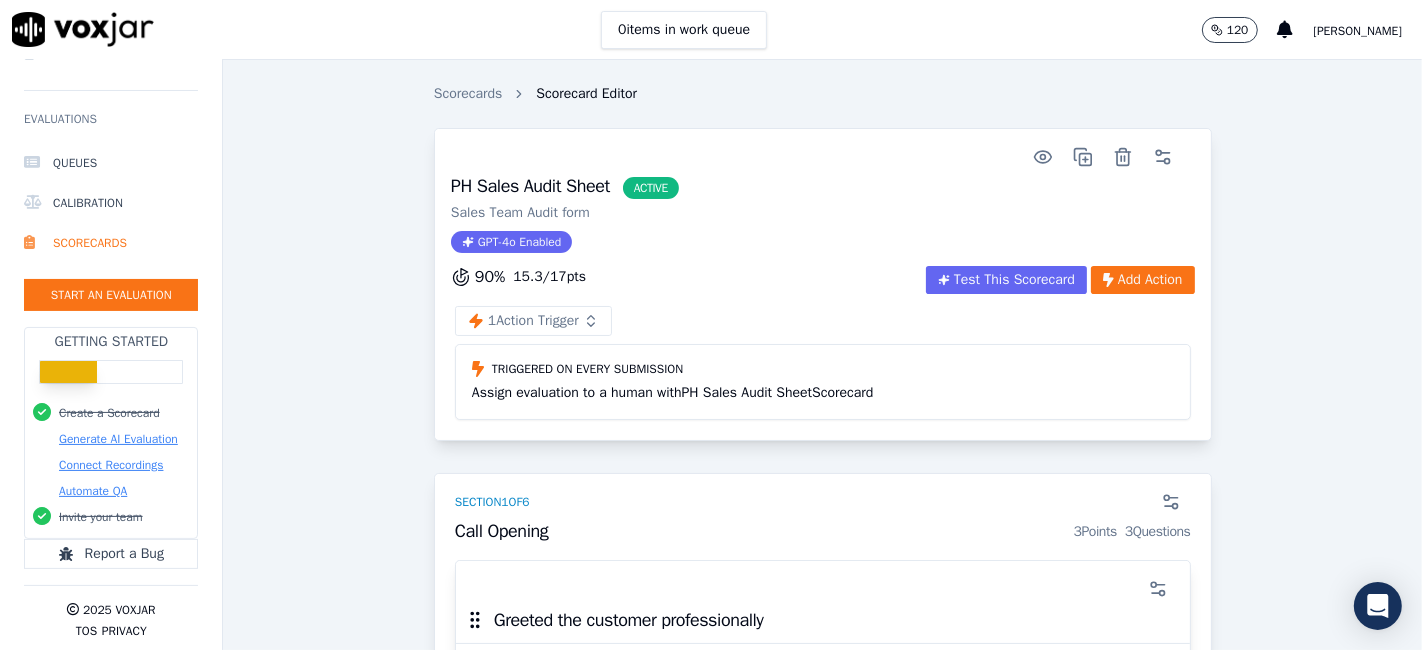 click on "PH Sales Audit Sheet   ACTIVE   Sales Team Audit form     GPT-4o Enabled     90 %
15.3 / 17  pts
Test This Scorecard
Add Action   1
Action Trigger         Triggered on every submission     Assign evaluation to a human with  PH Sales Audit Sheet  Scorecard                     Section  1  of  6       Call Opening   3  Points   3  Questions             Greeted the customer professionally       Multiple Choice   1  Points     N/A
Test This Question
Add Action           Verified customer's identity (With Salutation / Sir / Madam)       Multiple Choice   1  Points     N/A
Test This Question
Add Action           Stated company & purpose of the call clearly       Multiple Choice   1  Points     N/A
Test This Question
Add Action       + New question    Question from Library Section  2  of  6       Probing   2  Points   2  Questions                   Multiple Choice   1  Points     N/A" at bounding box center (822, 2246) 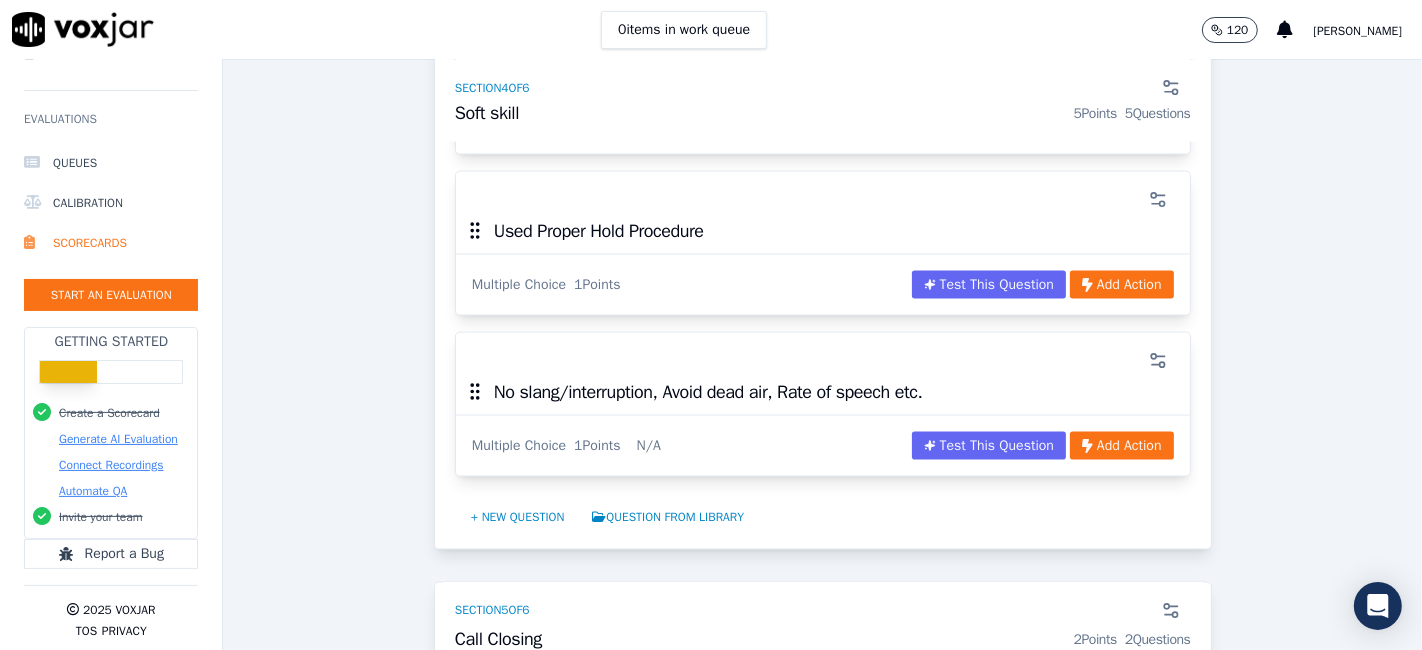 scroll, scrollTop: 2694, scrollLeft: 0, axis: vertical 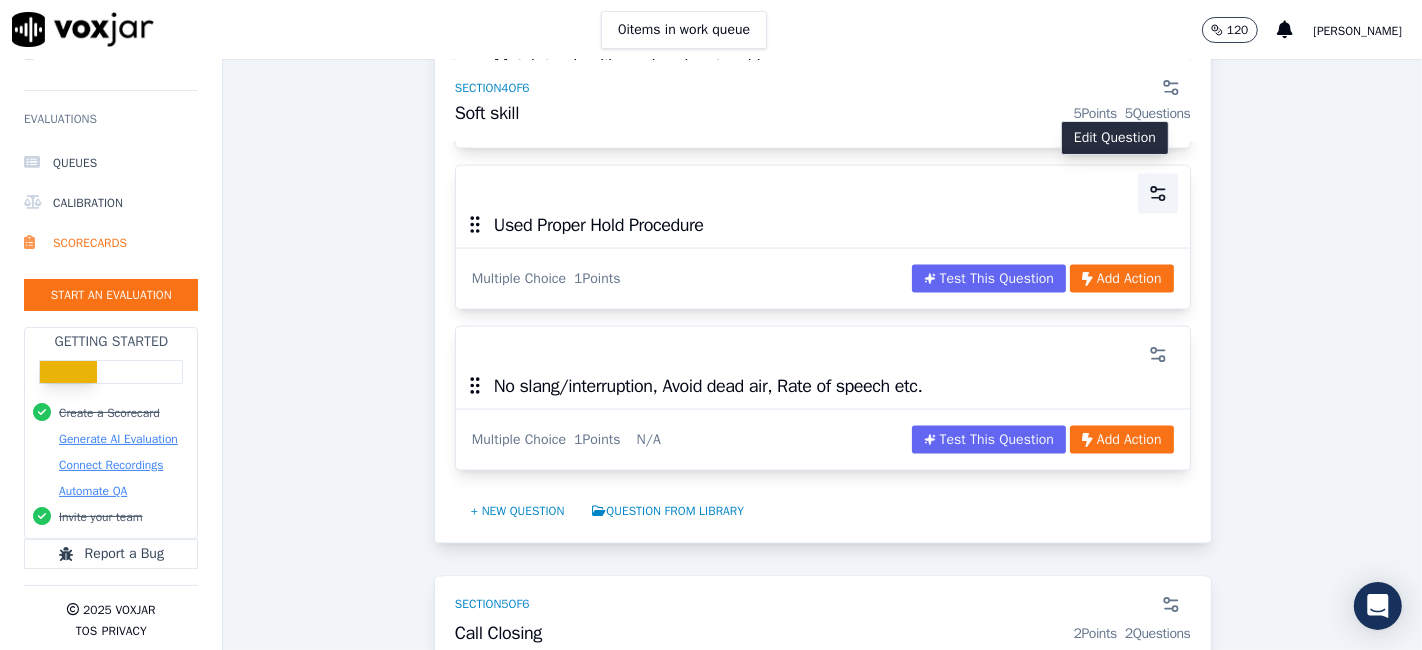 click 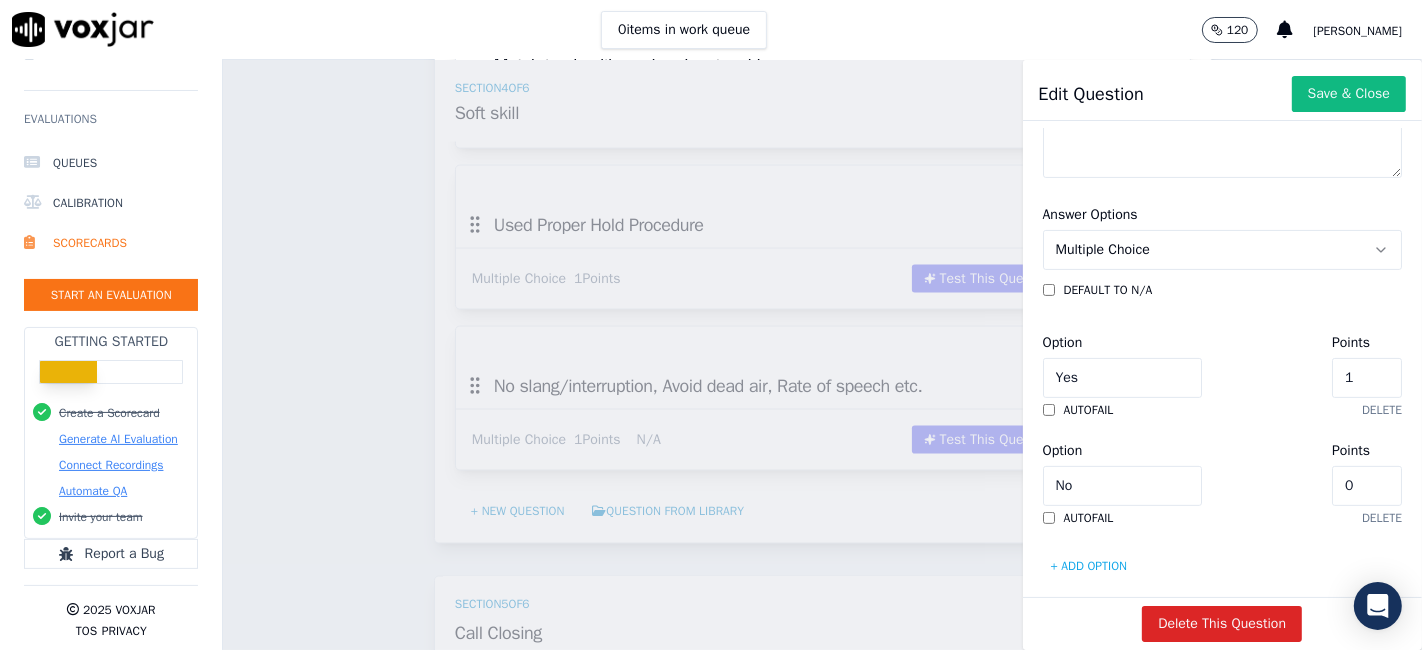 scroll, scrollTop: 502, scrollLeft: 0, axis: vertical 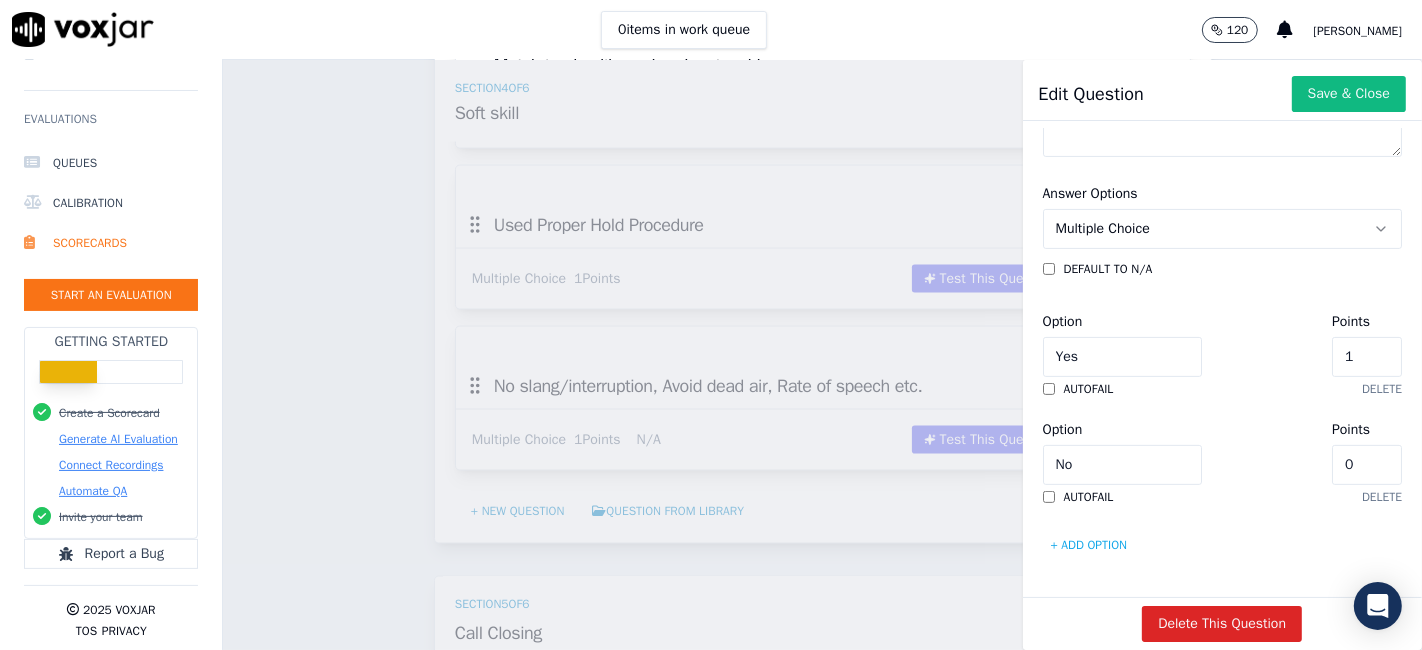 click on "default to N/A   Option   Yes   Points   1     autofail   delete   Option   No   Points   0     autofail   delete     + Add option" at bounding box center [1223, 405] 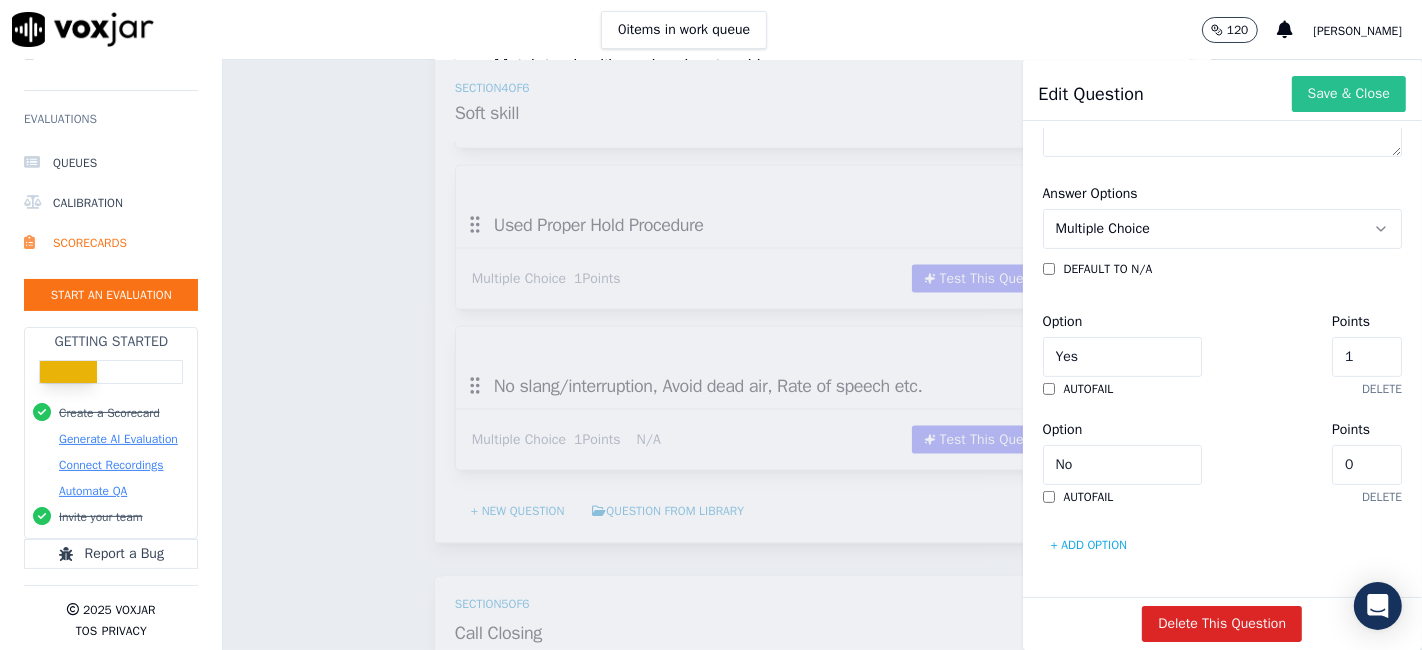 click on "Save & Close" at bounding box center [1349, 94] 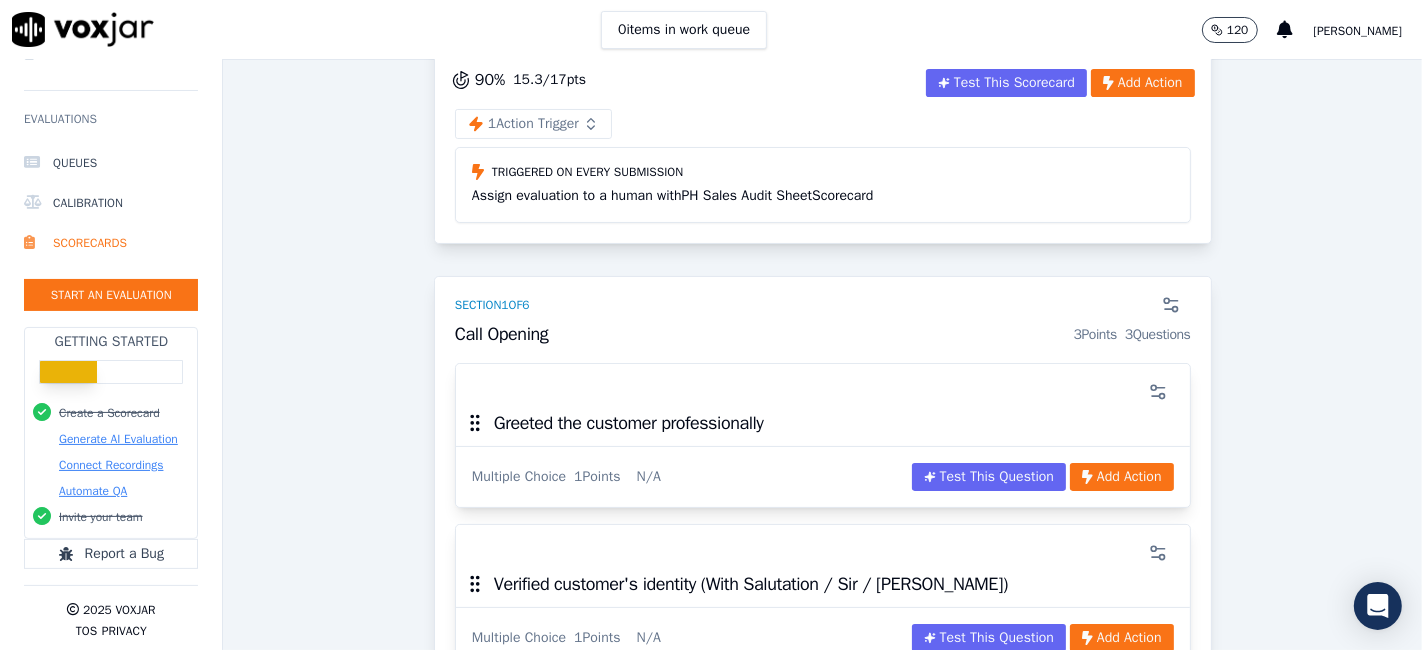 scroll, scrollTop: 0, scrollLeft: 0, axis: both 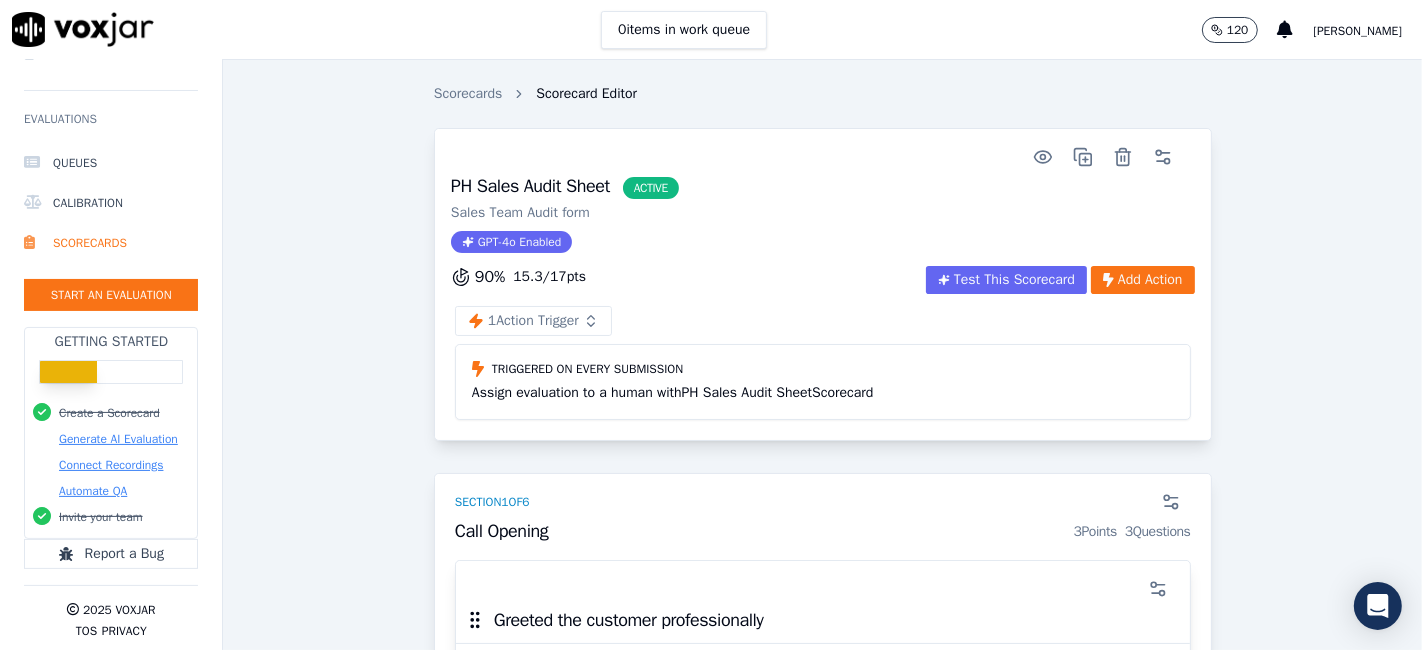 click on "15.3 / 17  pts" at bounding box center (549, 277) 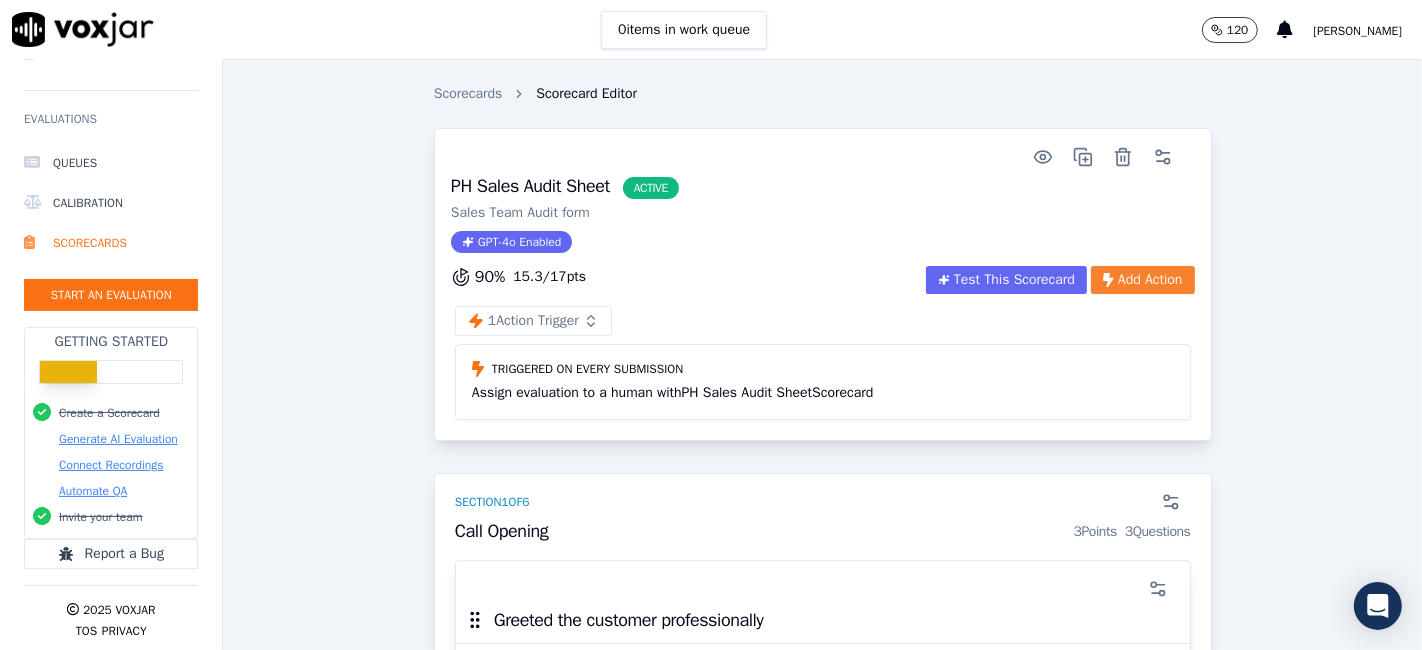 click on "Add Action" 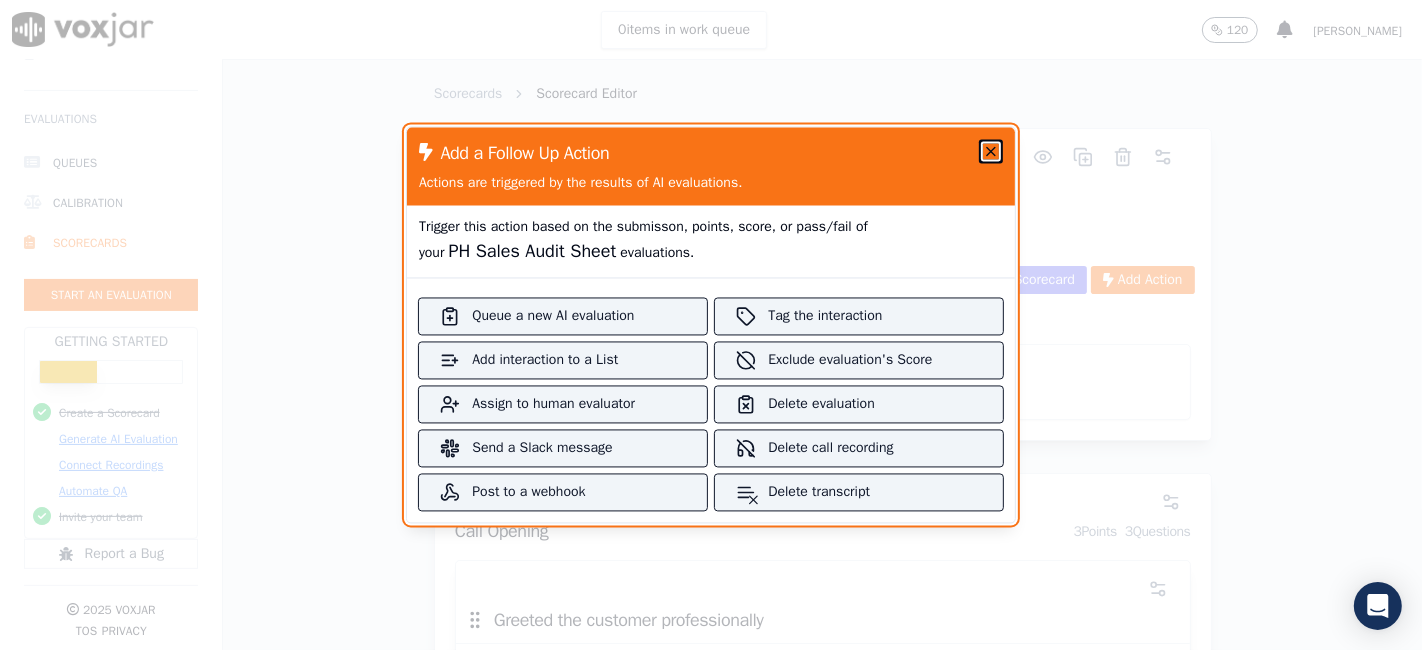 click 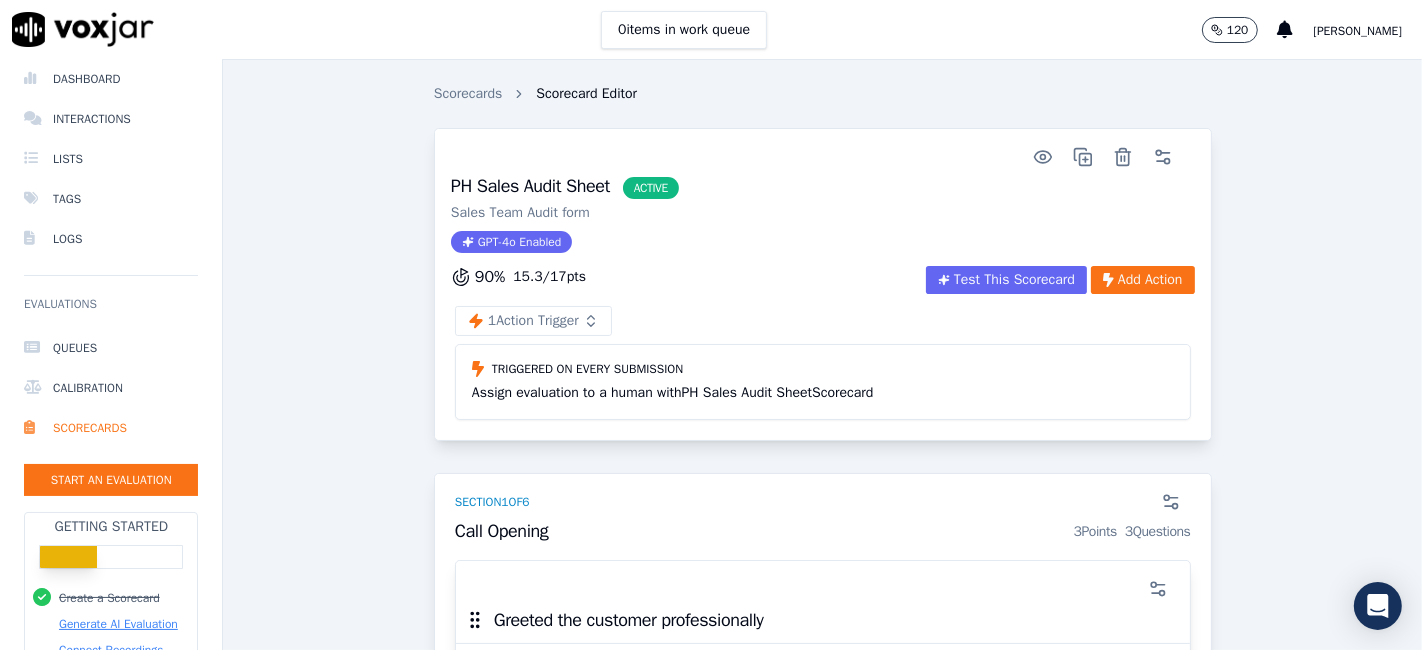 scroll, scrollTop: 0, scrollLeft: 0, axis: both 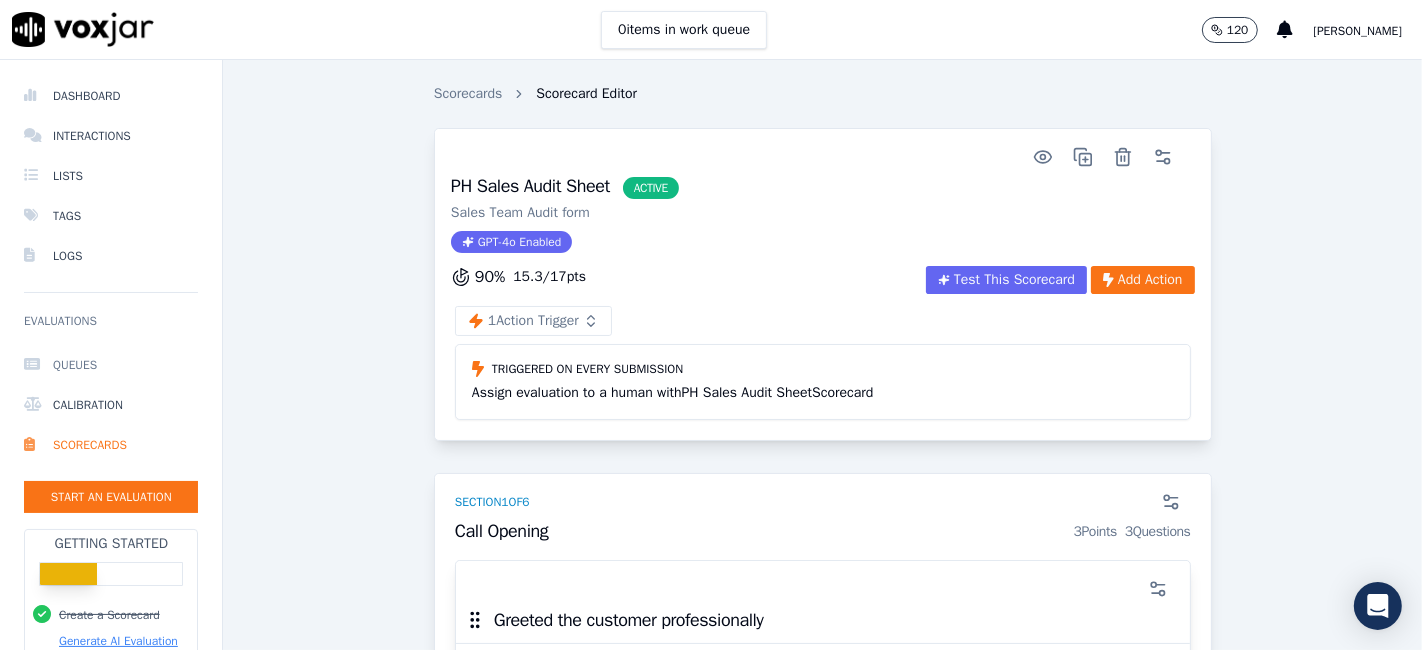 click on "Queues" at bounding box center [111, 365] 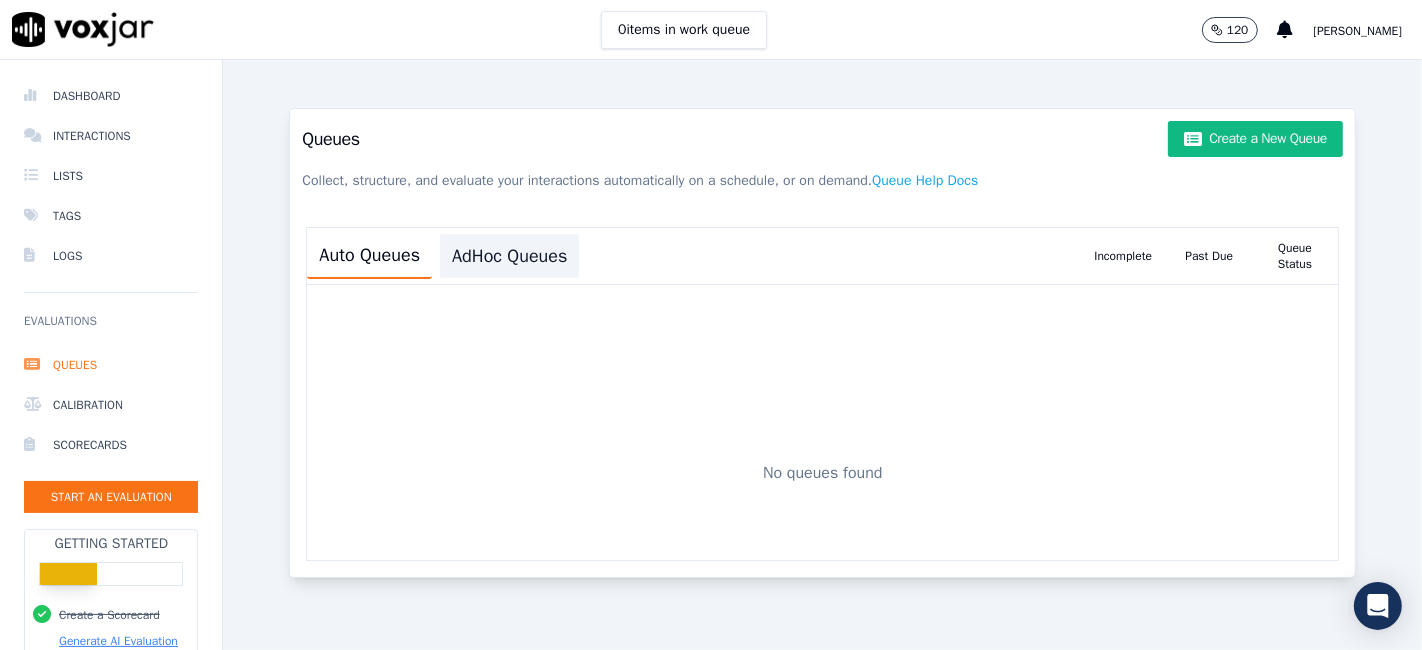 click on "AdHoc Queues" 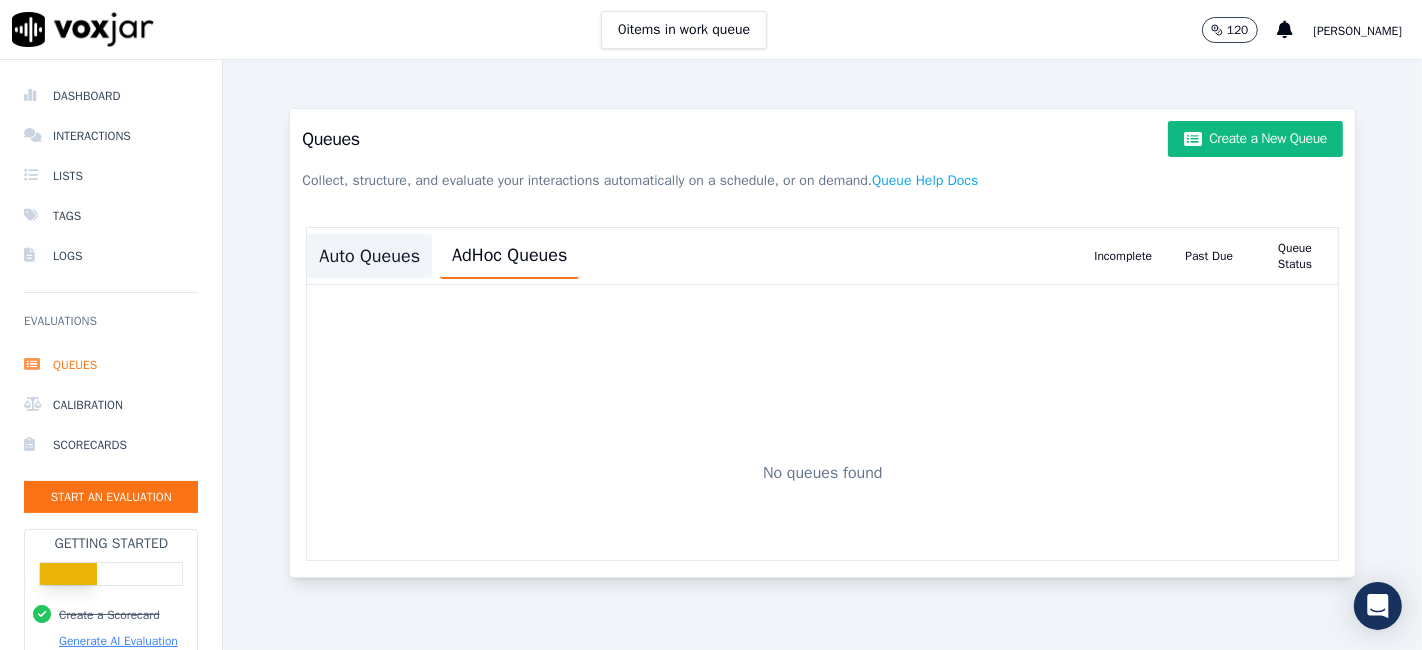 click on "Auto Queues" at bounding box center [369, 256] 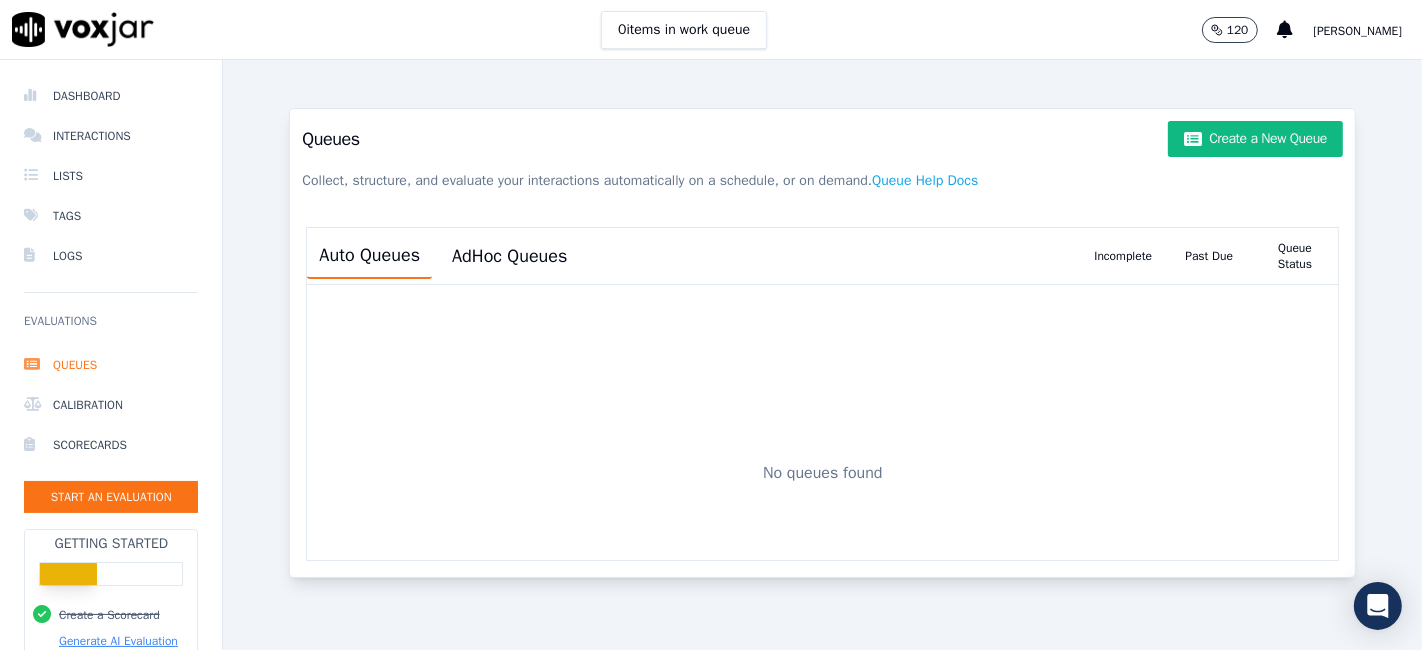 click on "Sunil Kumar" at bounding box center (1358, 31) 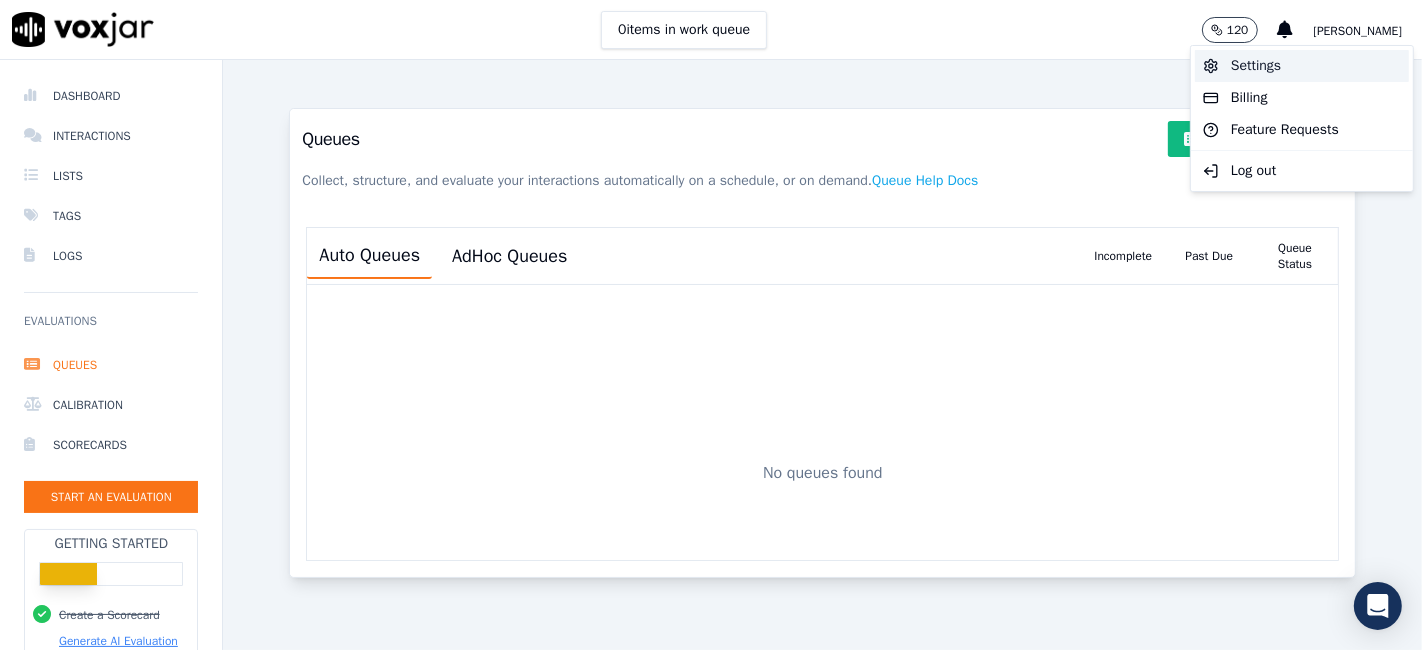 click on "Settings" at bounding box center [1302, 66] 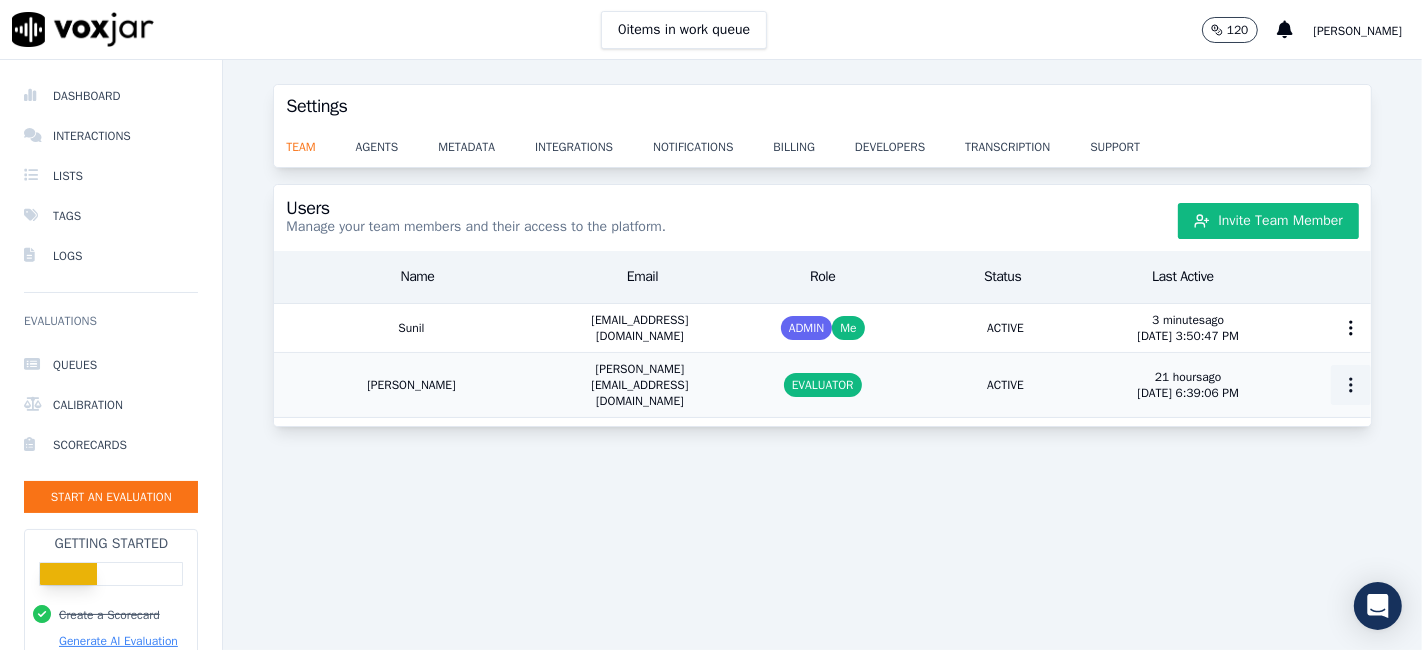 click 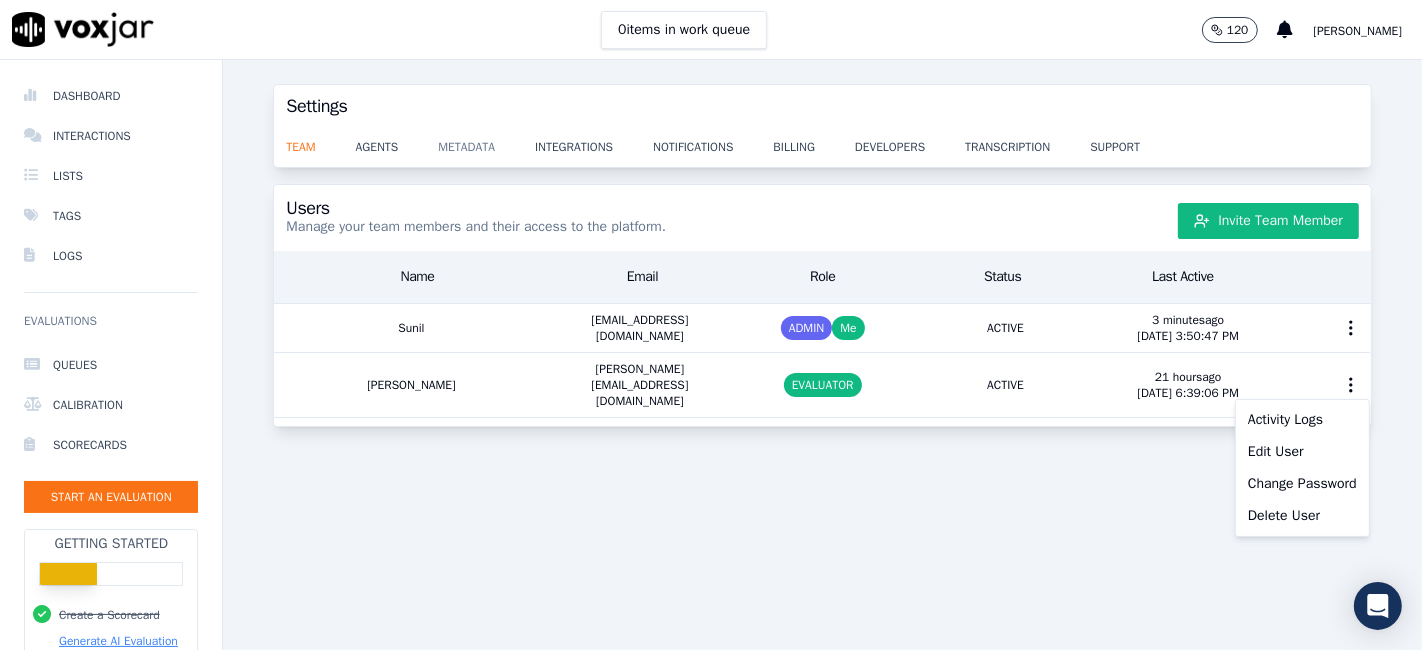 click on "metadata" at bounding box center [486, 141] 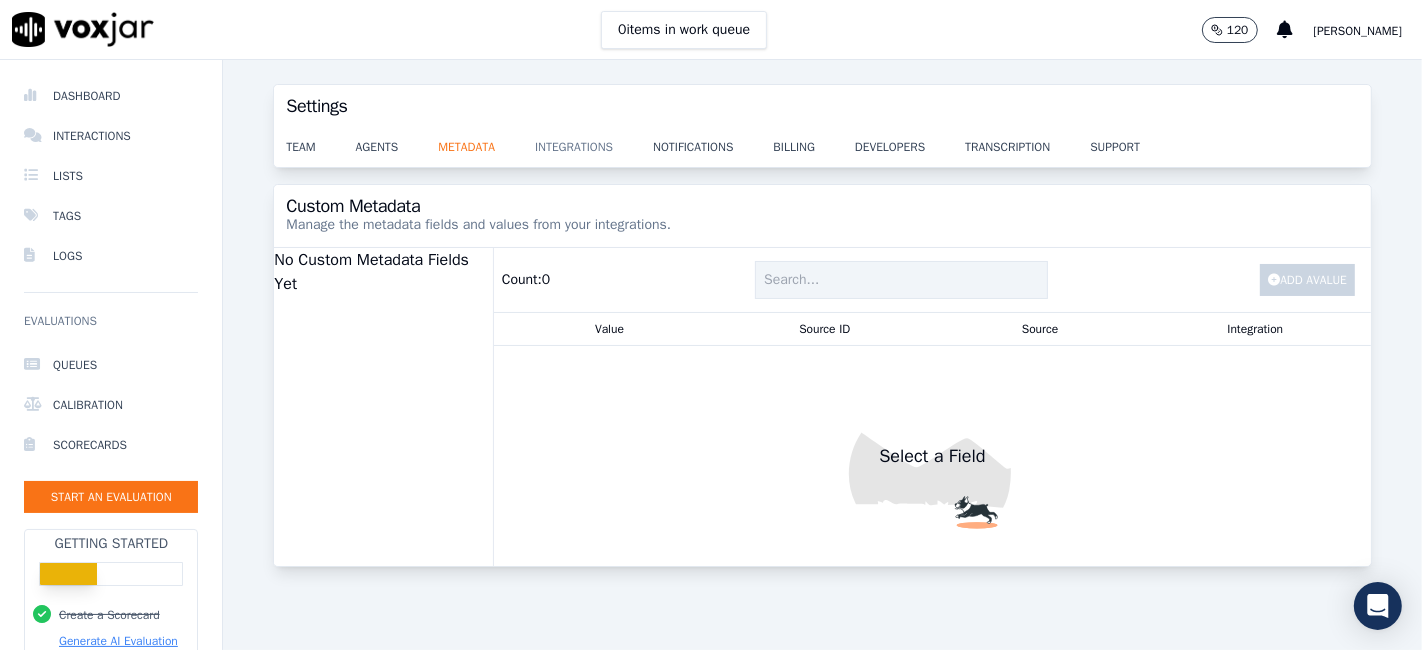 click on "integrations" at bounding box center [594, 141] 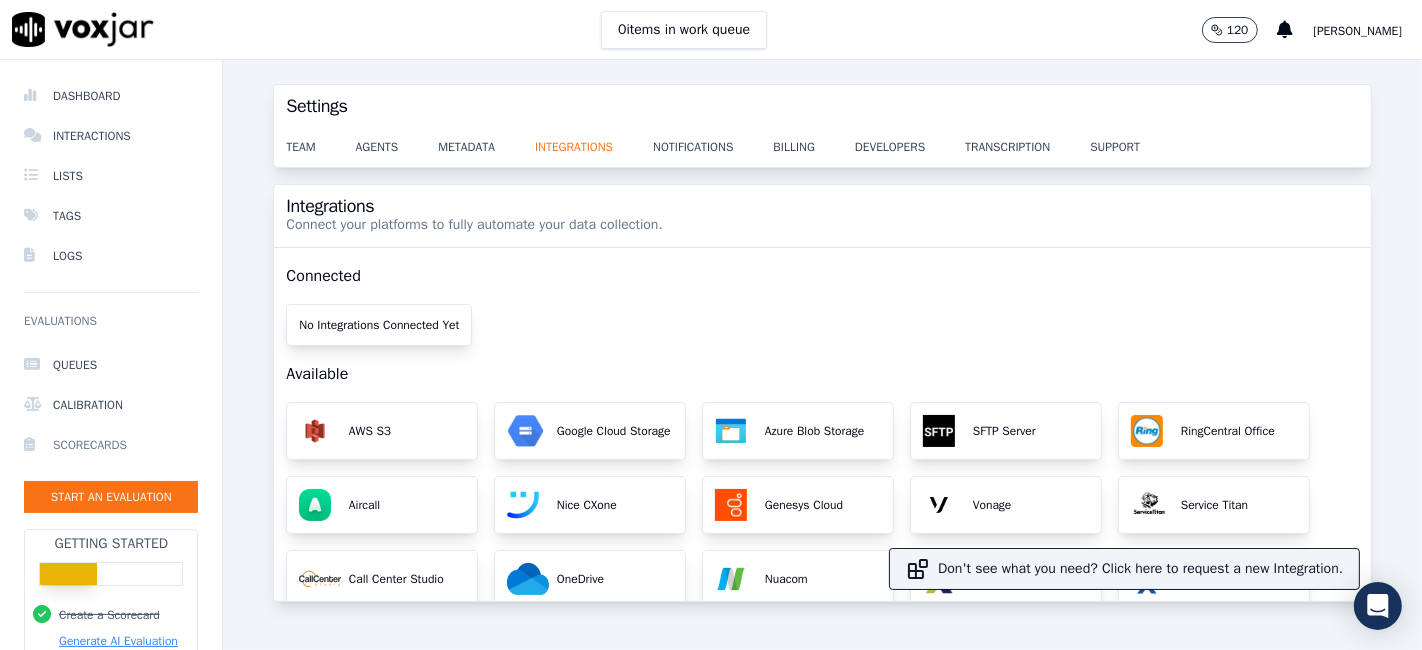 click on "Scorecards" at bounding box center [111, 445] 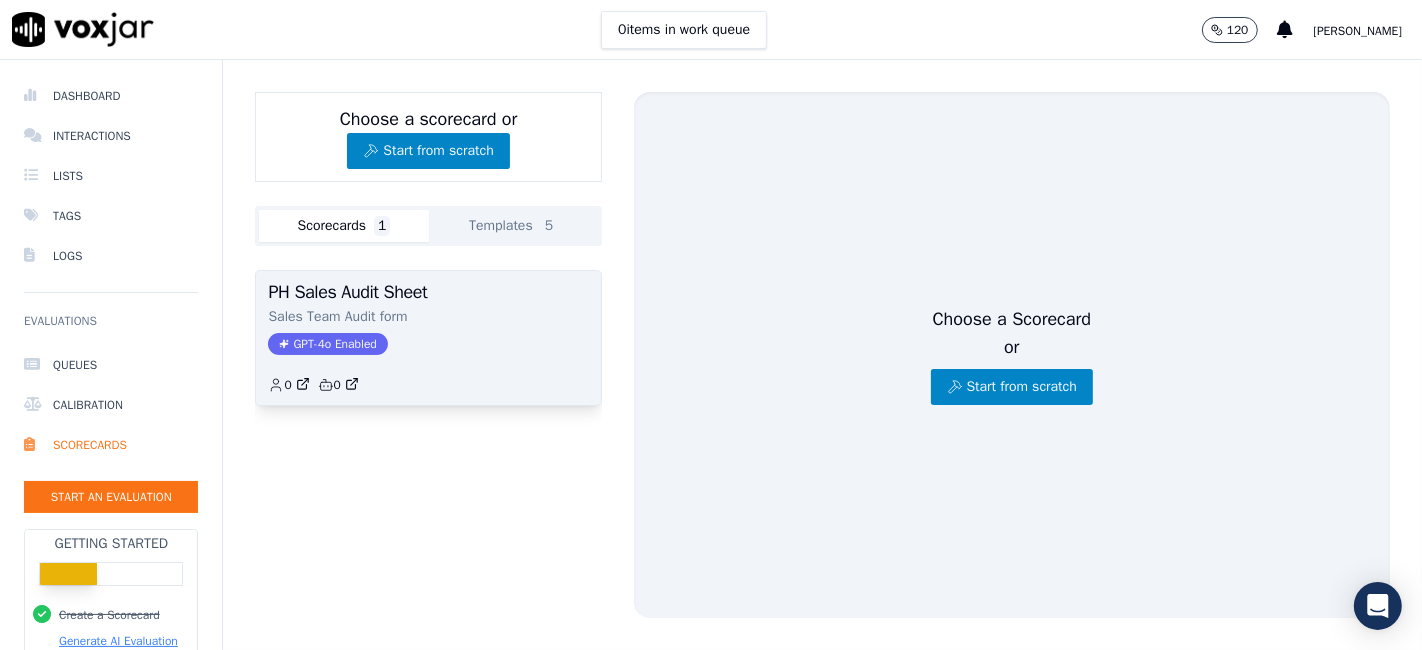 click on "Sales Team Audit form" 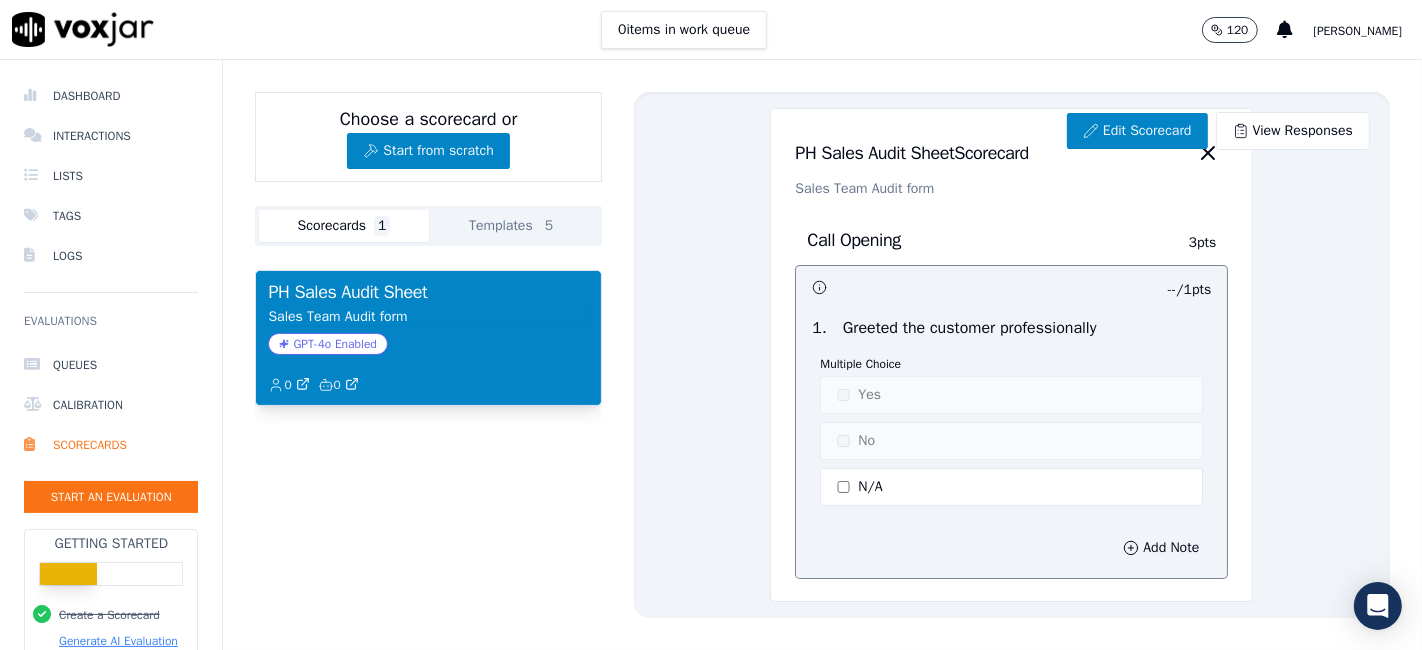 click on "GPT-4o Enabled" at bounding box center (327, 344) 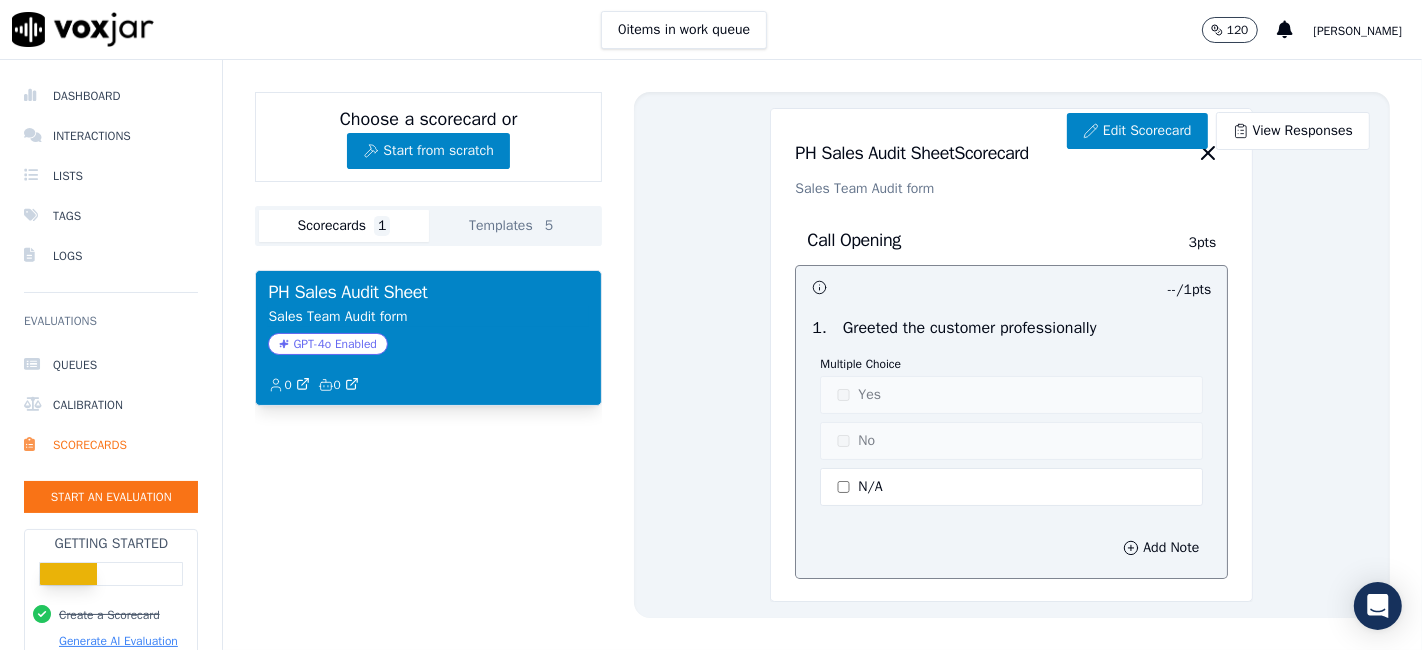 click on "Sales Team Audit form" 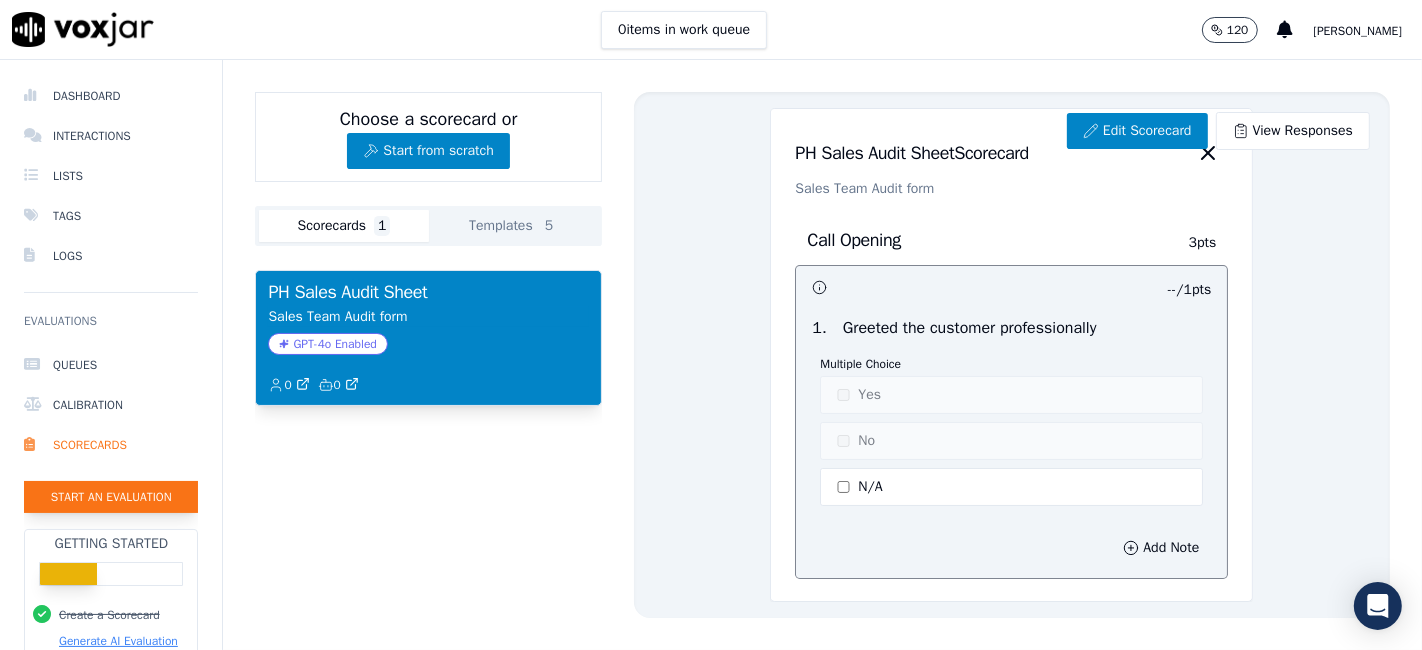 click on "Start an Evaluation" 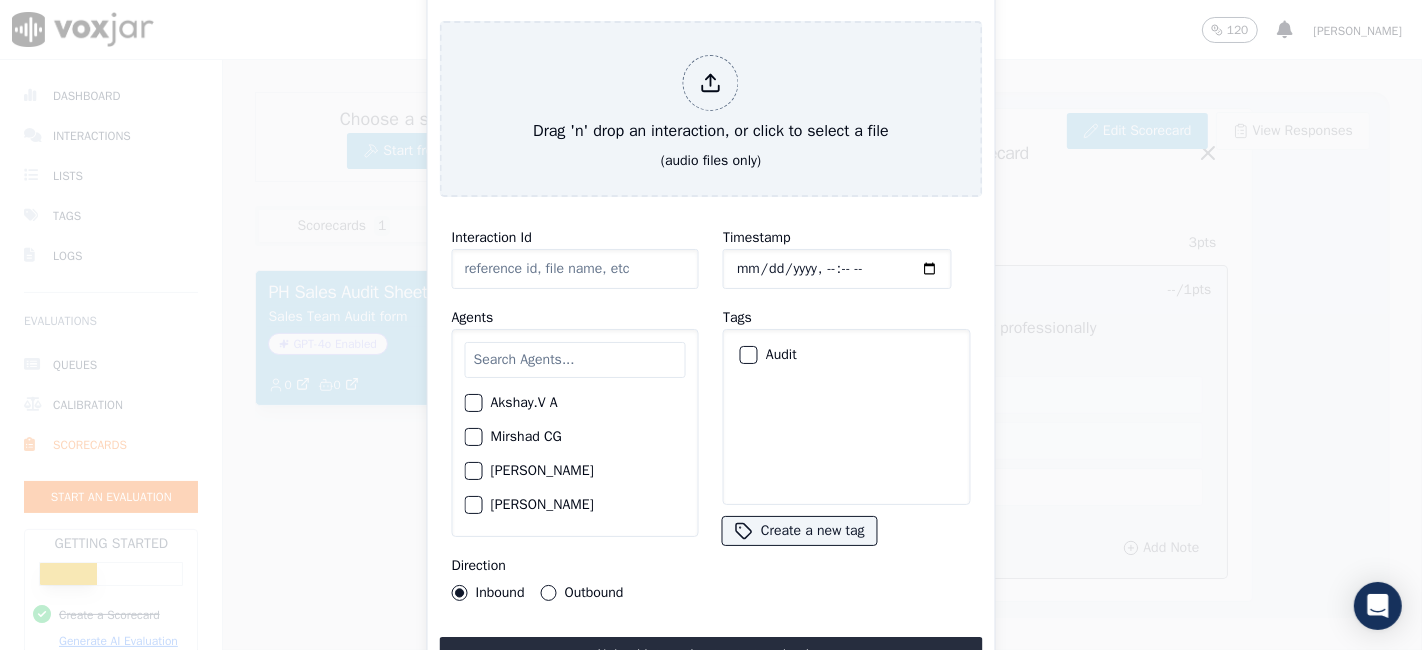 click on "Interaction Id" 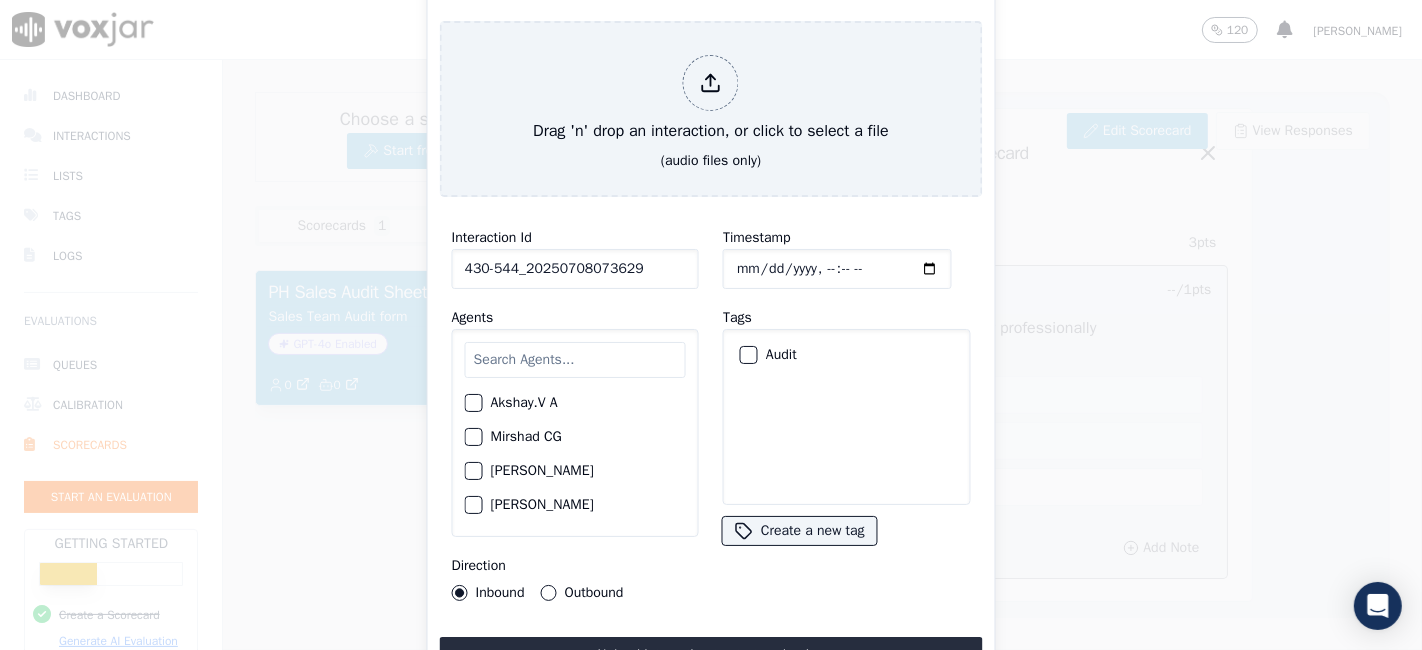 click at bounding box center (748, 355) 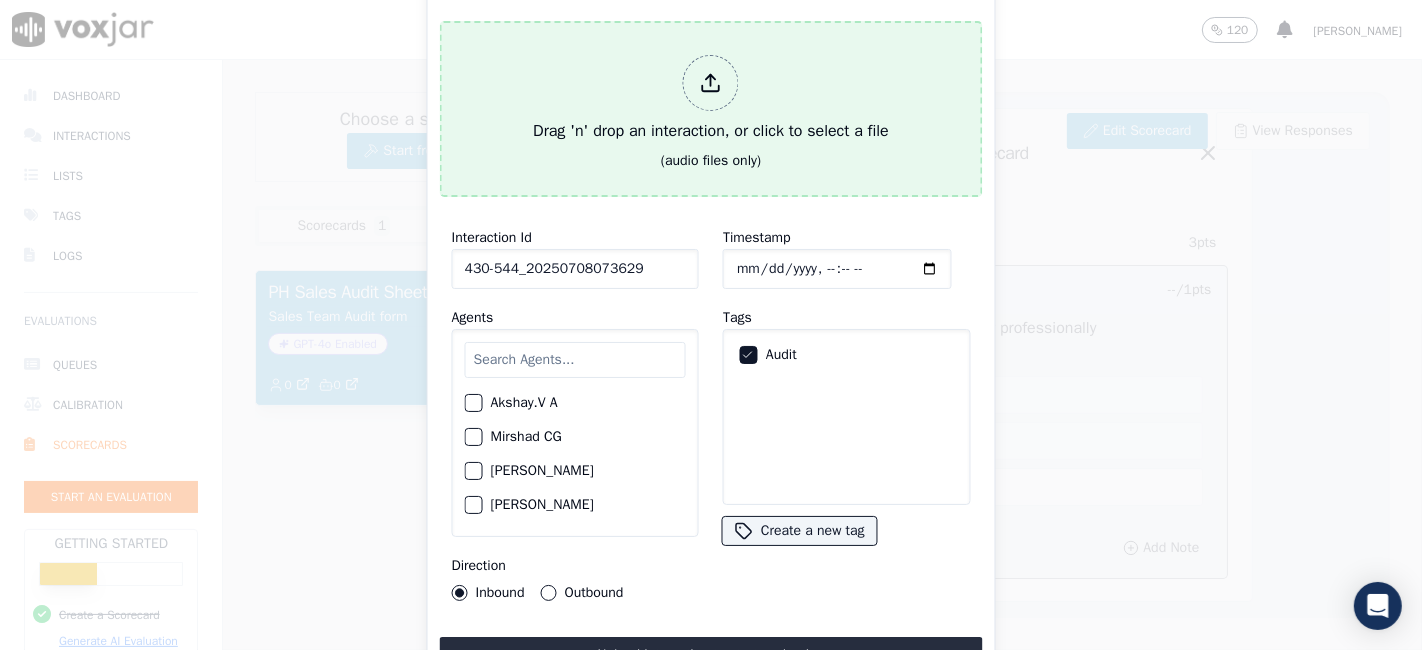 click 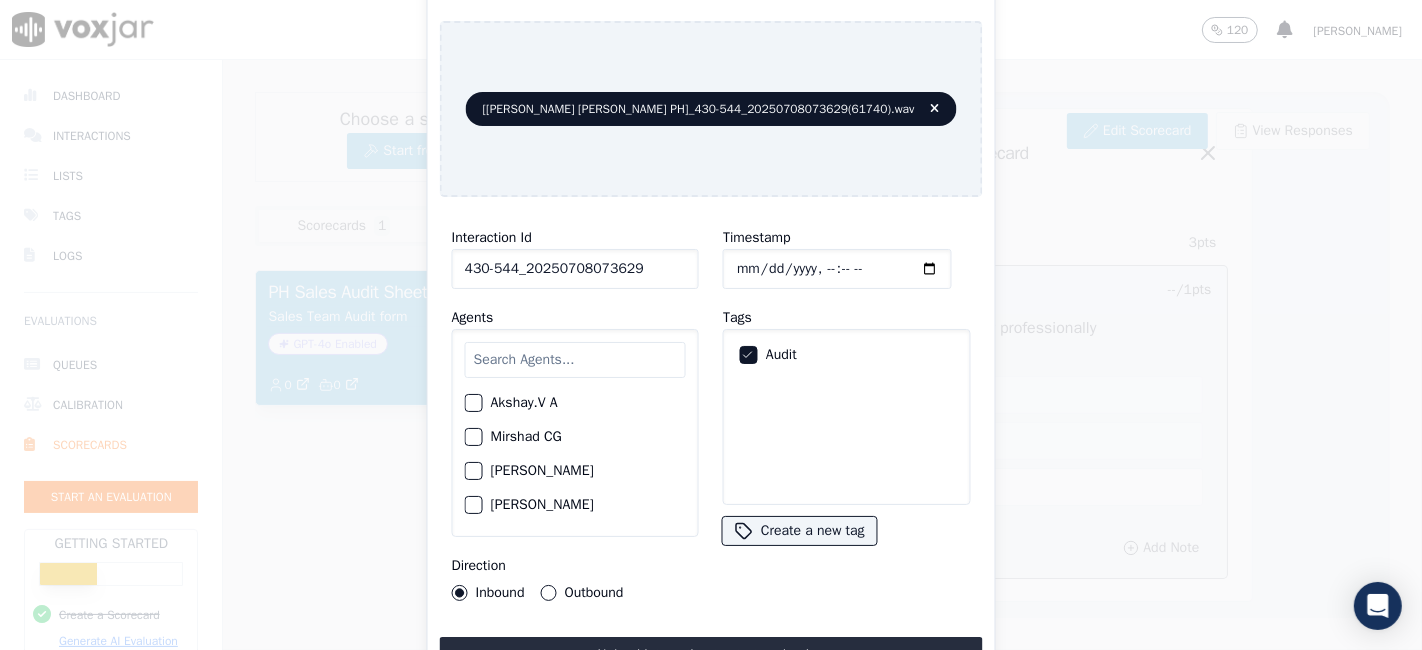 click on "Akshay.V A" 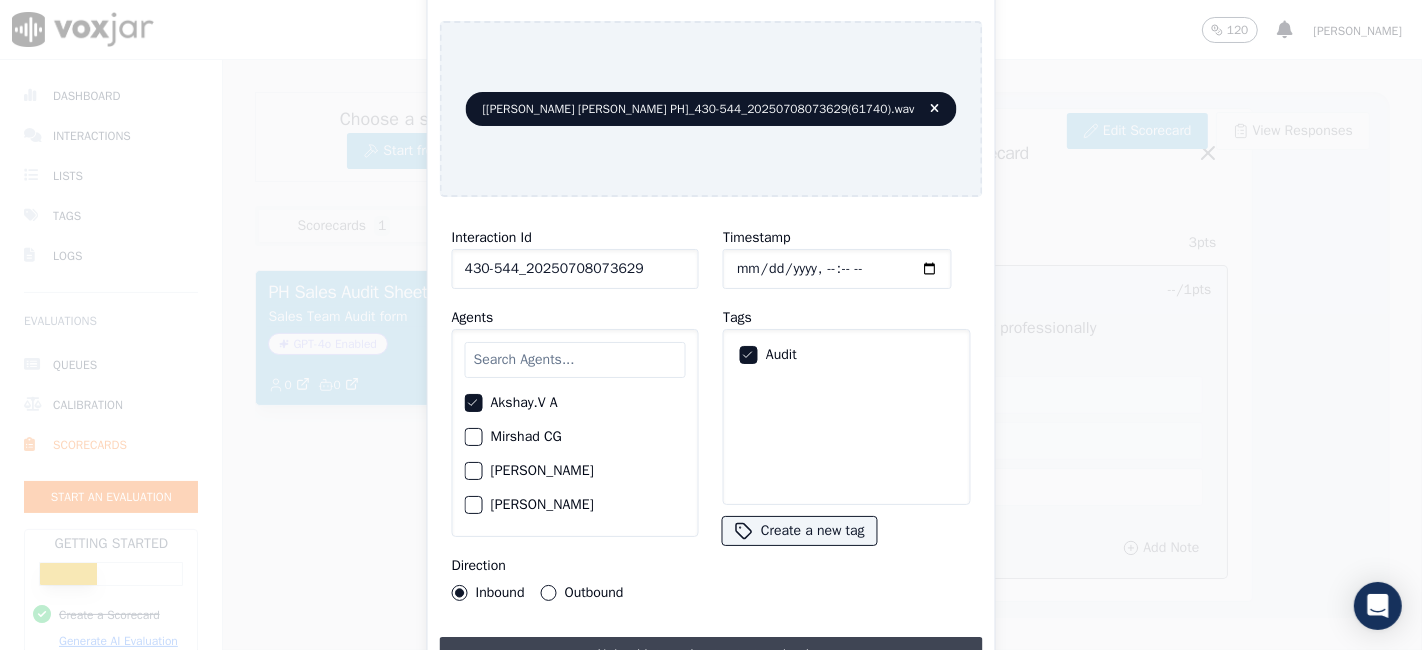 click on "Upload interaction to start evaluation" at bounding box center [711, 655] 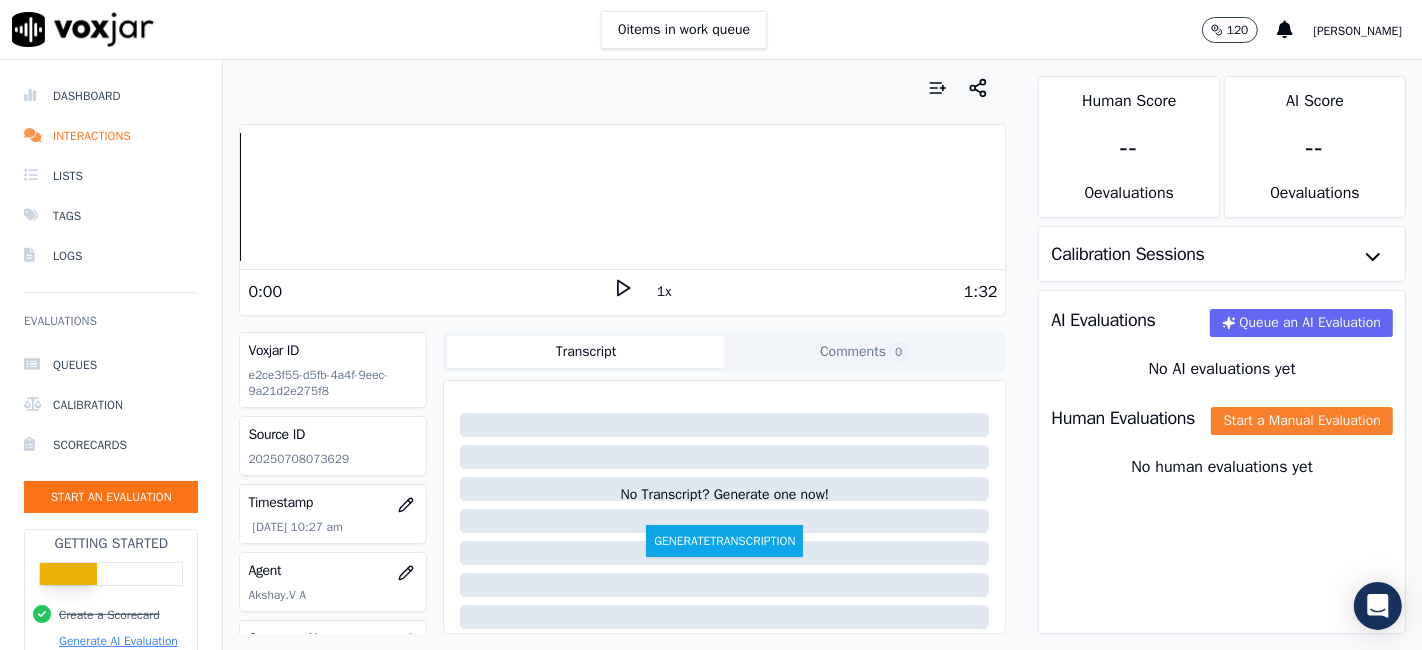click on "Start a Manual Evaluation" 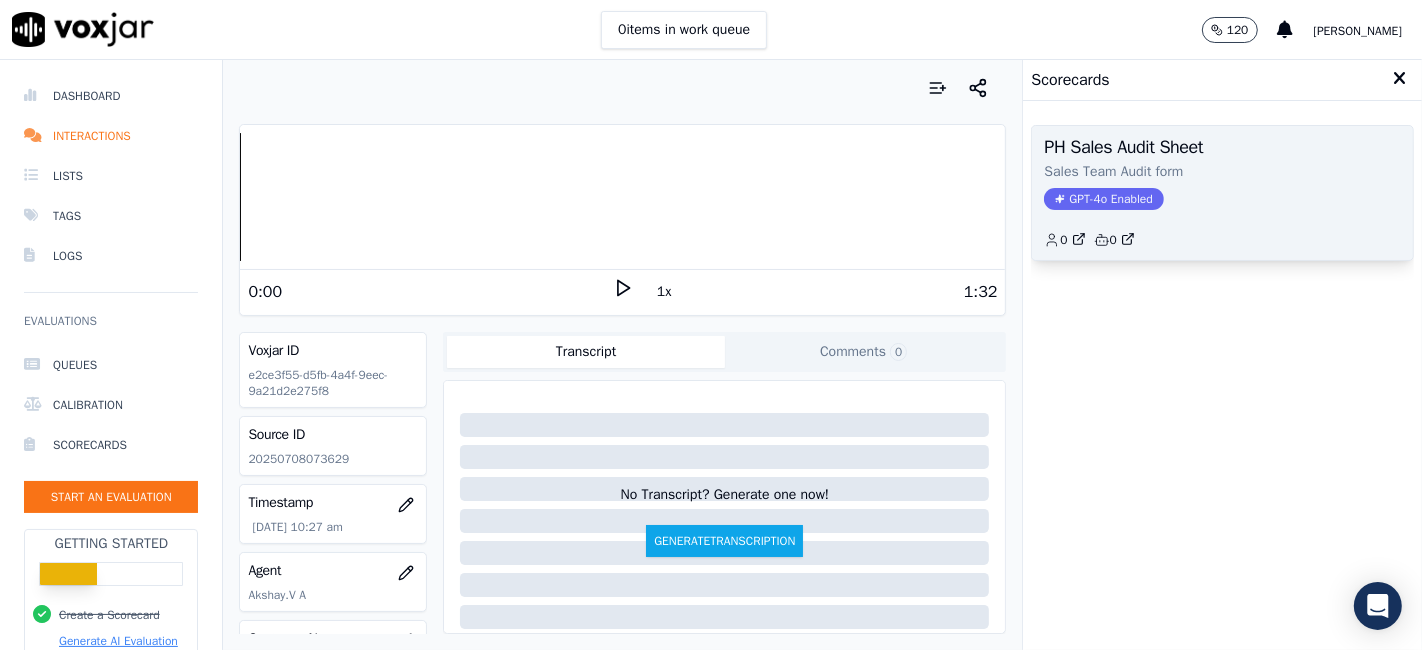 click on "PH Sales Audit Sheet" at bounding box center [1222, 147] 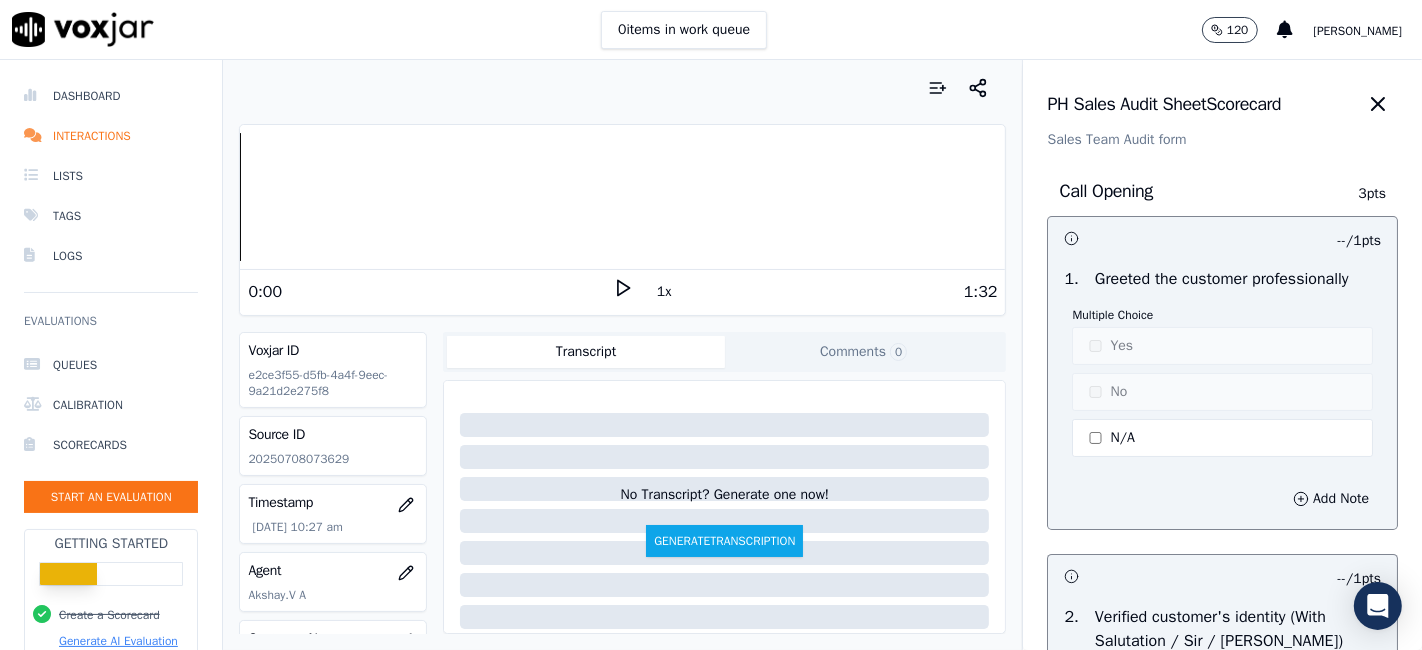 click on "Multiple Choice     Yes   No
N/A" at bounding box center [1222, 384] 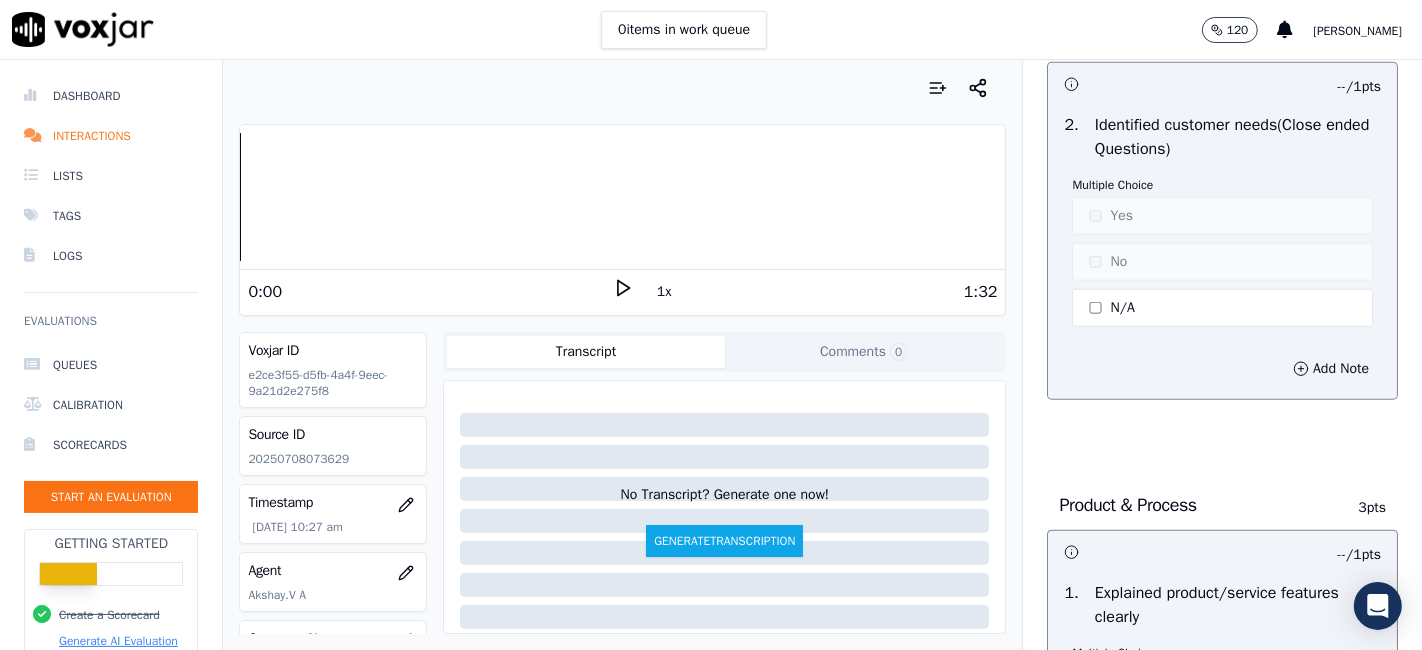 scroll, scrollTop: 0, scrollLeft: 0, axis: both 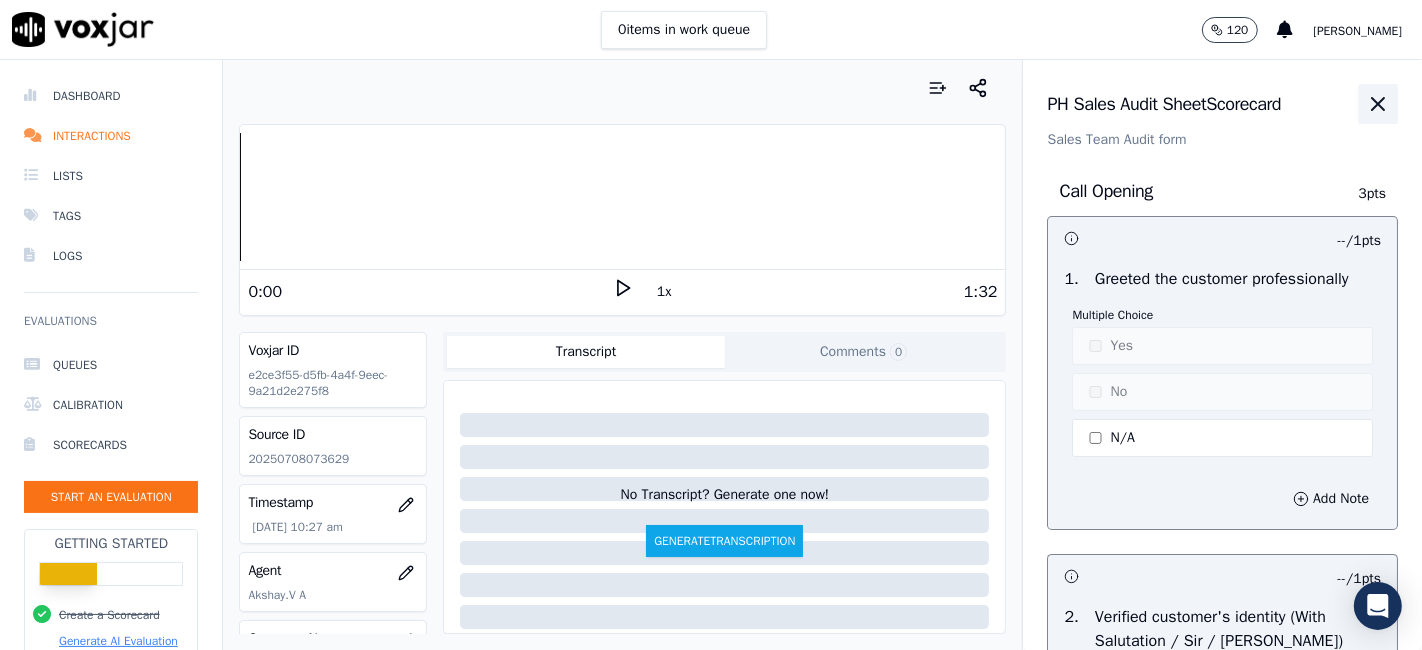 click 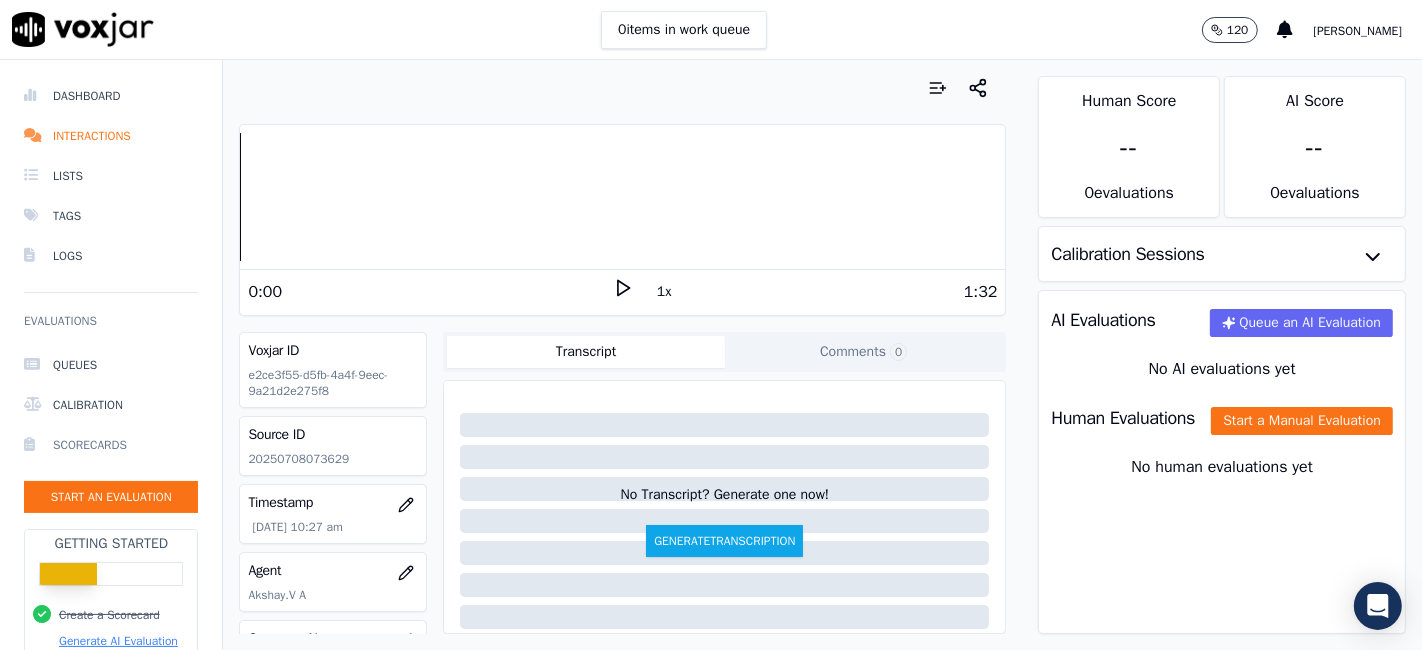 click on "Scorecards" at bounding box center (111, 445) 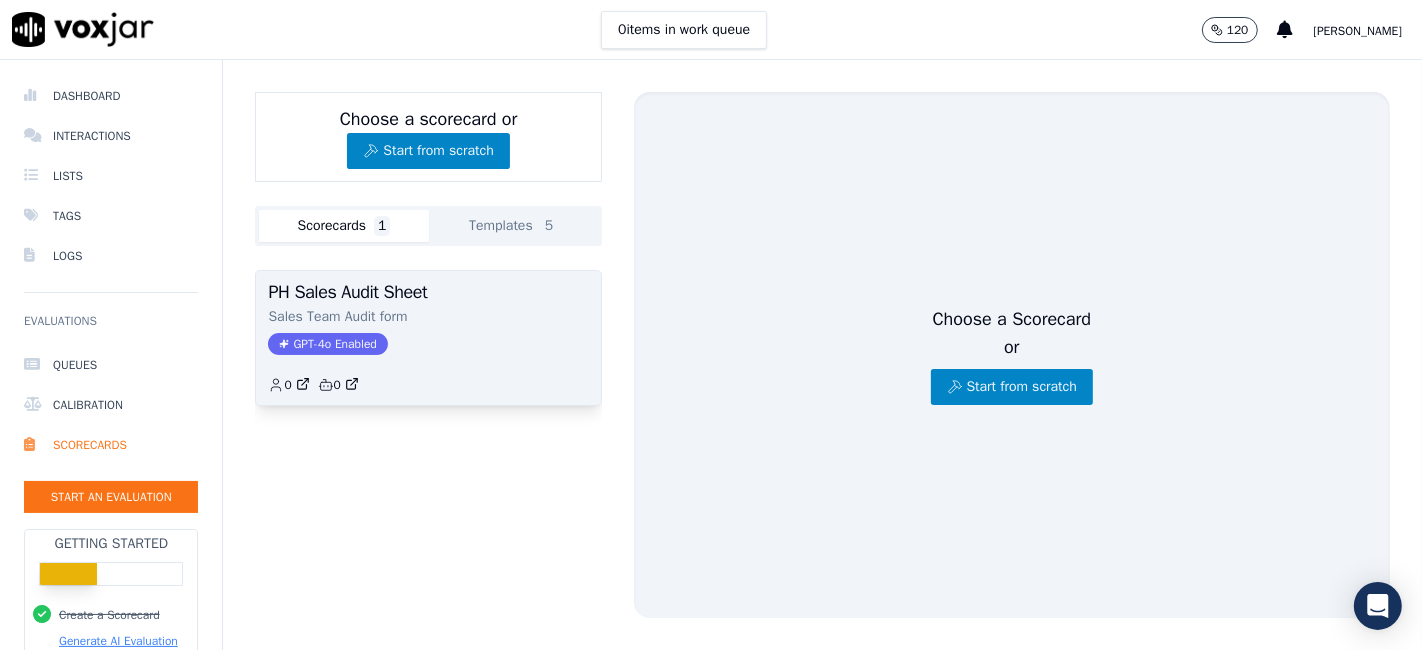 click on "PH Sales Audit Sheet" at bounding box center (428, 292) 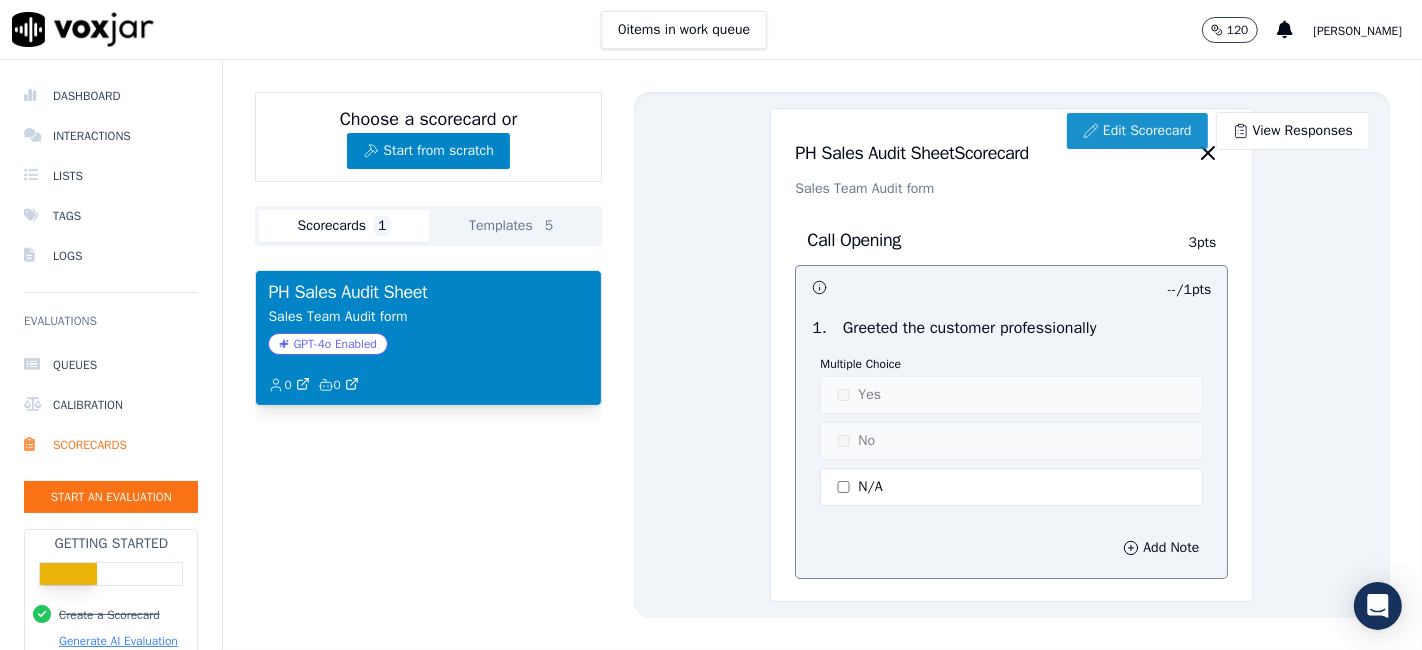 click on "Edit Scorecard" at bounding box center [1137, 131] 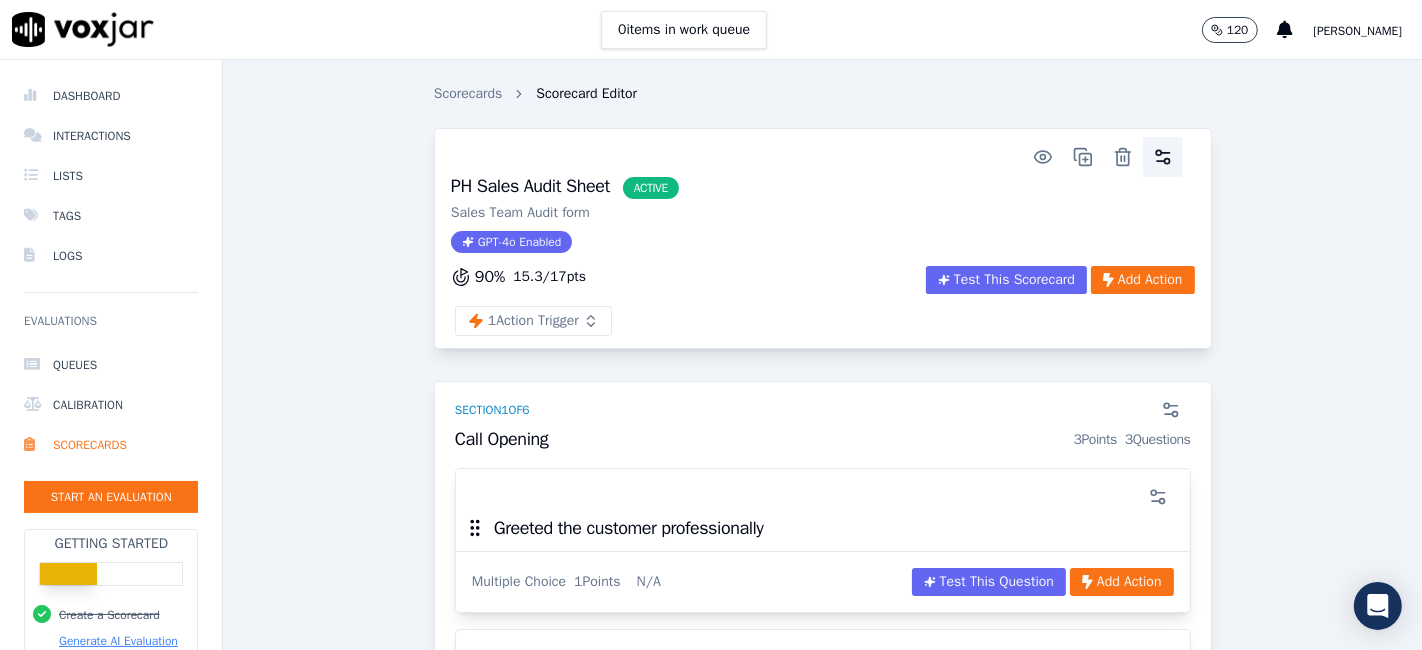 click 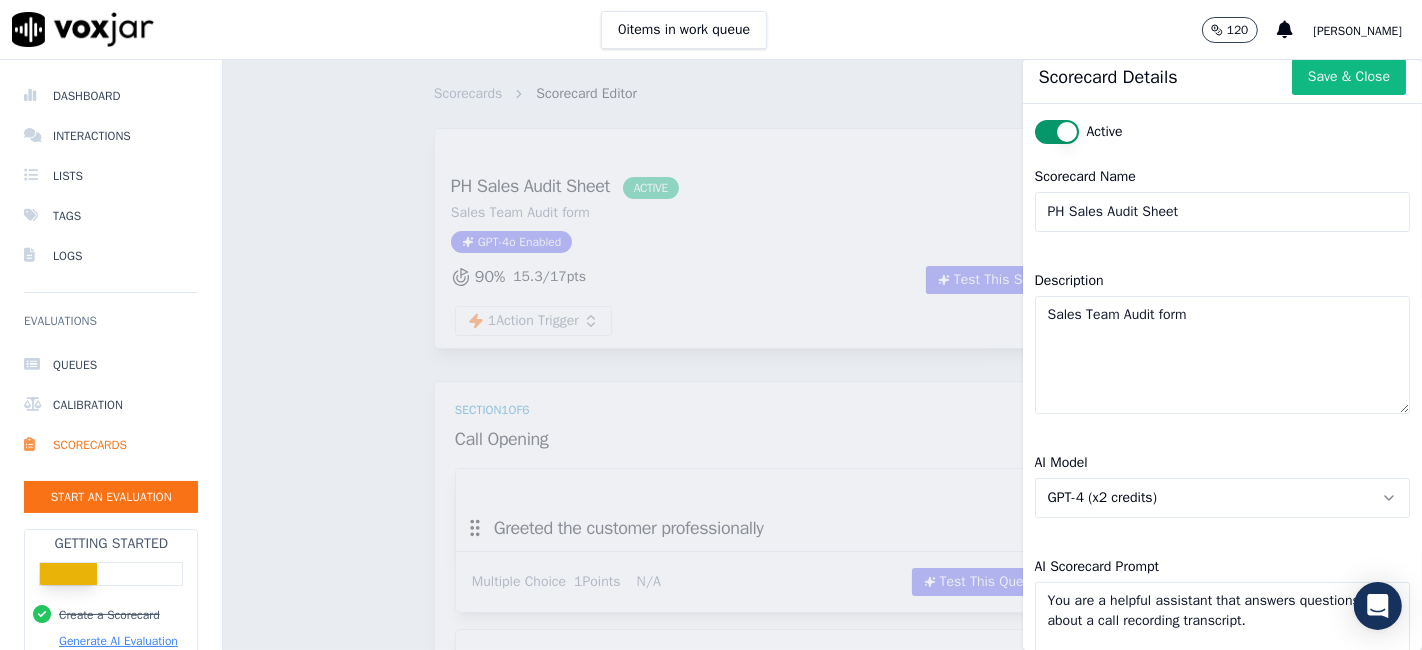 scroll, scrollTop: 0, scrollLeft: 0, axis: both 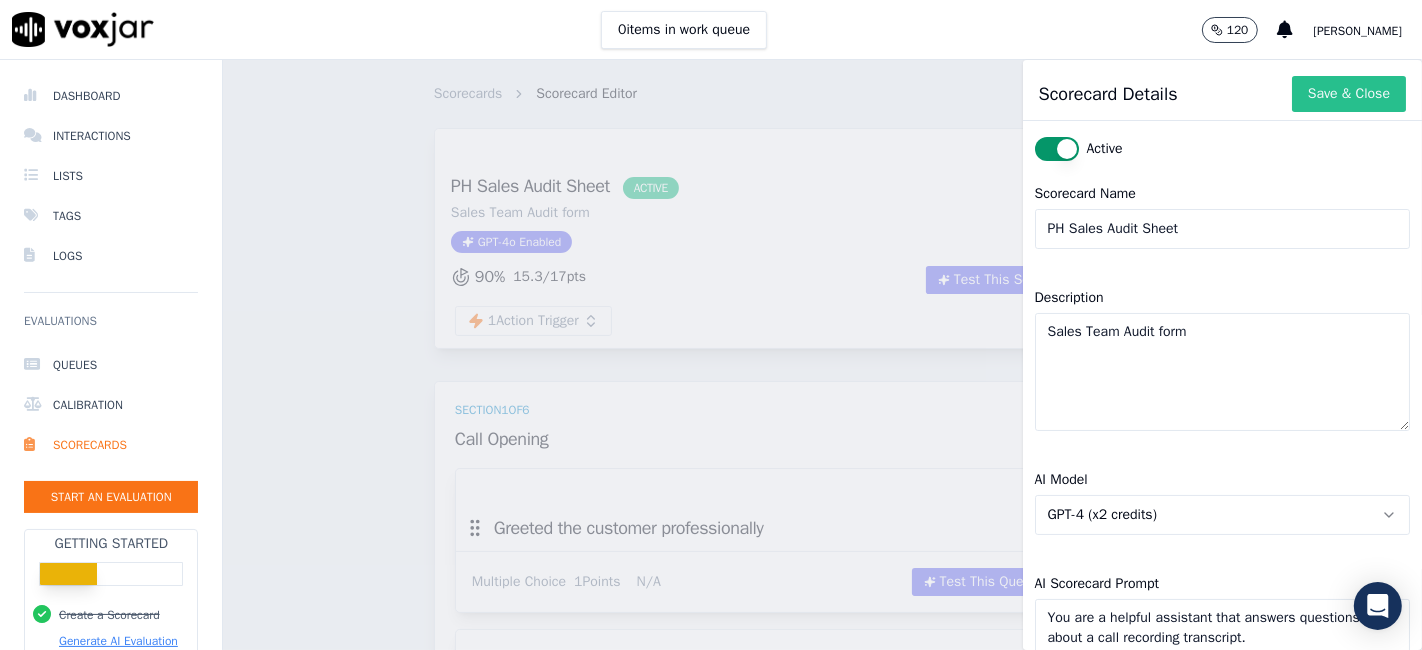 click on "Save & Close" at bounding box center (1349, 94) 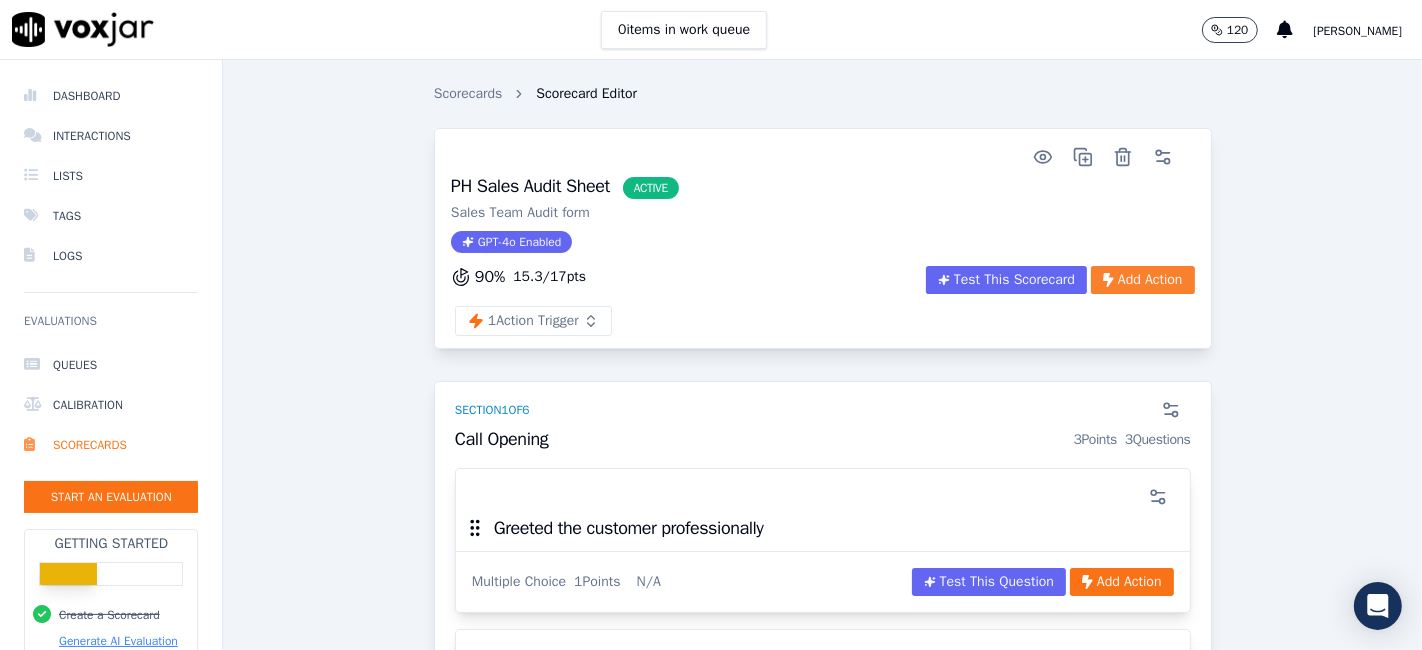 click on "Add Action" 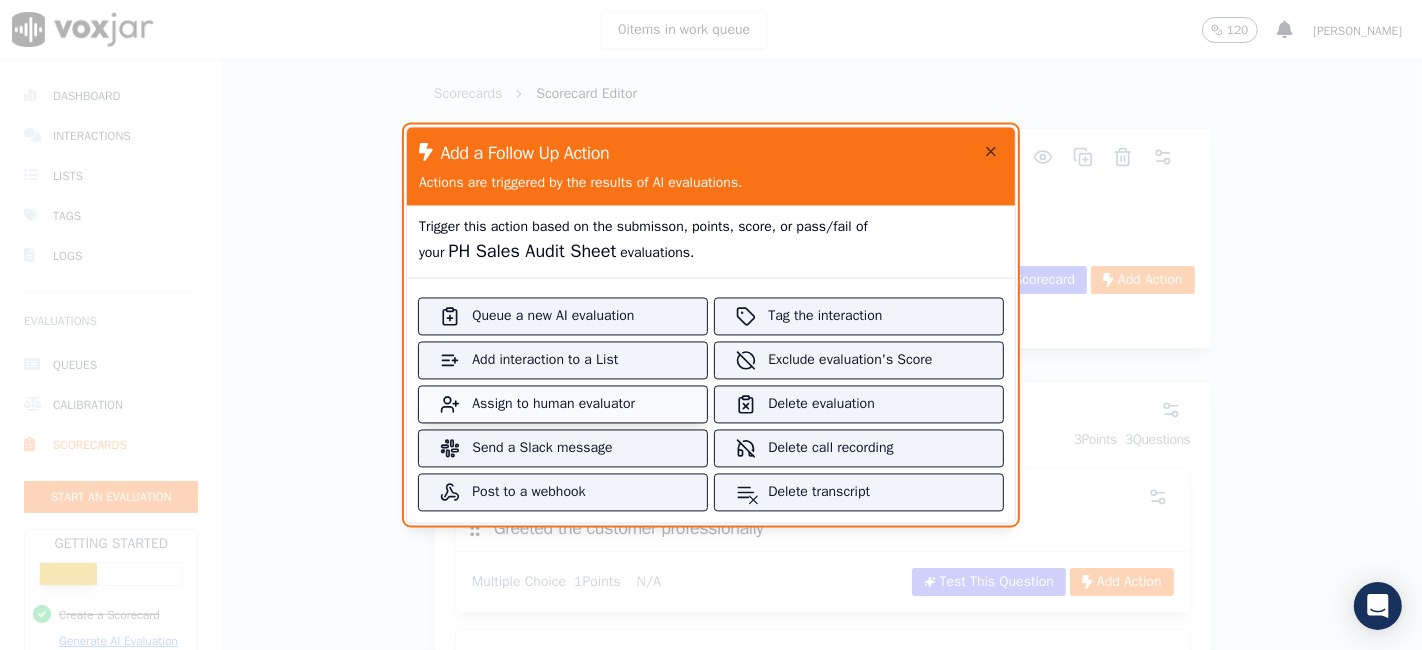 click on "Assign to human evaluator" 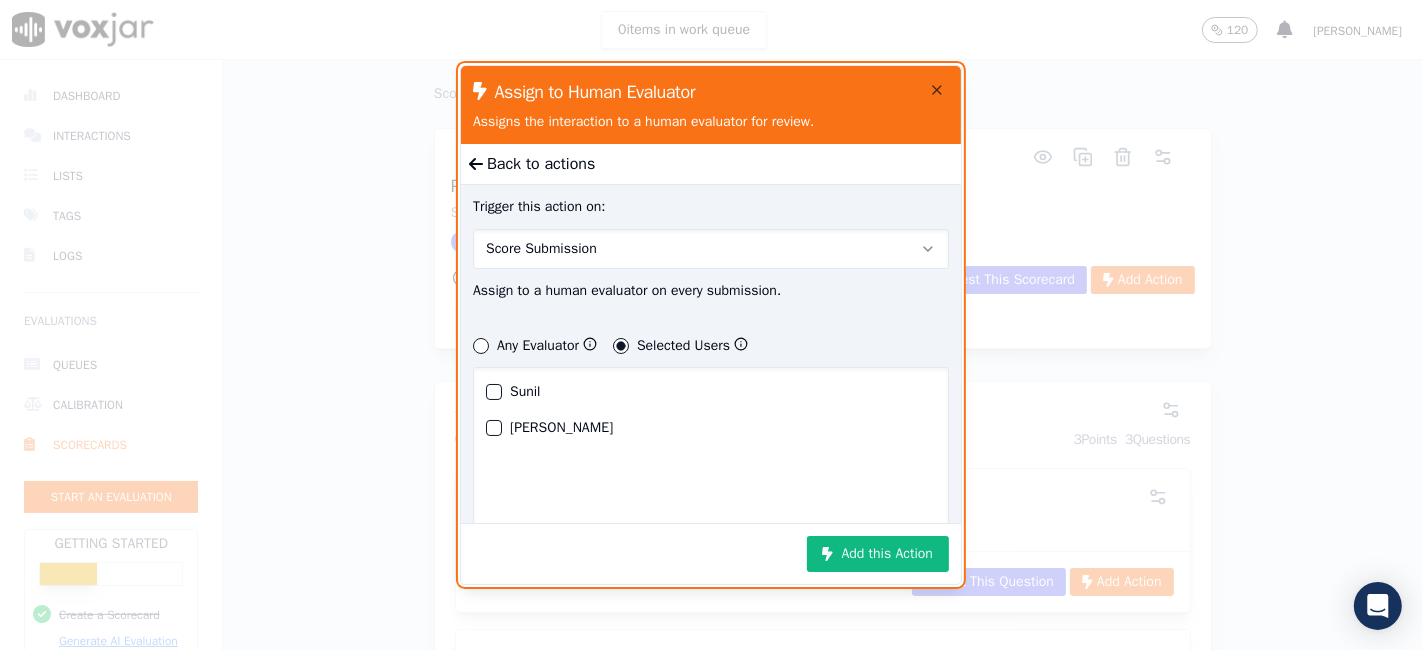 click on "Abins" at bounding box center (711, 422) 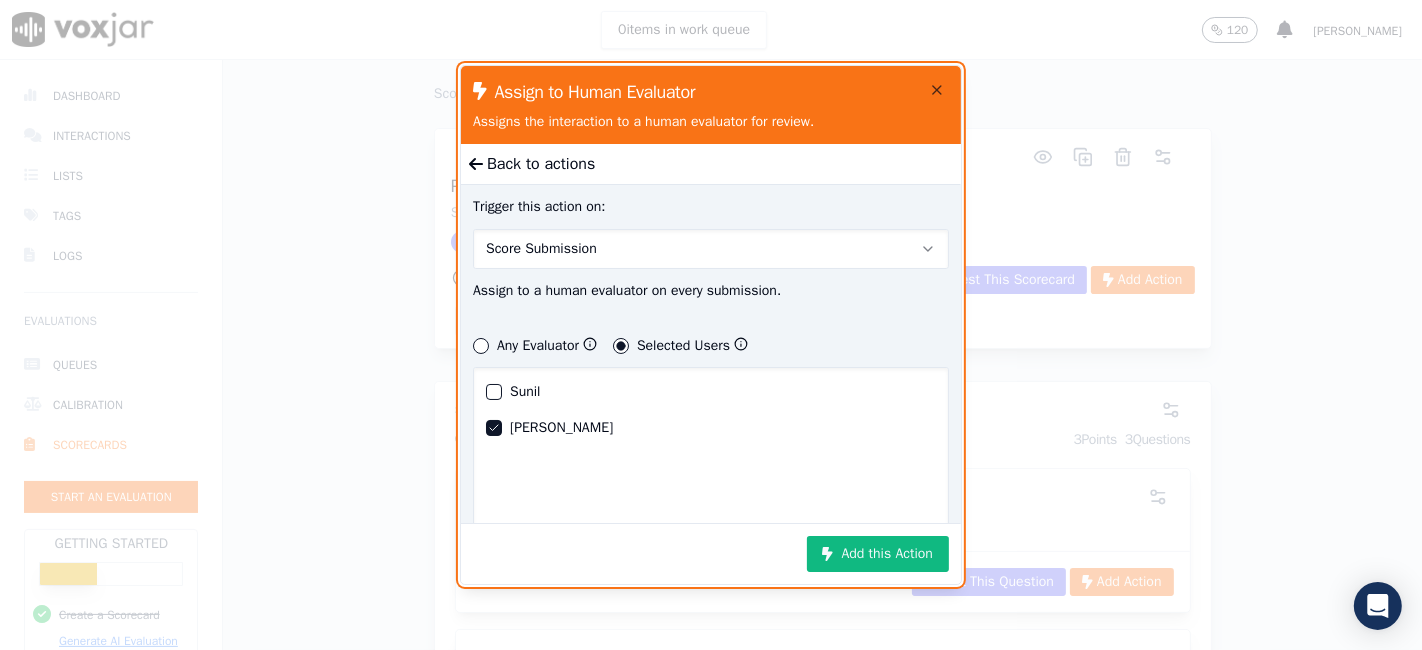 click on "Score Submission" at bounding box center [711, 249] 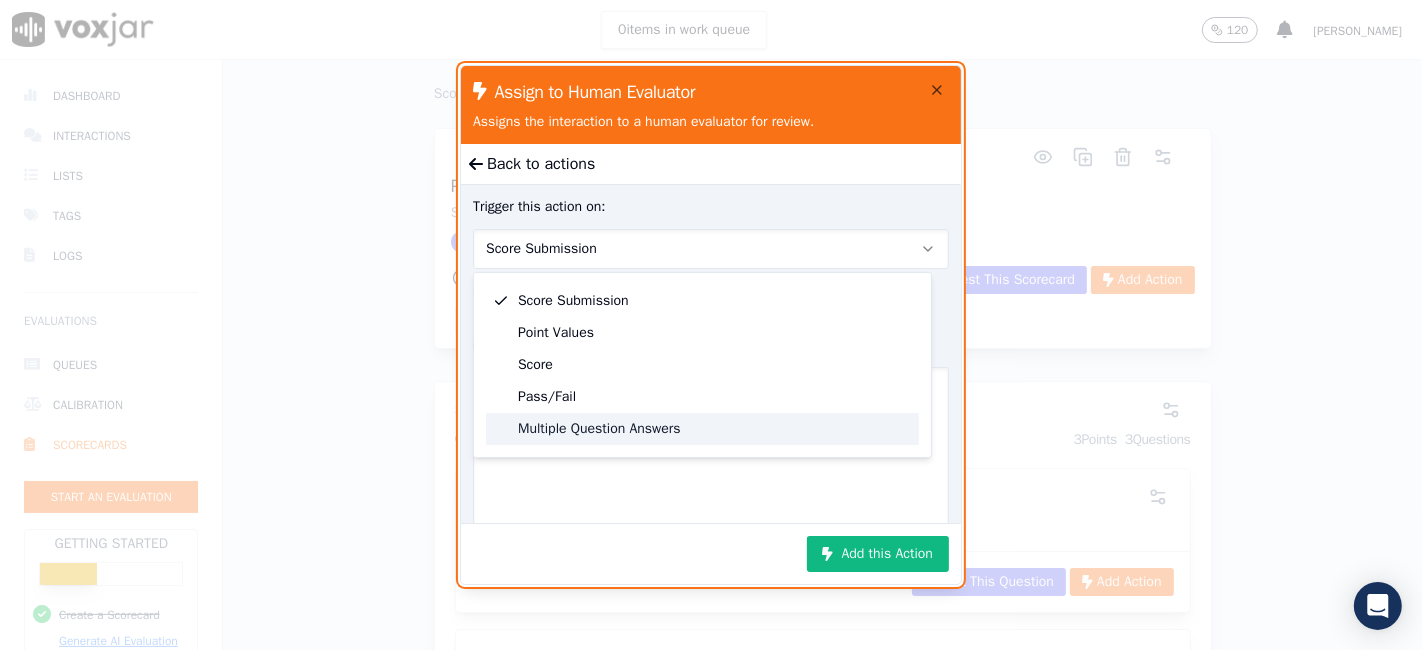 click on "Multiple Question Answers" 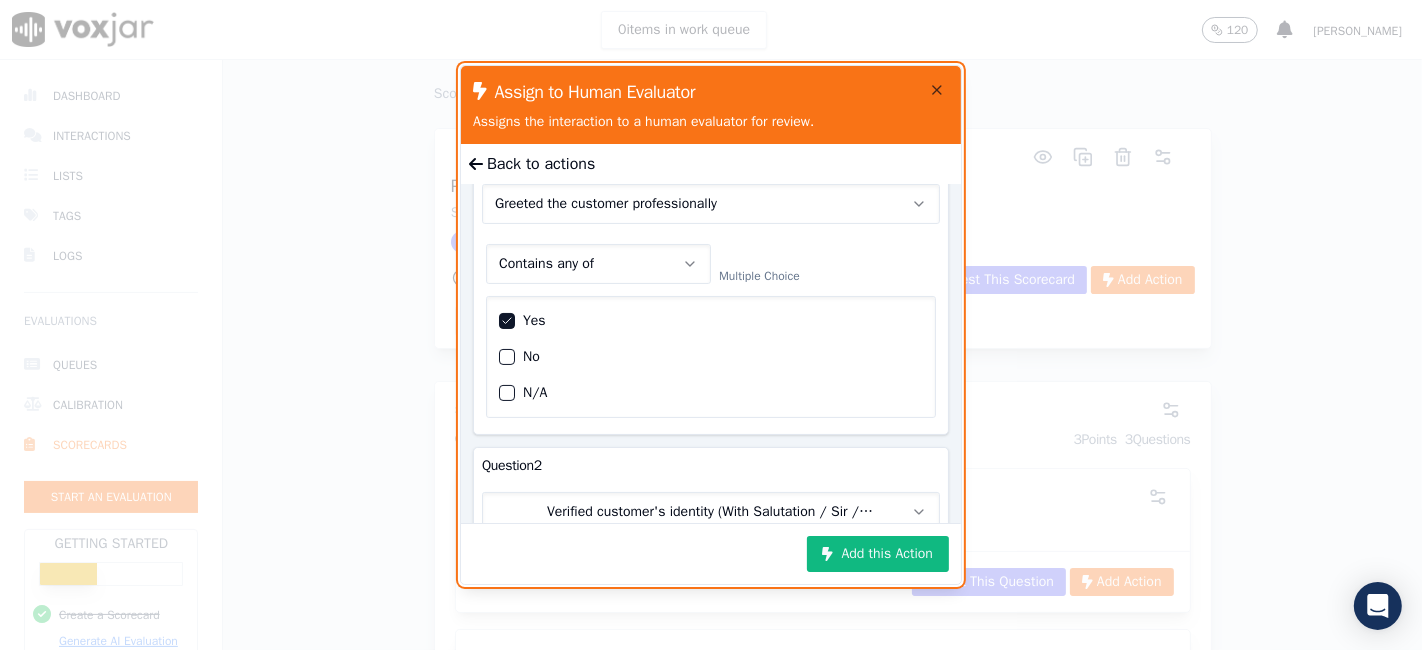 scroll, scrollTop: 0, scrollLeft: 0, axis: both 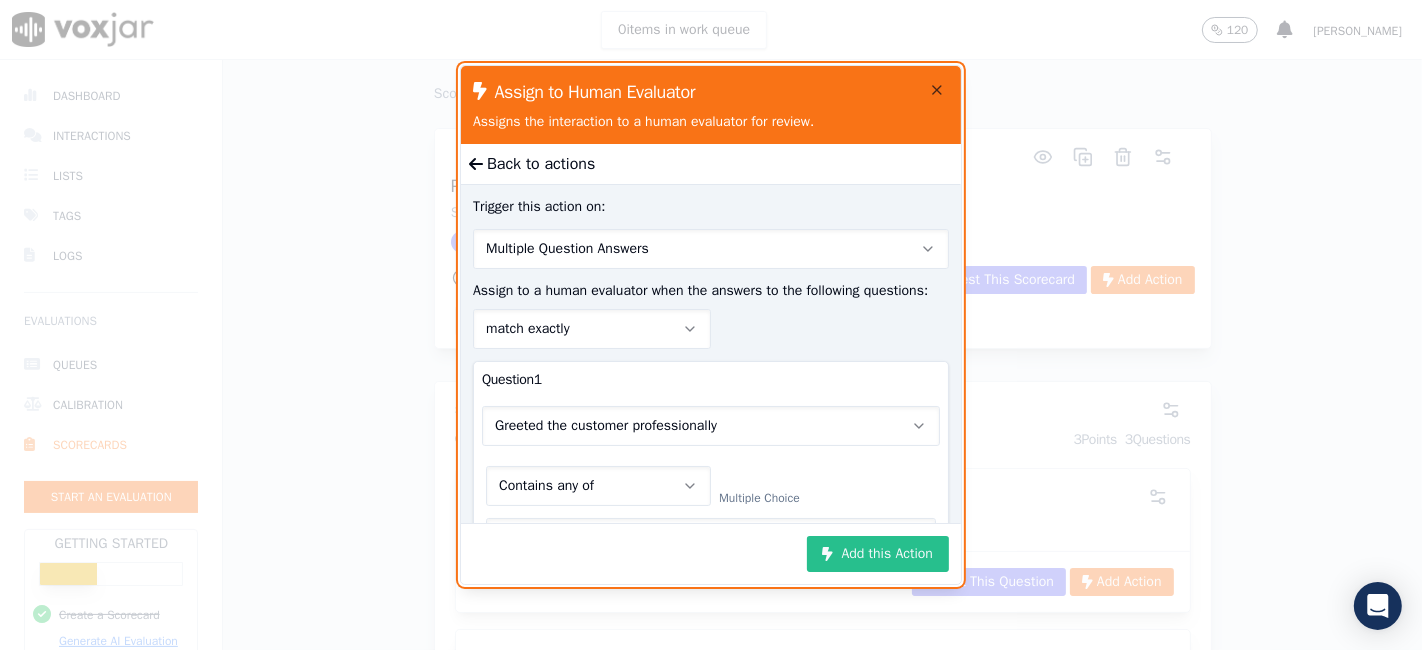 click on "Add this Action" at bounding box center (878, 554) 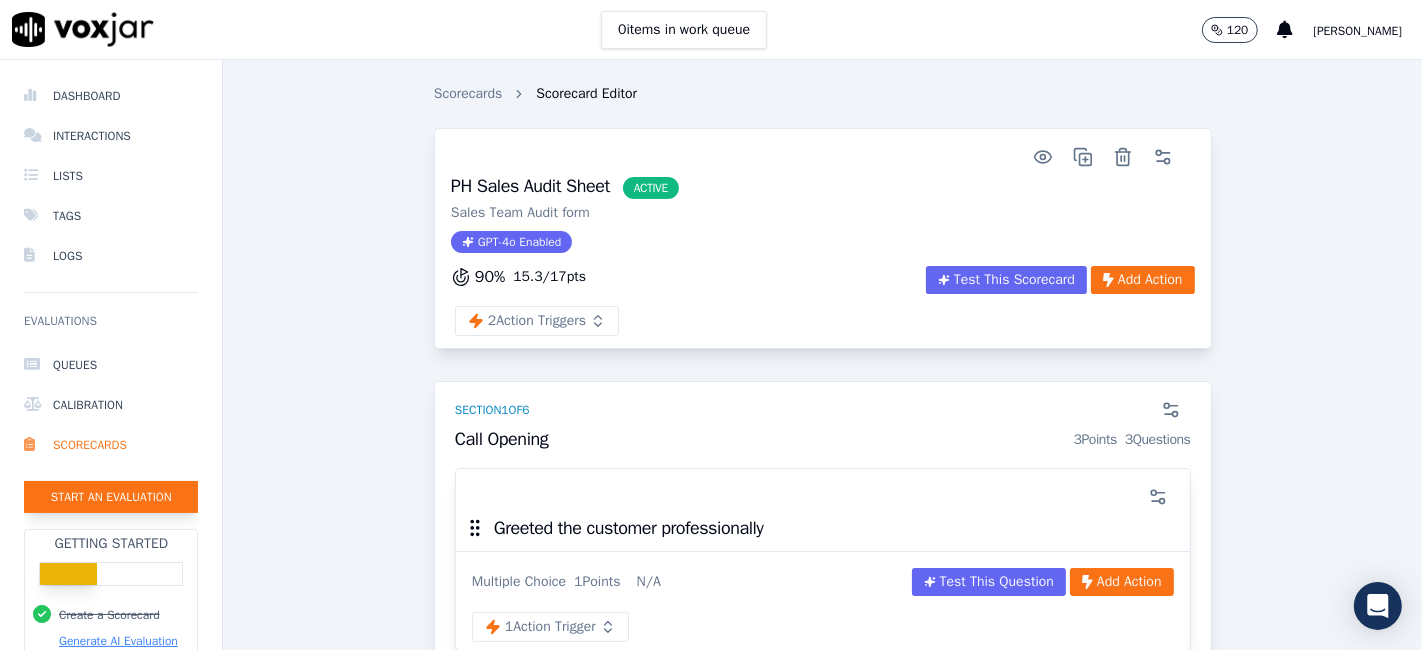 click on "Start an Evaluation" 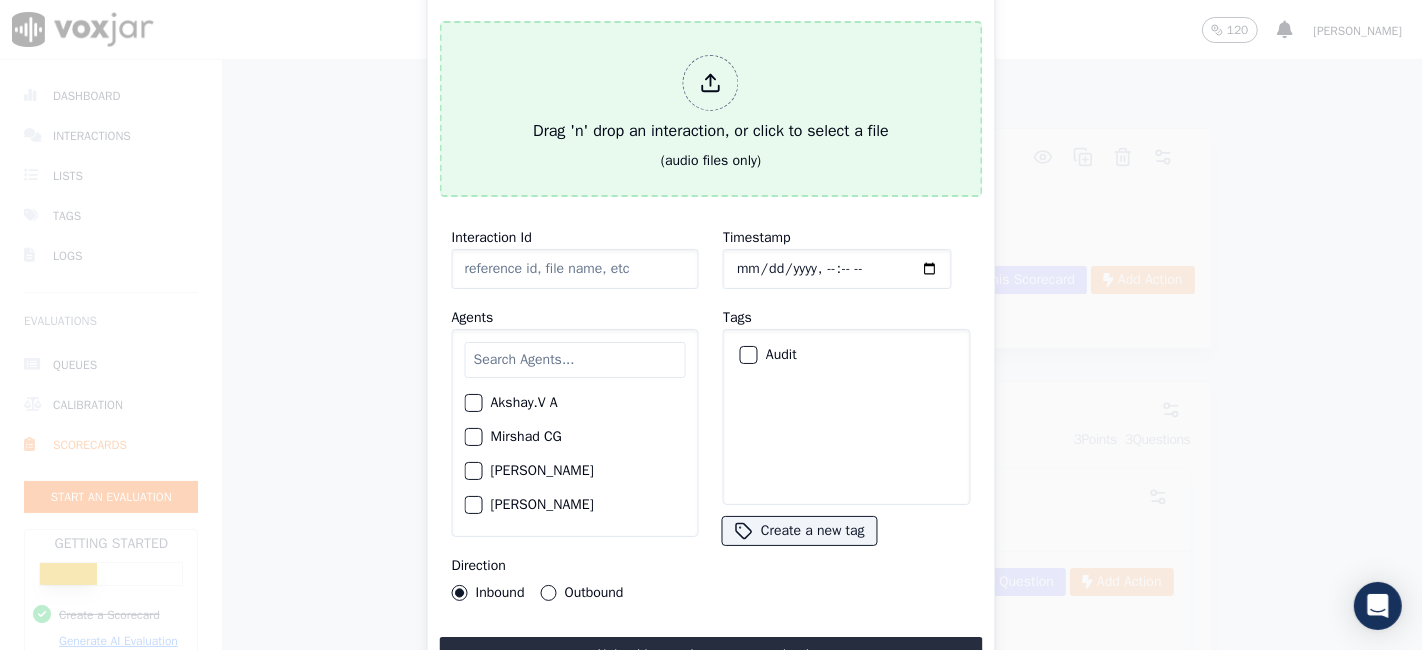 click 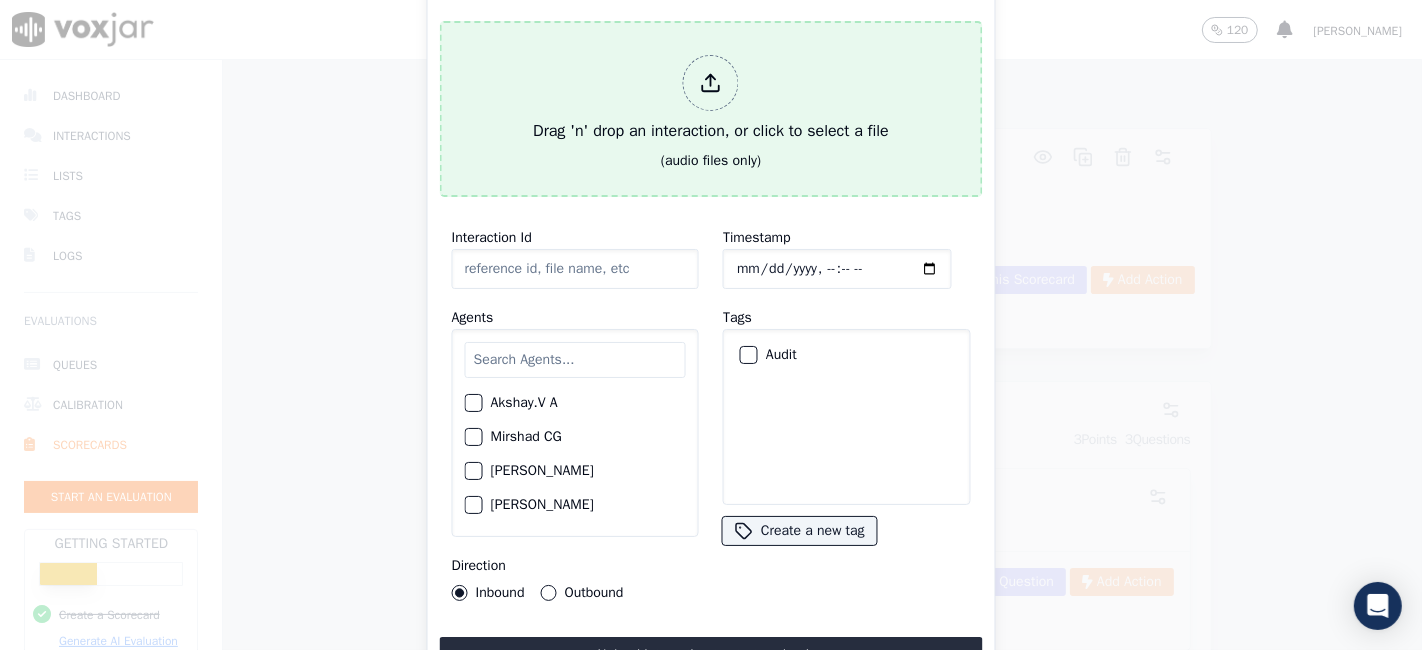 type on "[Rehen Agin Thomas PH]_430-544_20250708073629(61740).wav" 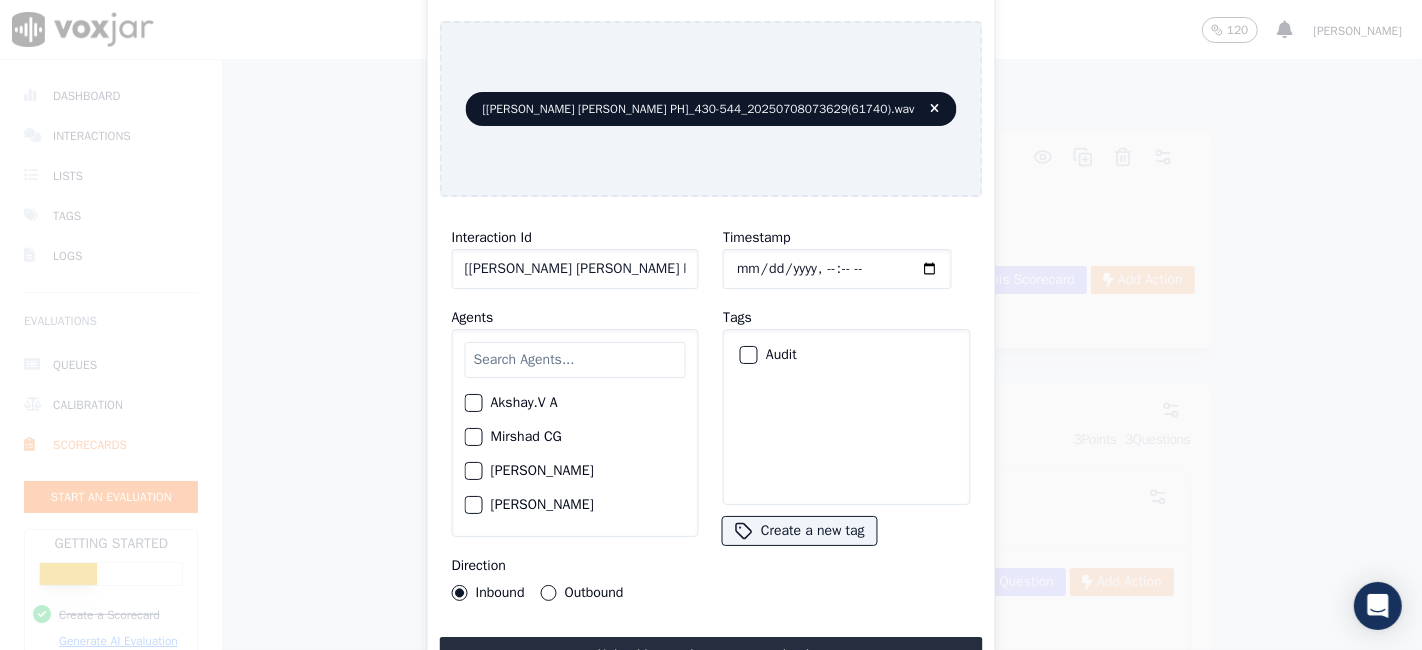 click on "Akshay.V A" 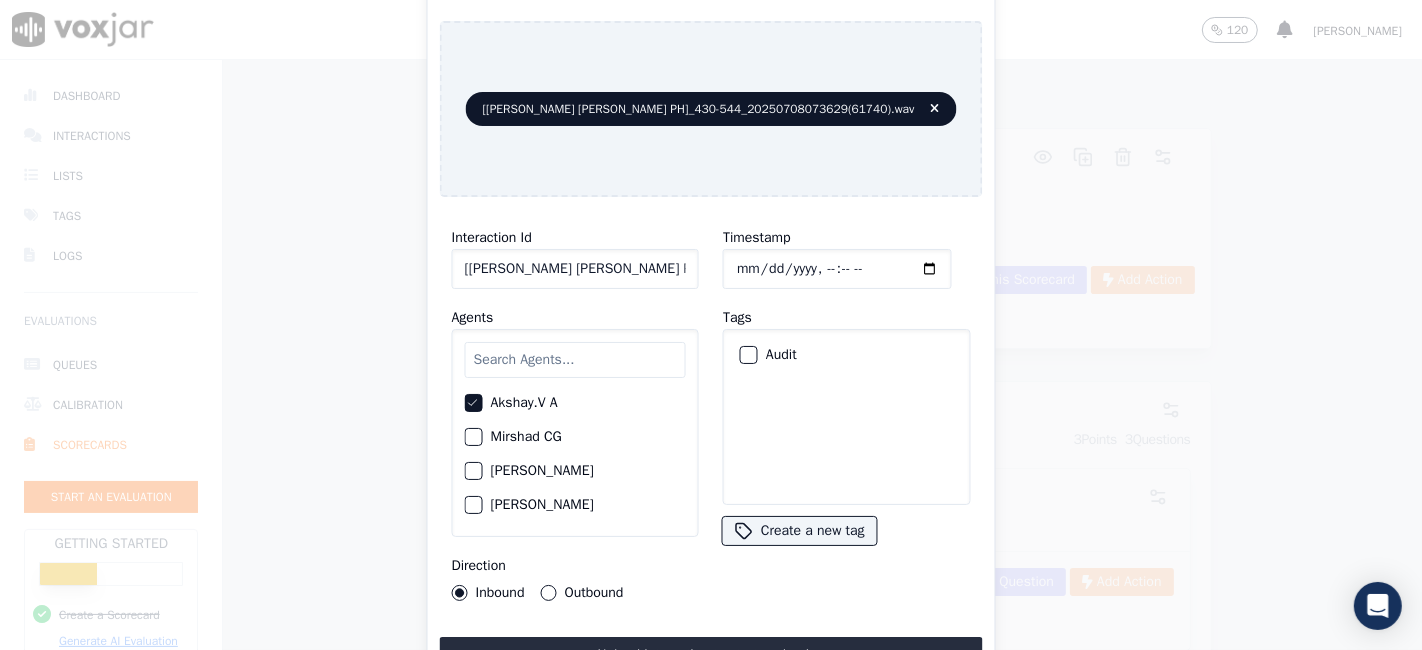 click at bounding box center (748, 355) 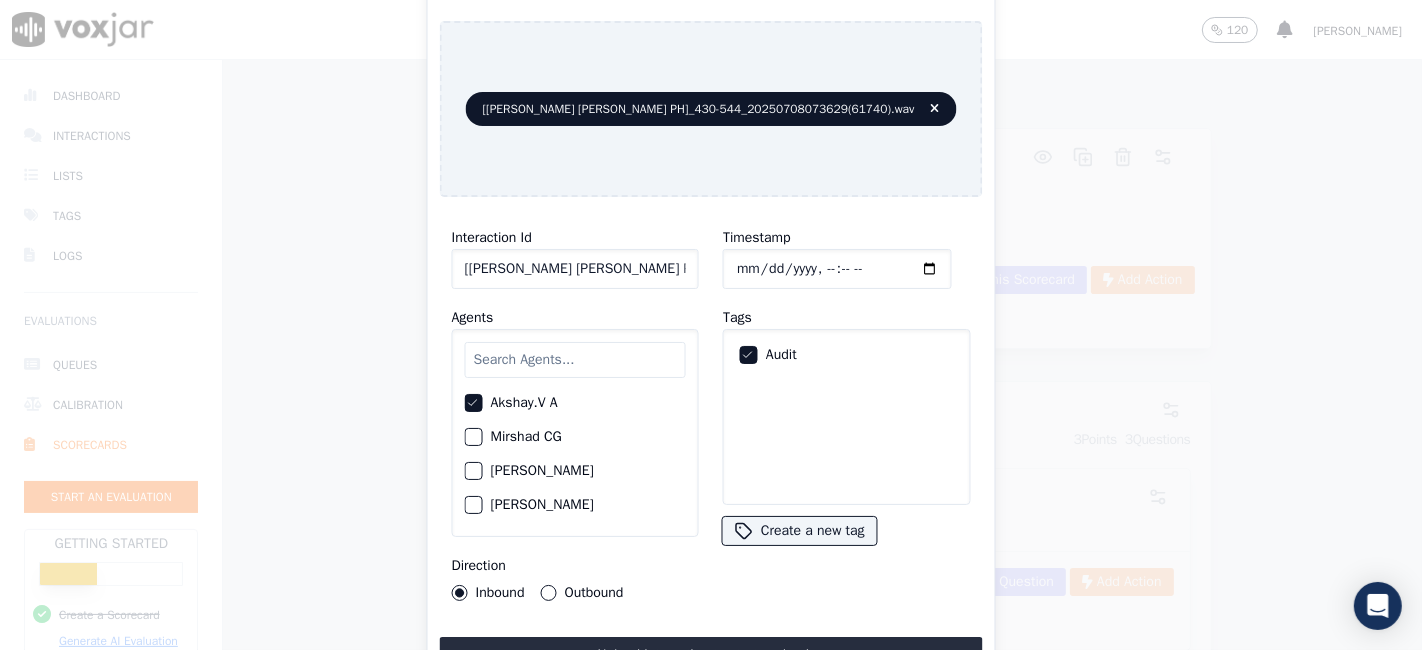 click on "Outbound" at bounding box center (549, 593) 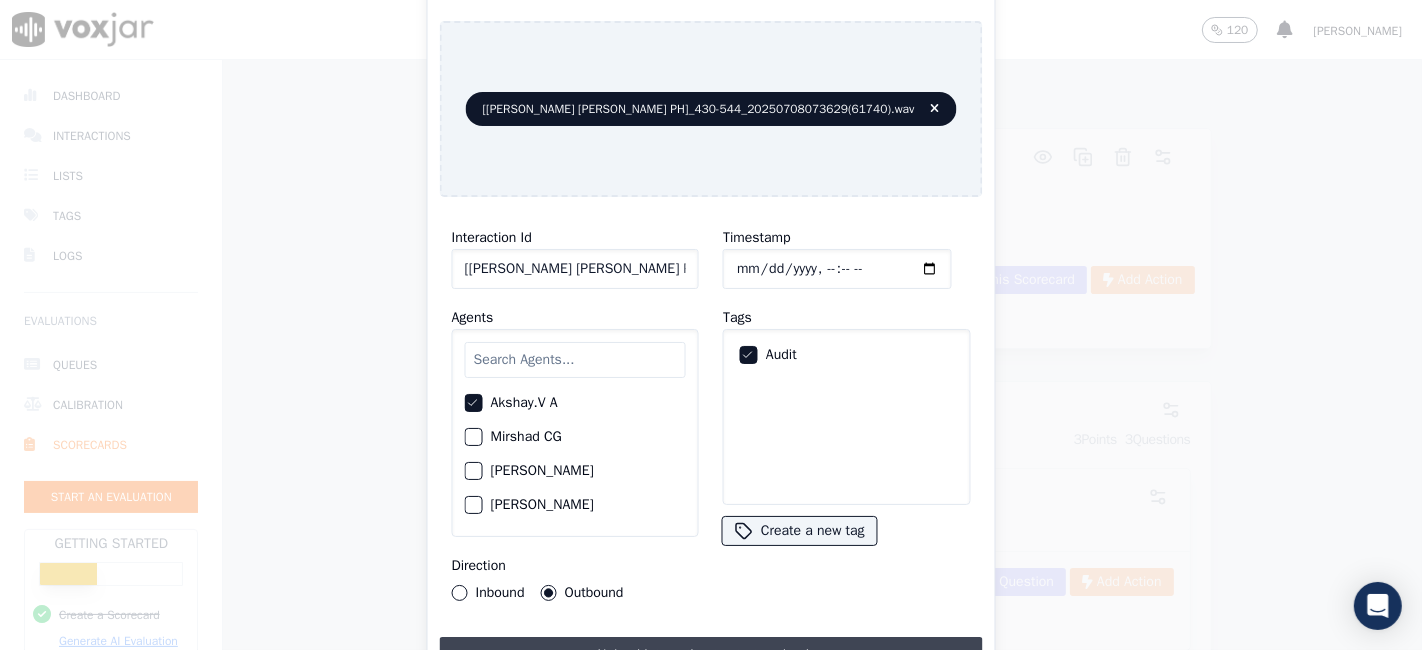 click on "Upload interaction to start evaluation" at bounding box center (711, 655) 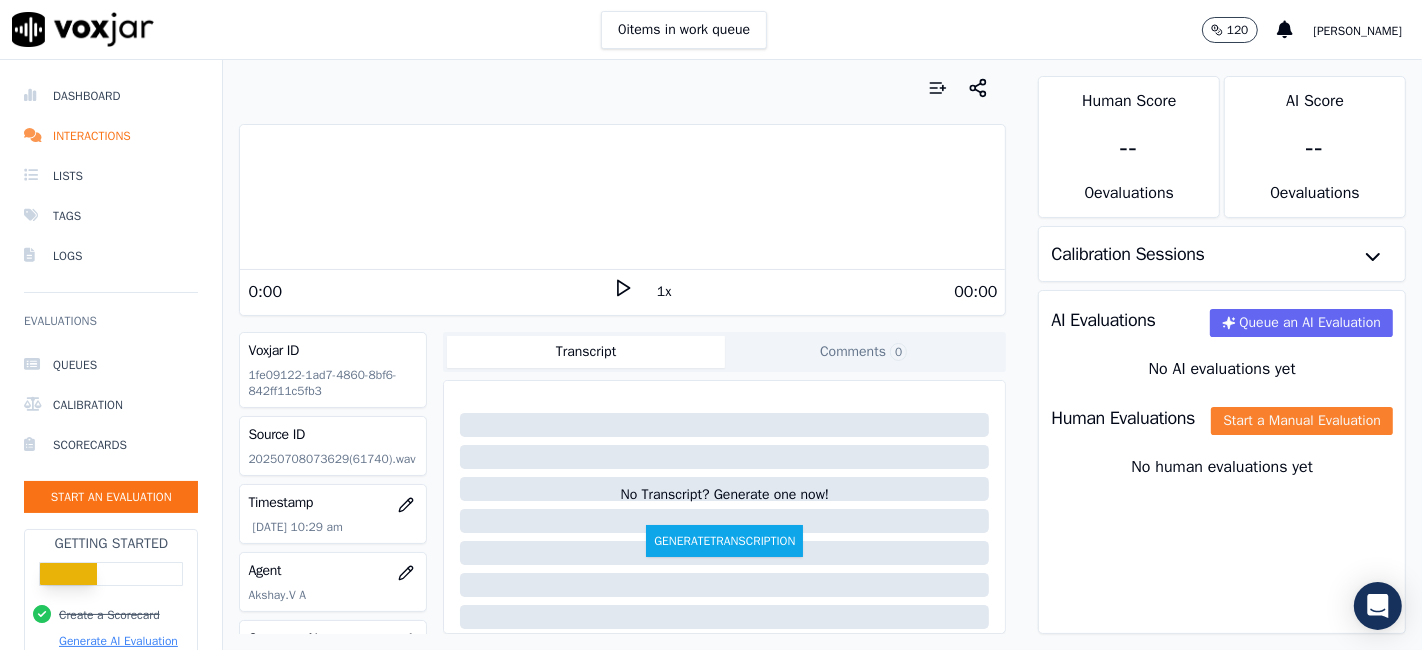 click on "Start a Manual Evaluation" 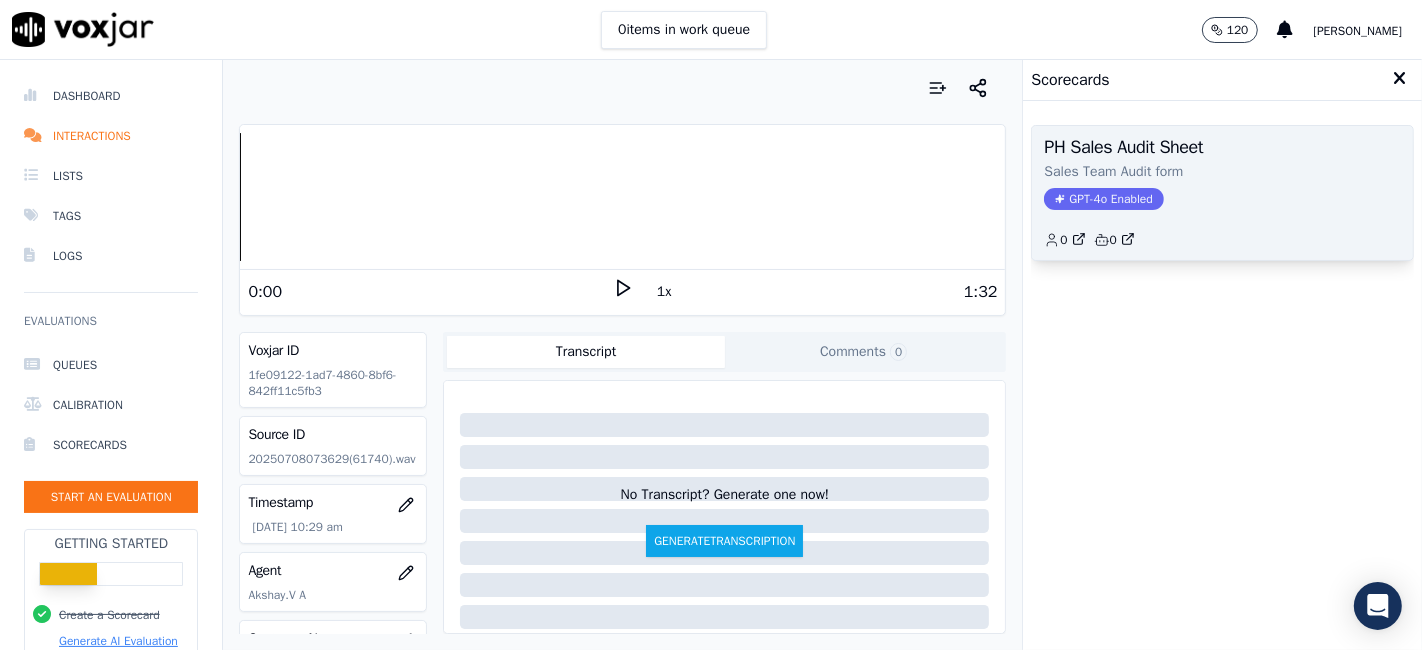 click on "GPT-4o Enabled" at bounding box center [1103, 199] 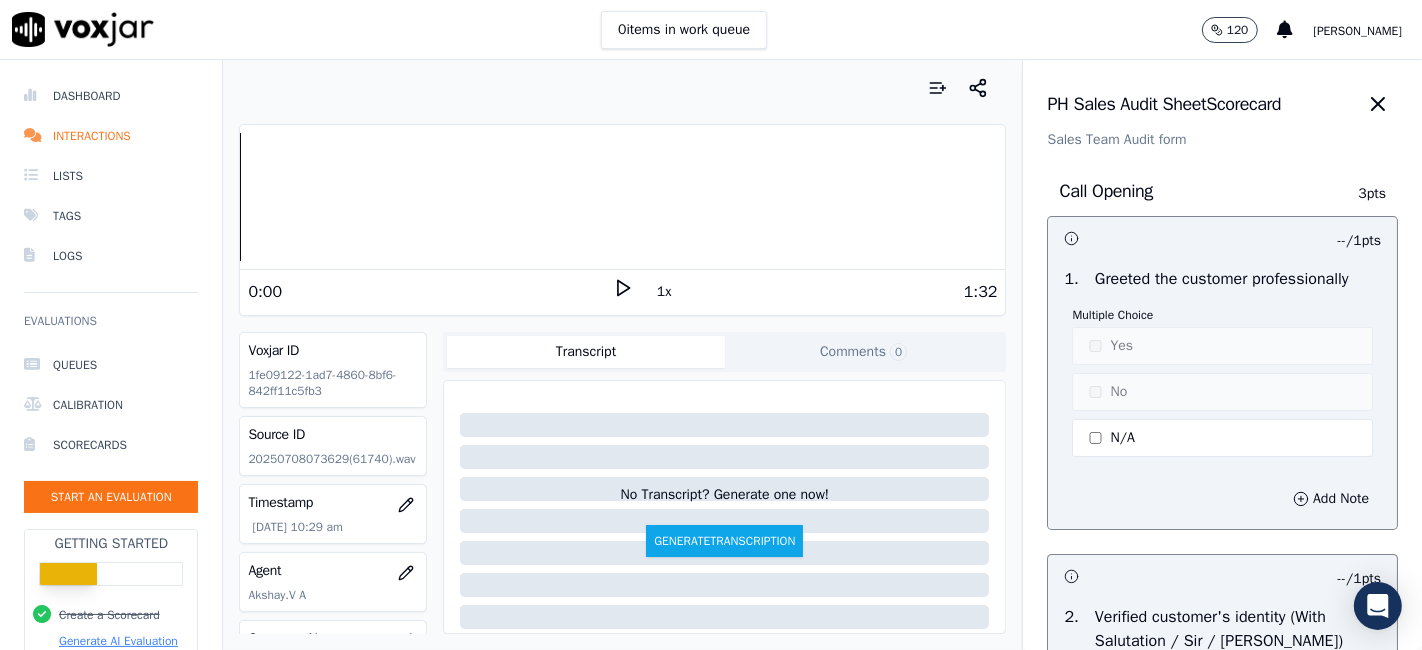 click on "Multiple Choice     Yes   No
N/A" at bounding box center (1222, 384) 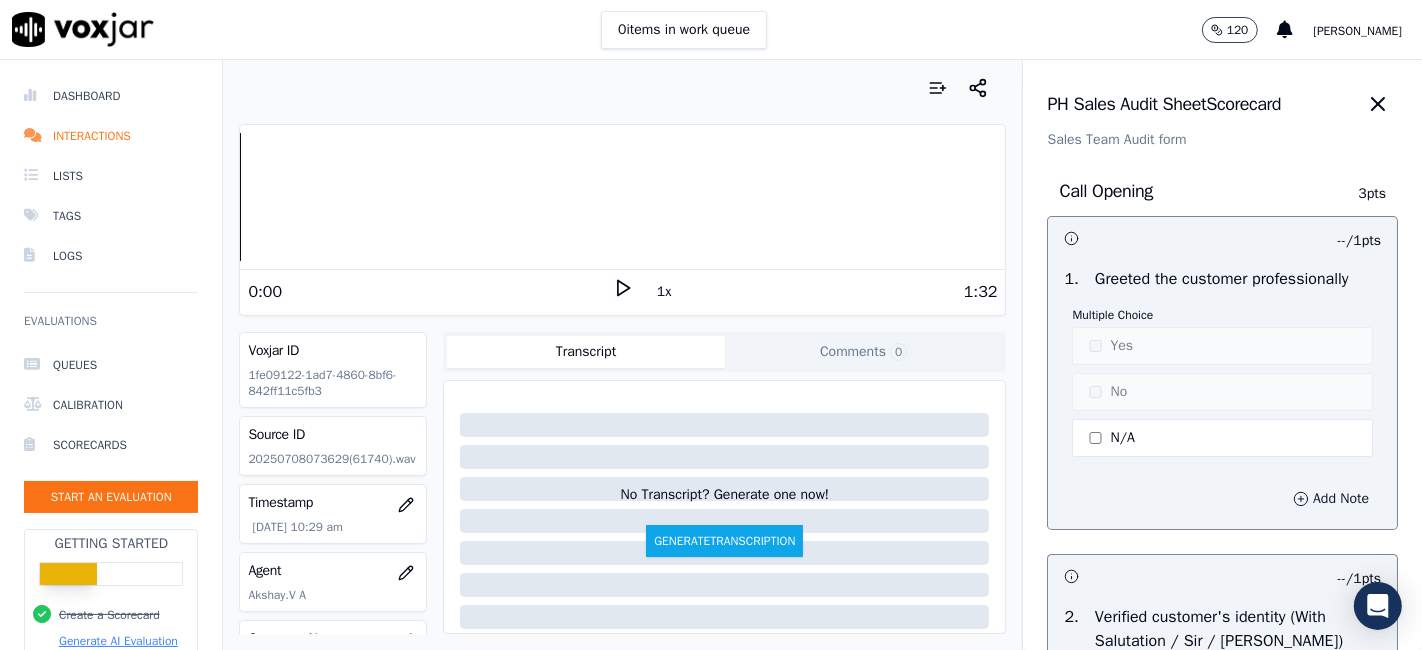 click 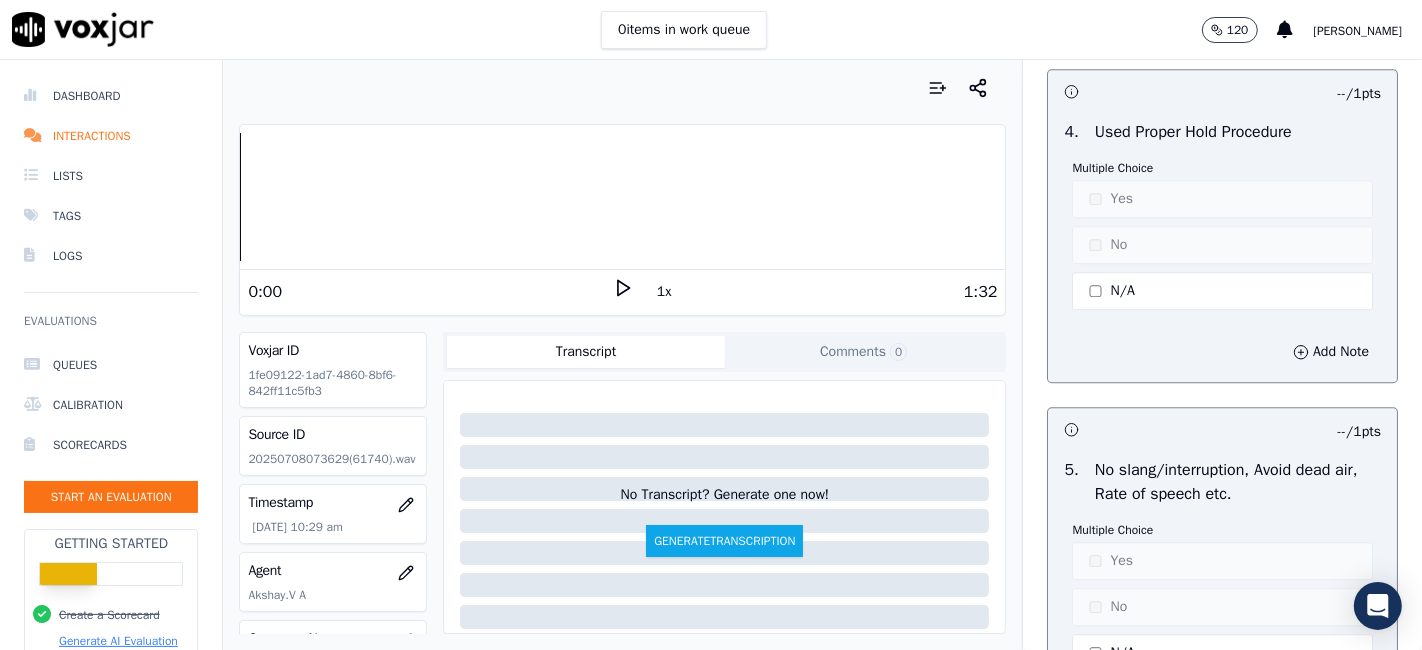 scroll, scrollTop: 6464, scrollLeft: 0, axis: vertical 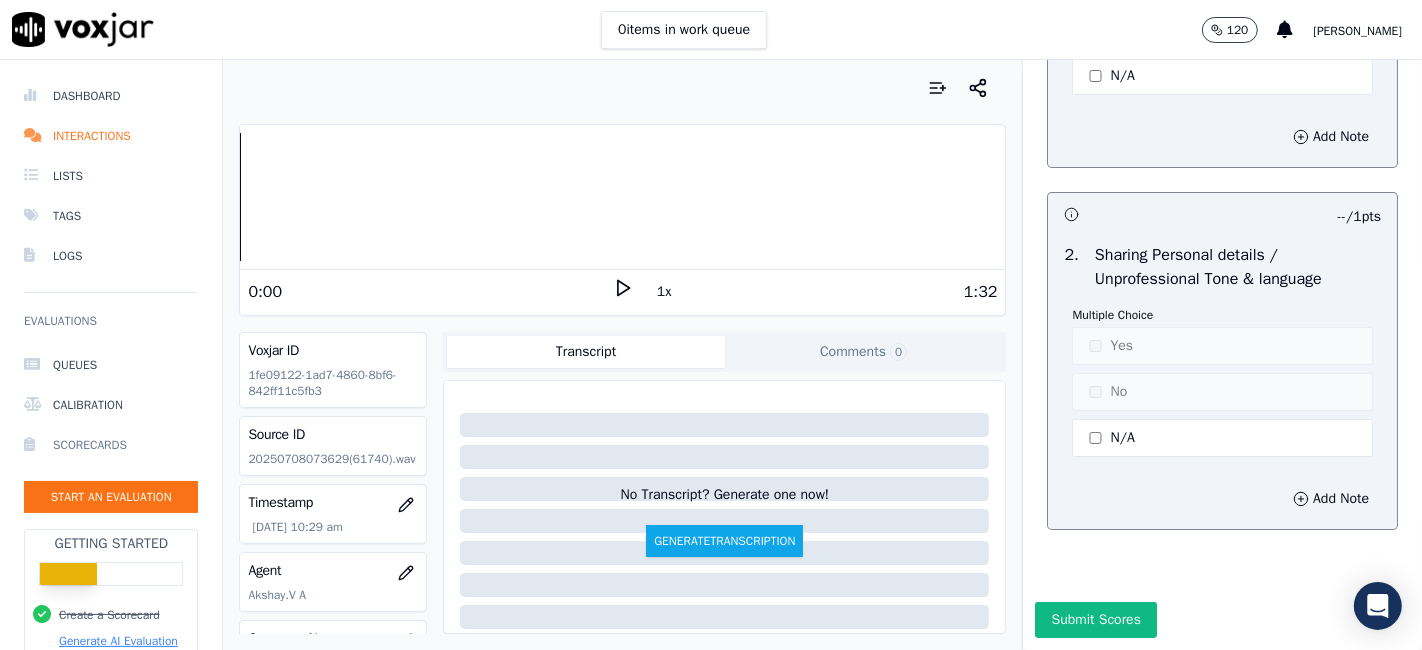 click on "Scorecards" at bounding box center (111, 445) 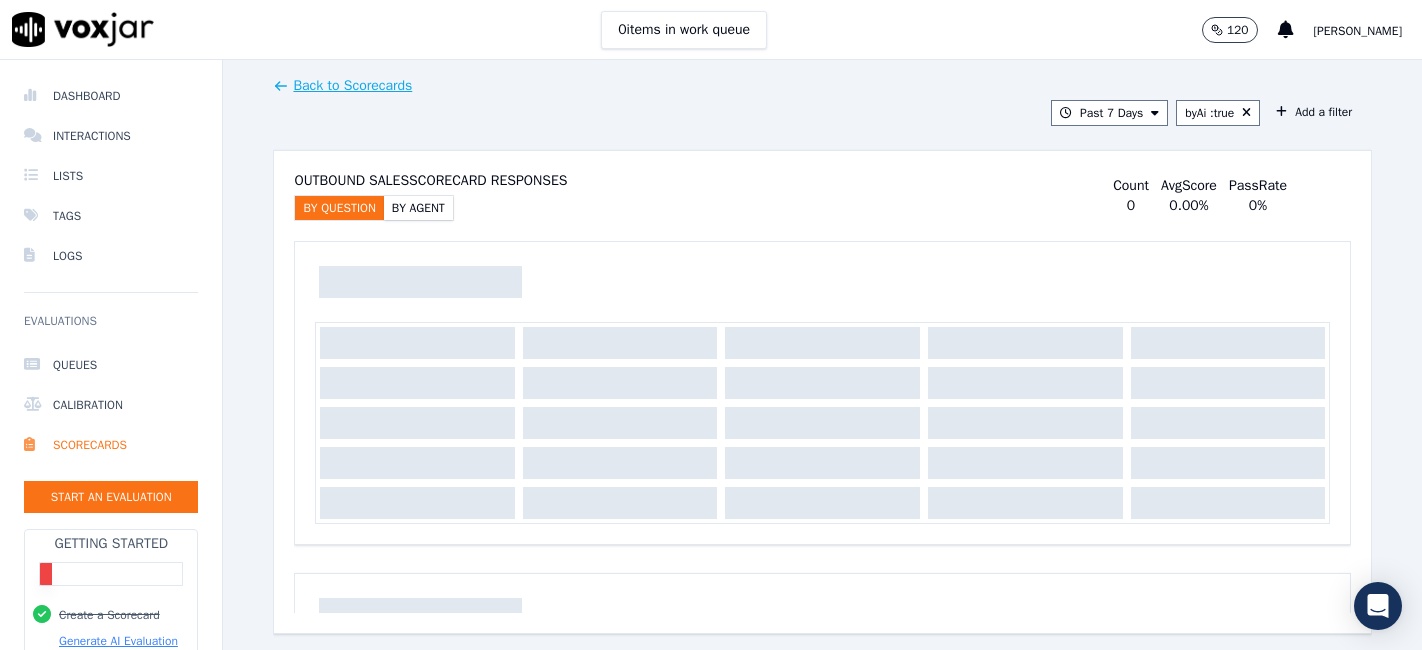 scroll, scrollTop: 0, scrollLeft: 0, axis: both 